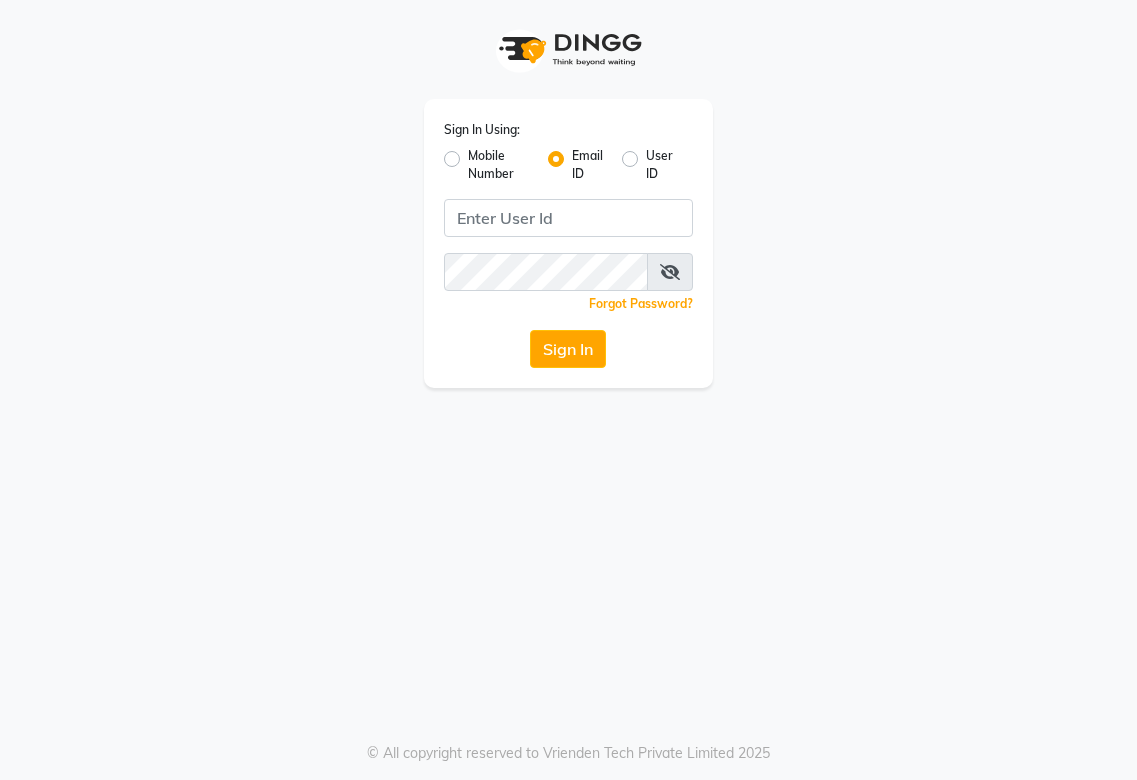 scroll, scrollTop: 0, scrollLeft: 0, axis: both 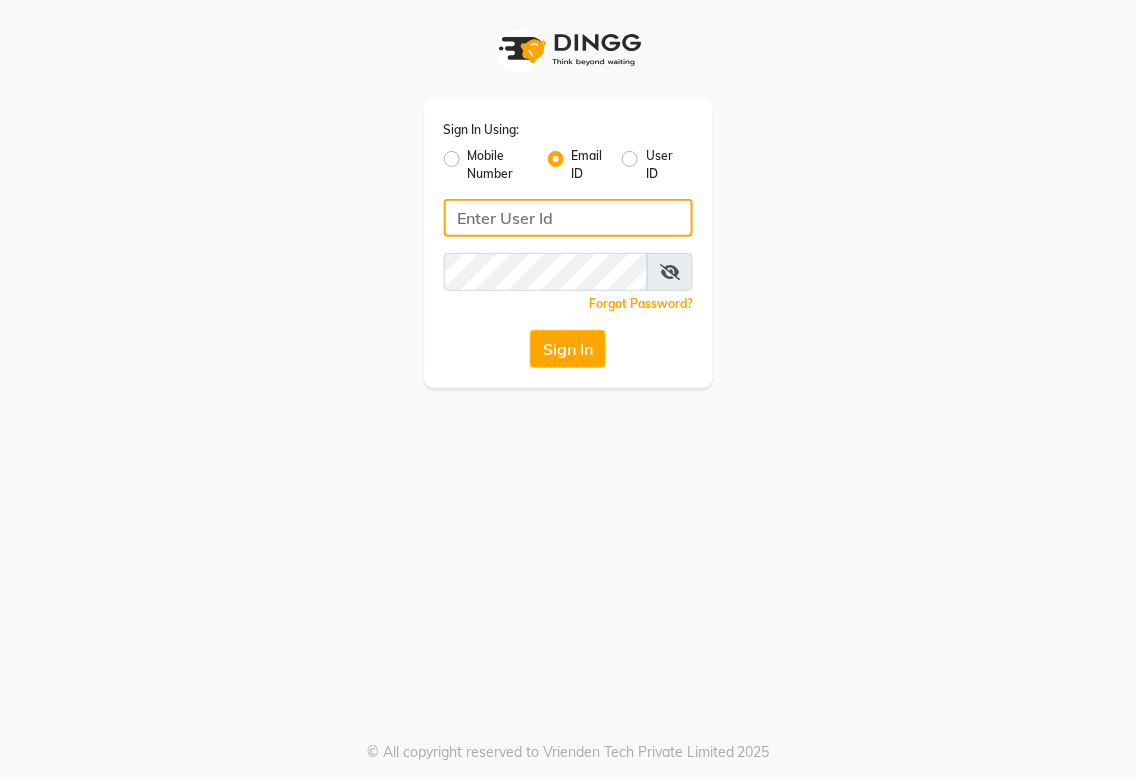 type on "[EMAIL_ADDRESS][DOMAIN_NAME]" 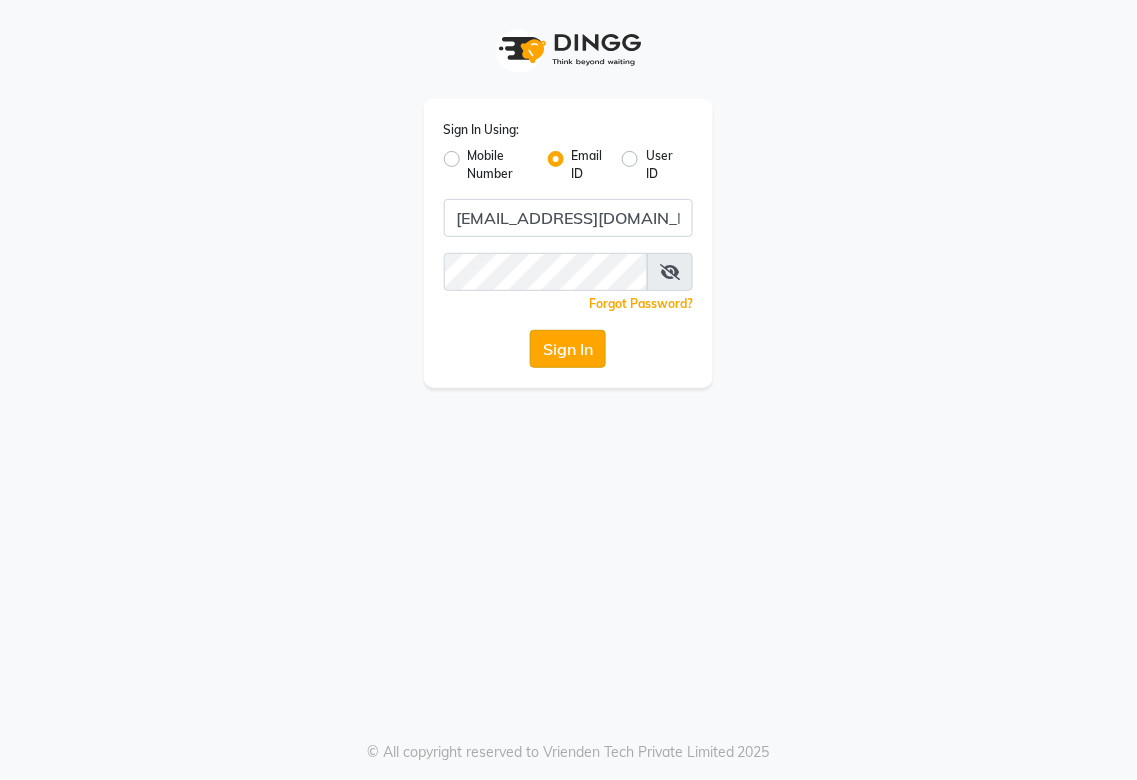 click on "Sign In" 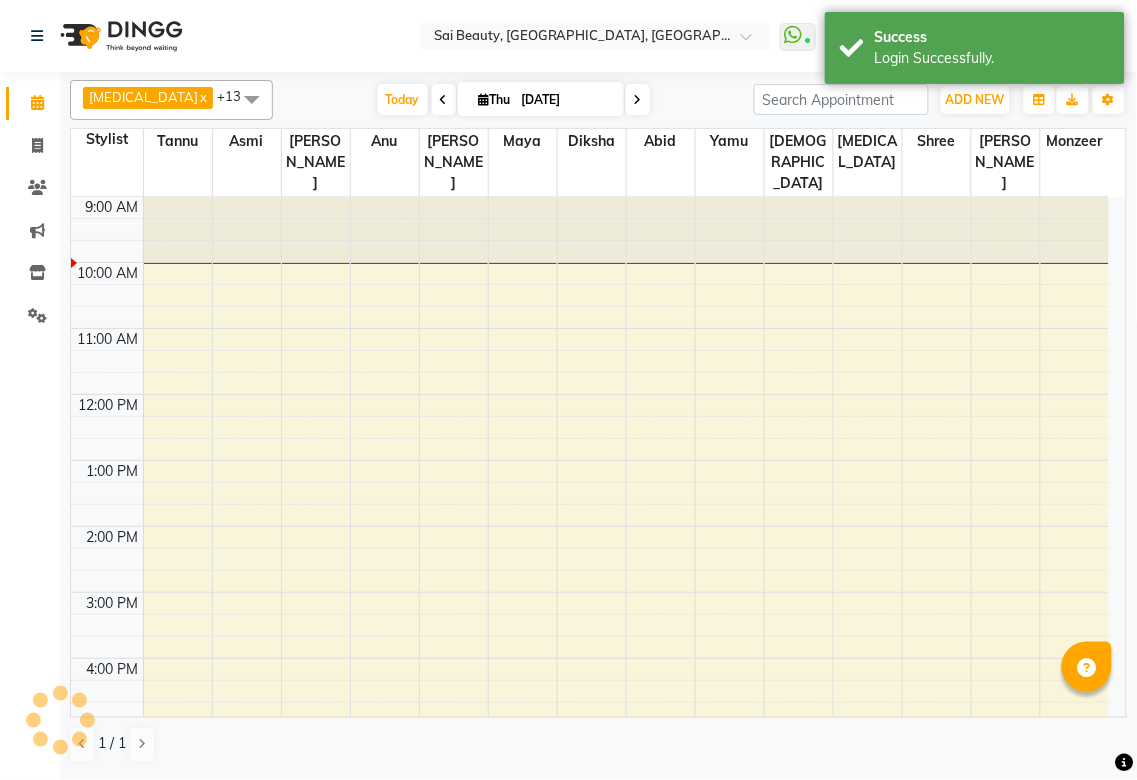 scroll, scrollTop: 0, scrollLeft: 0, axis: both 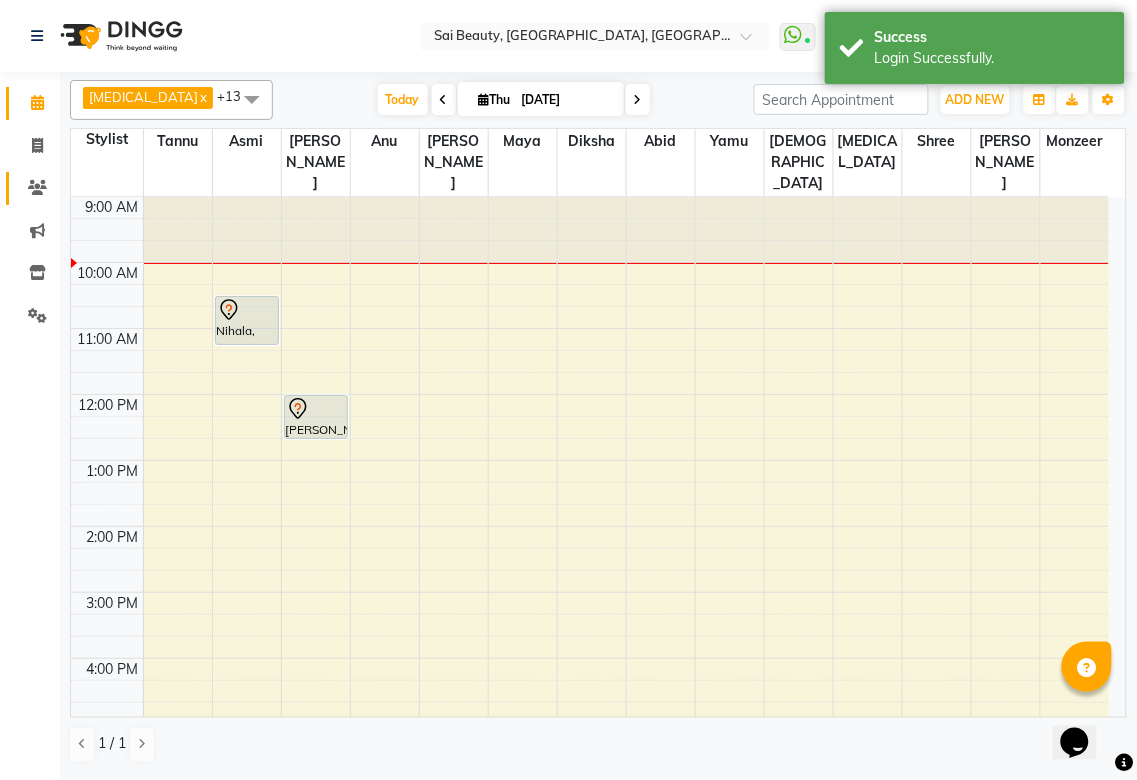 click 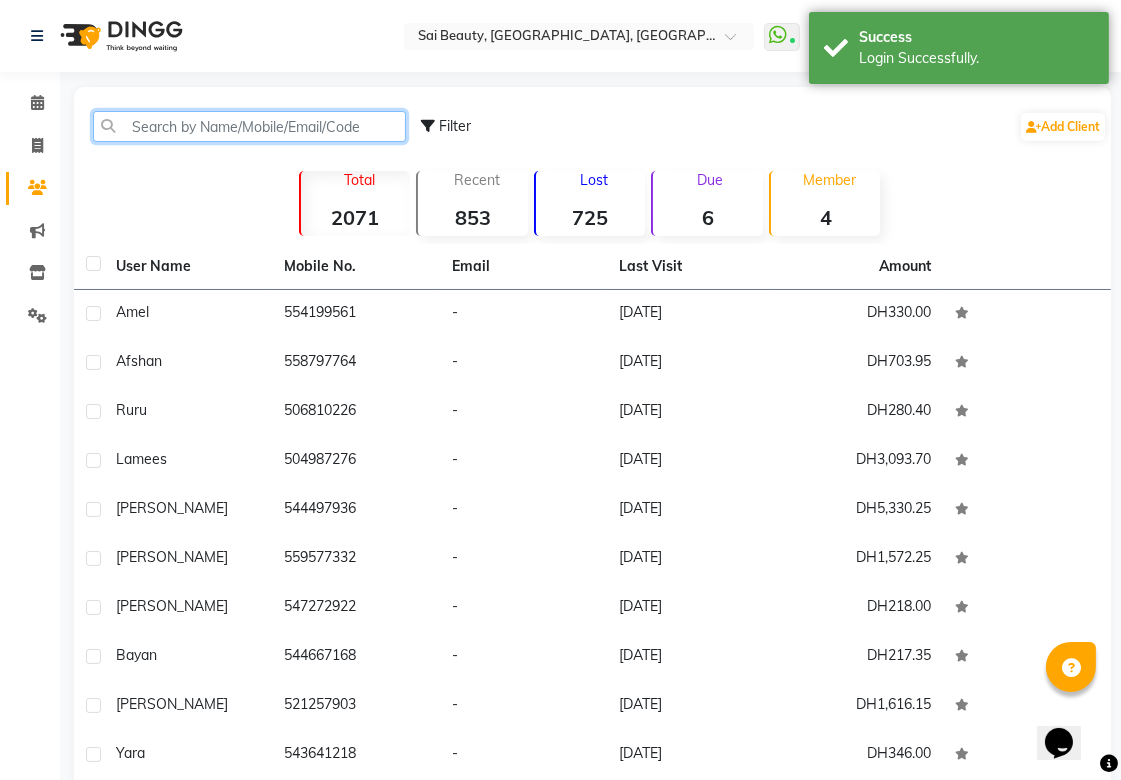 click 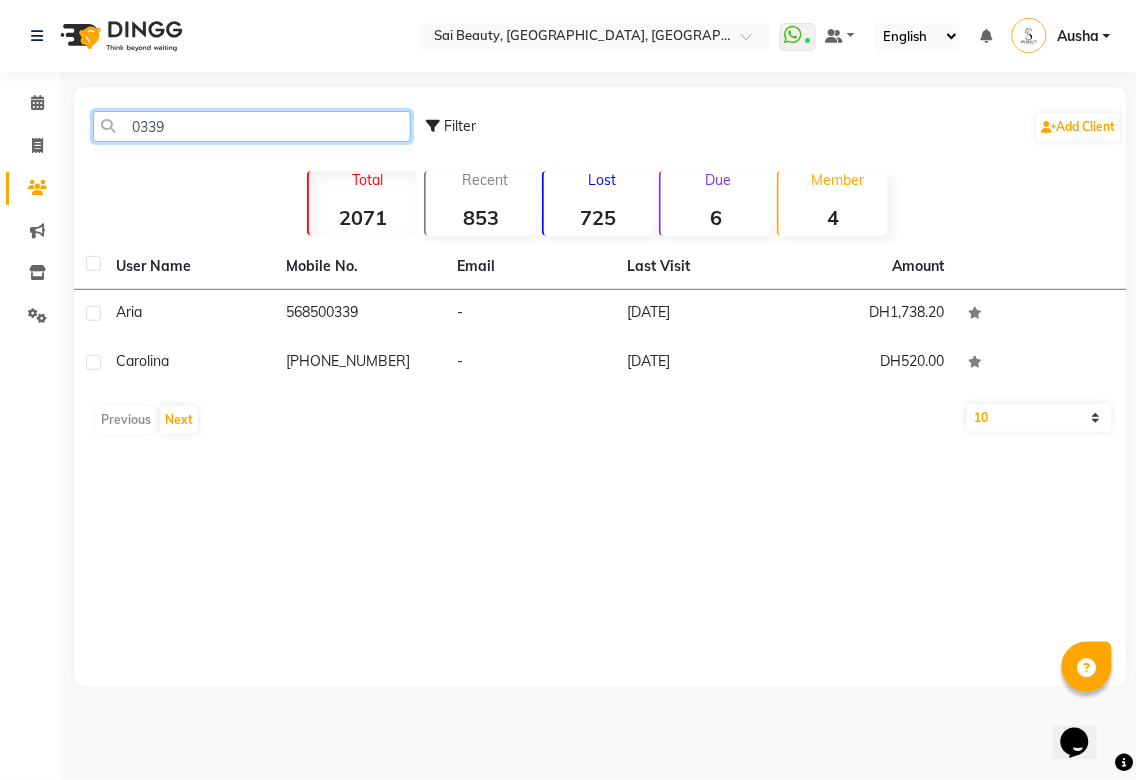 type on "0339" 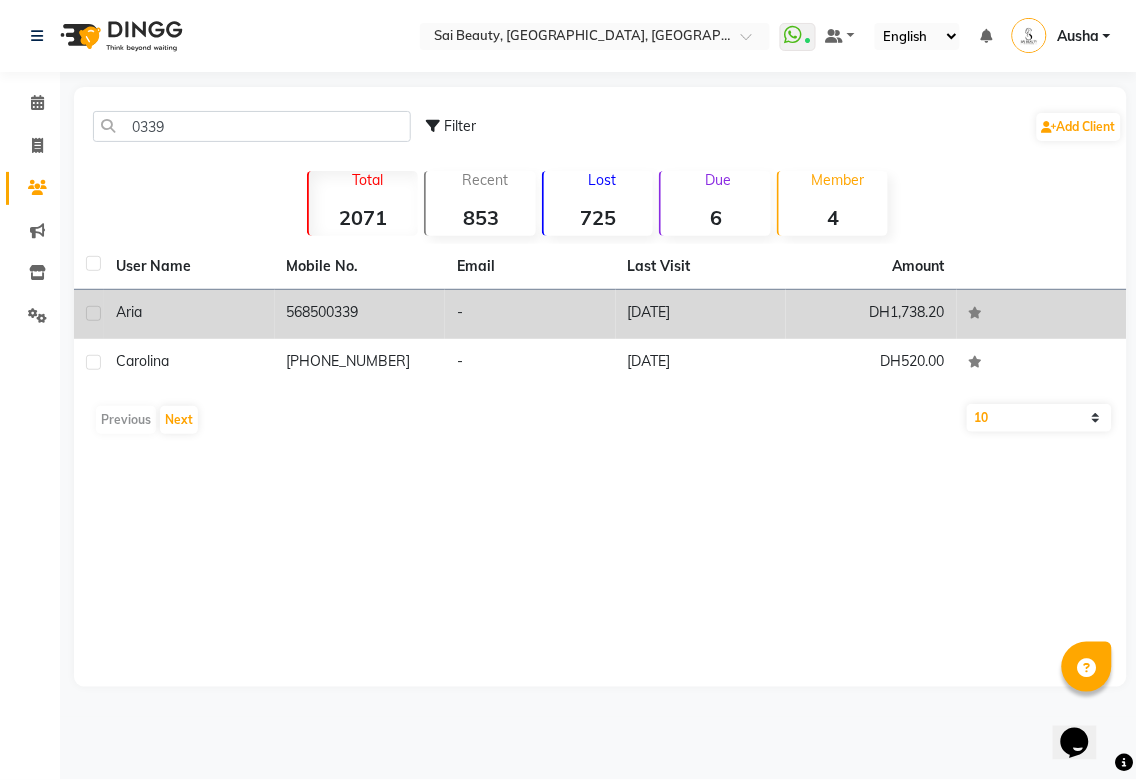 click on "Aria" 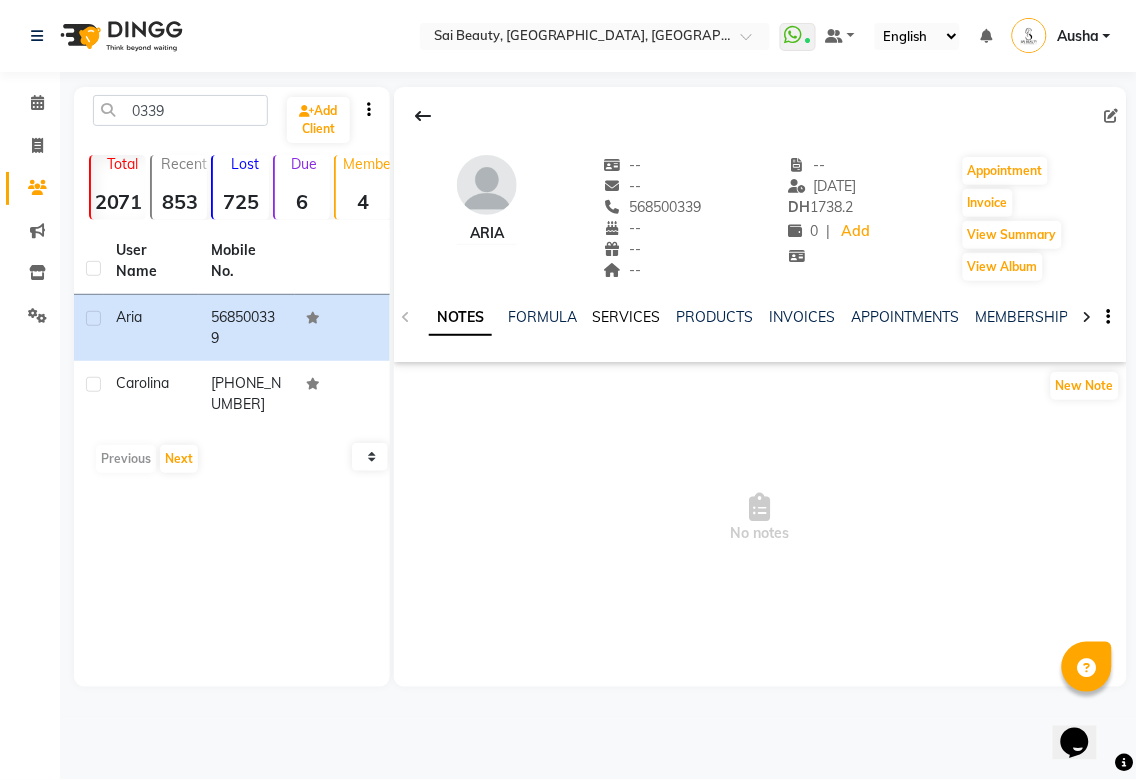 click on "SERVICES" 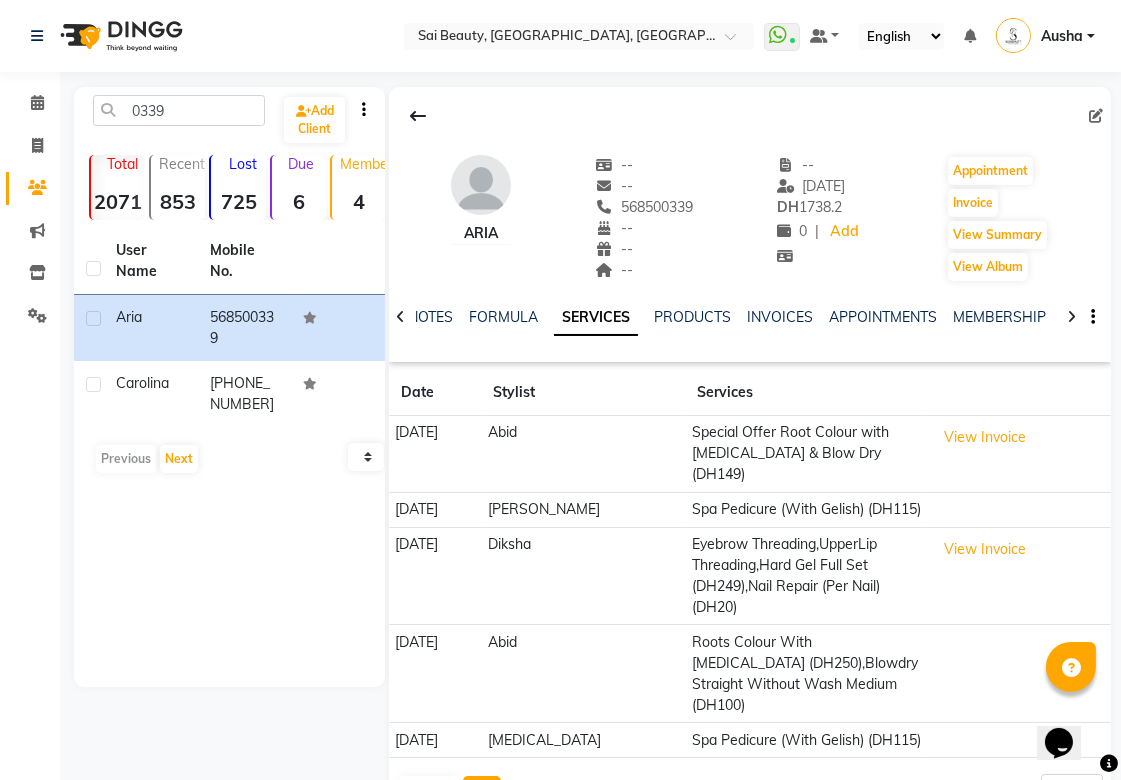click on "Next" 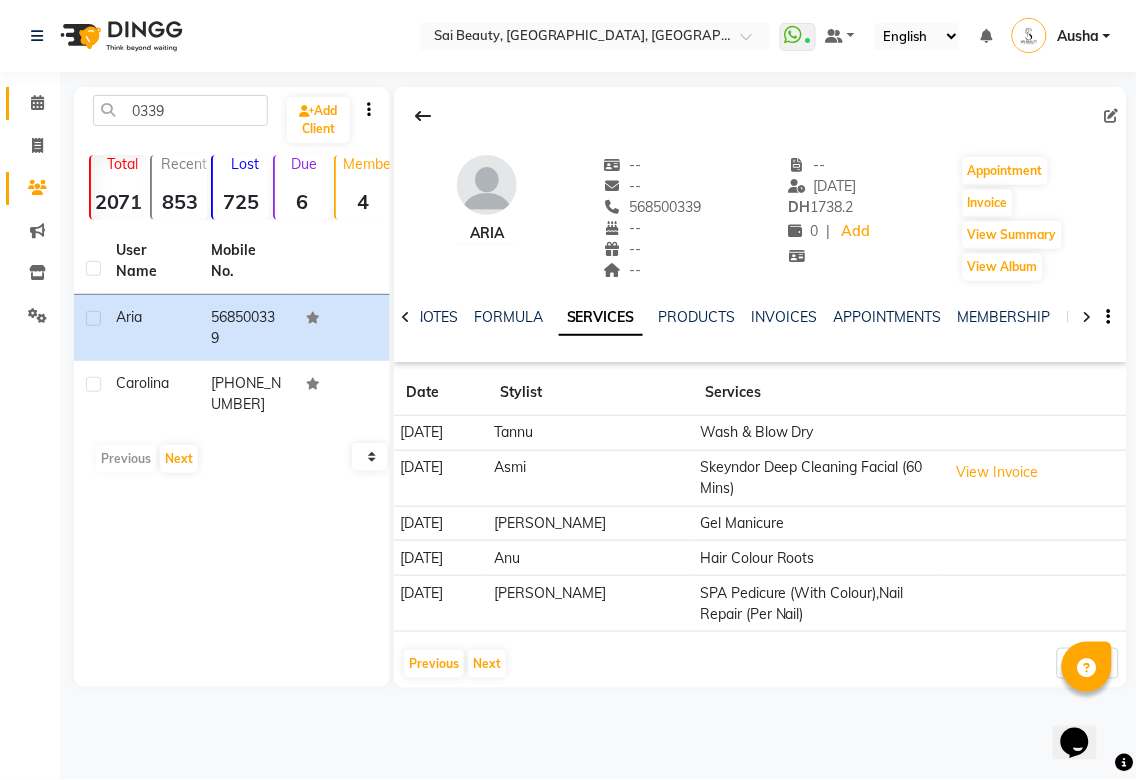 click 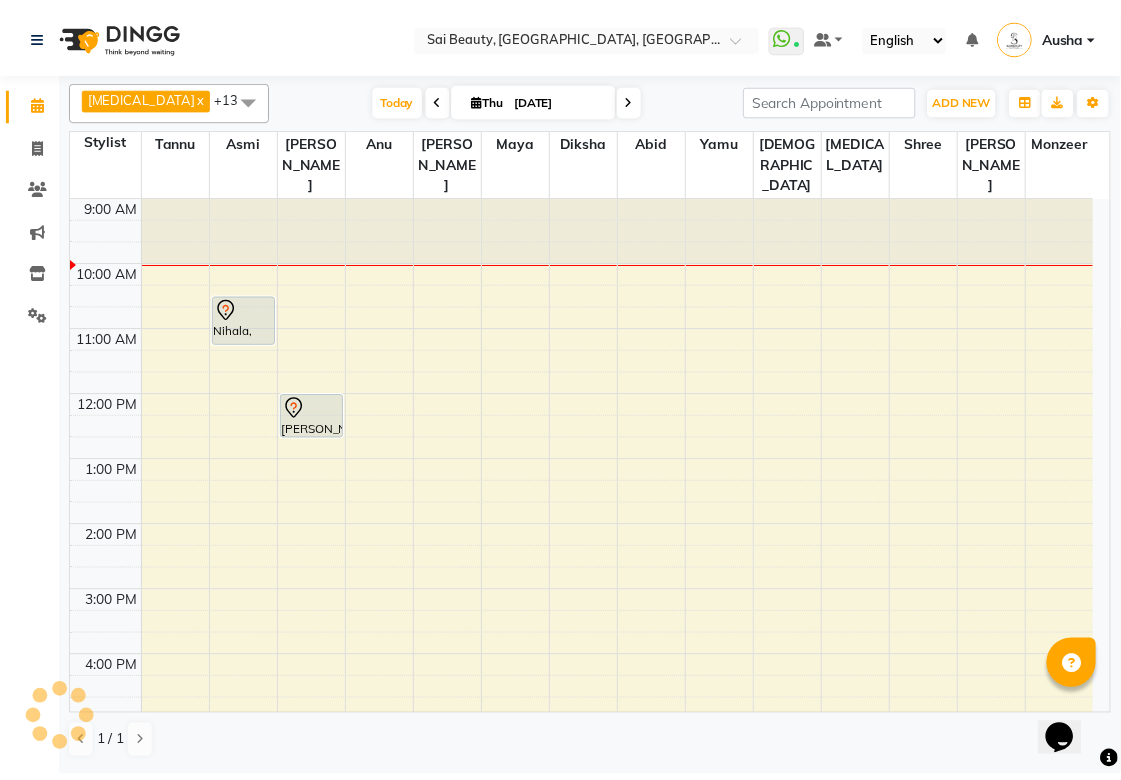 scroll, scrollTop: 0, scrollLeft: 0, axis: both 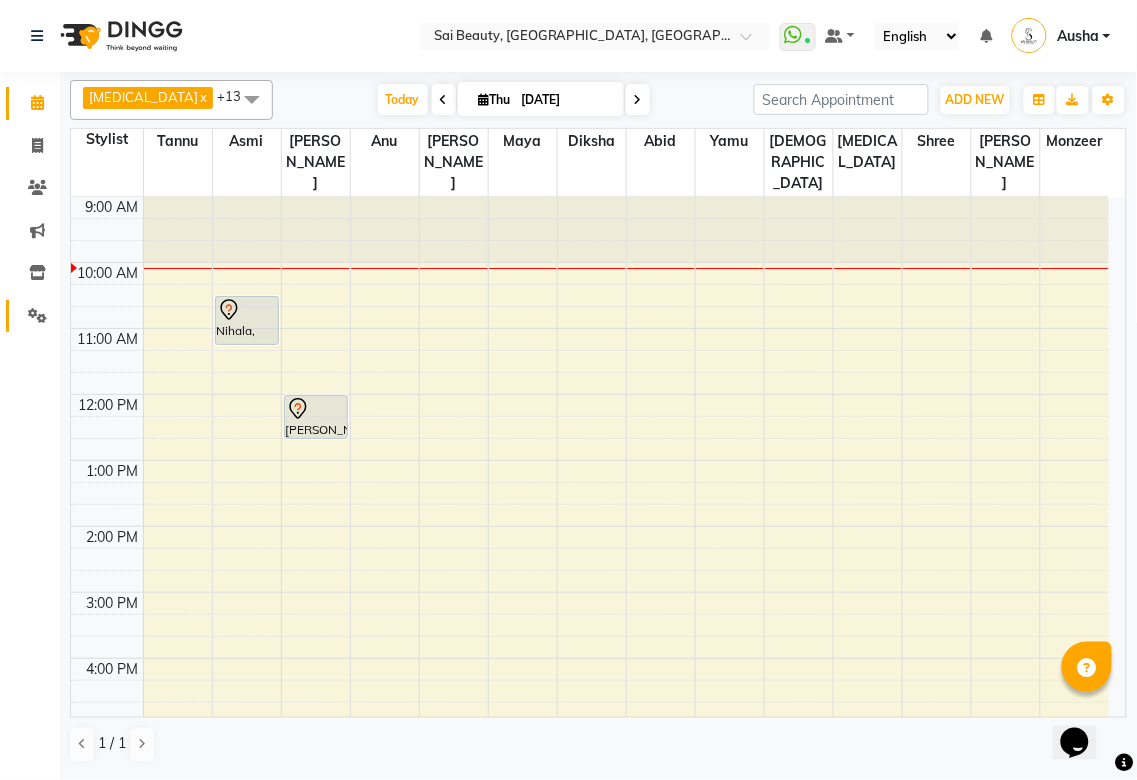 click 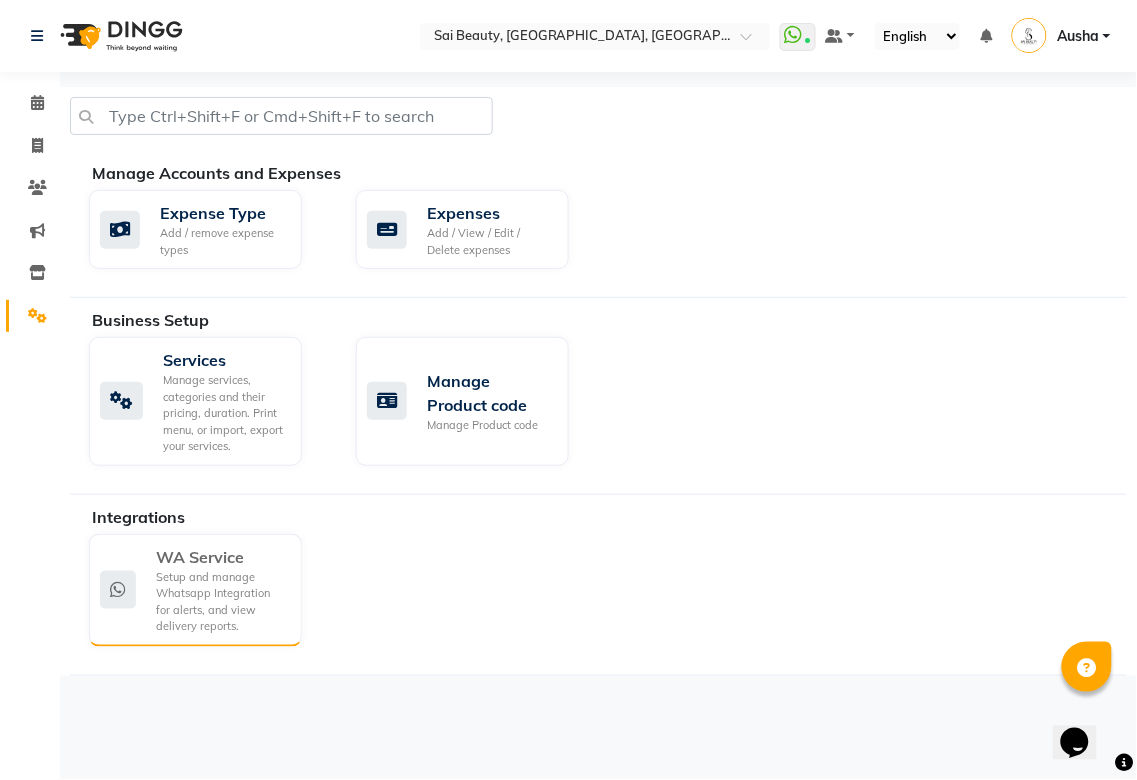 click on "Setup and manage Whatsapp Integration for alerts, and view delivery reports." 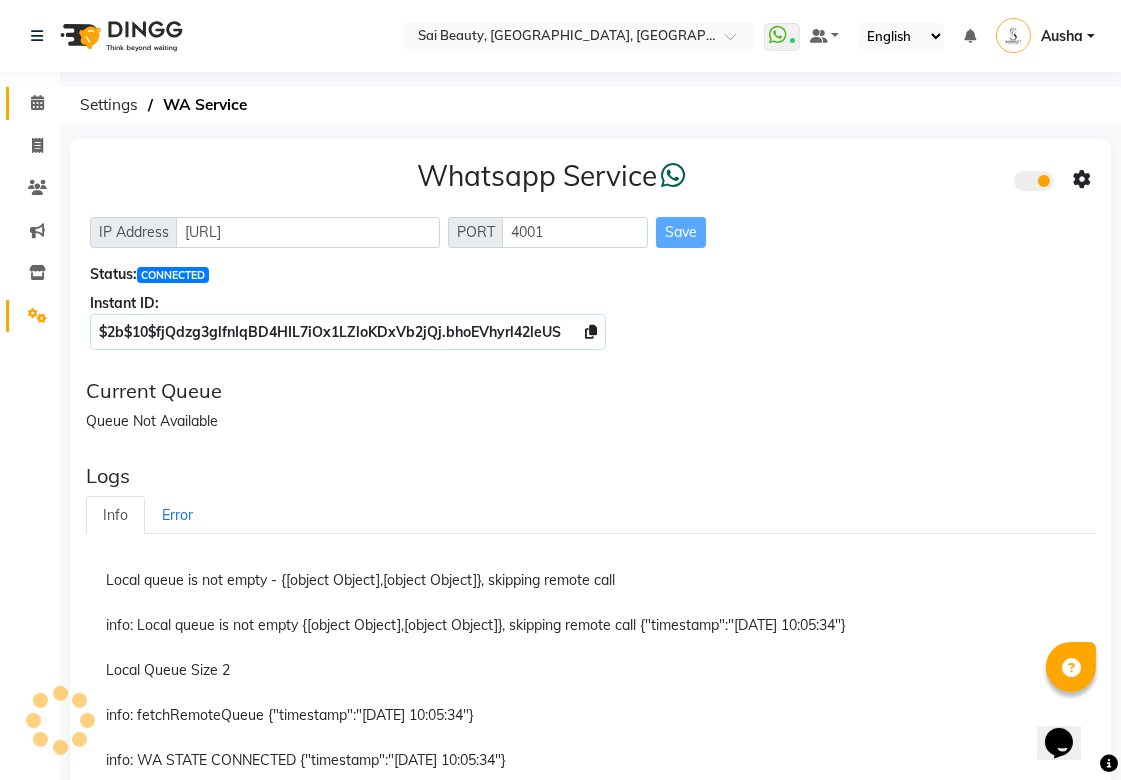 click 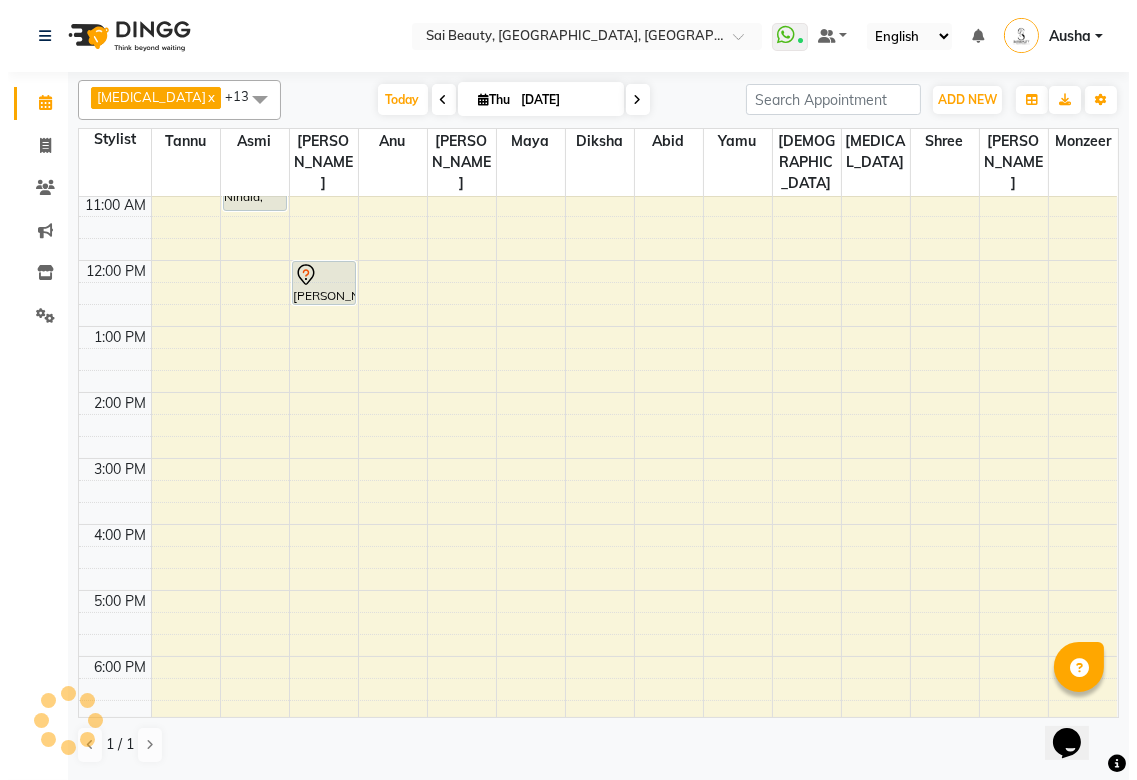 scroll, scrollTop: 0, scrollLeft: 0, axis: both 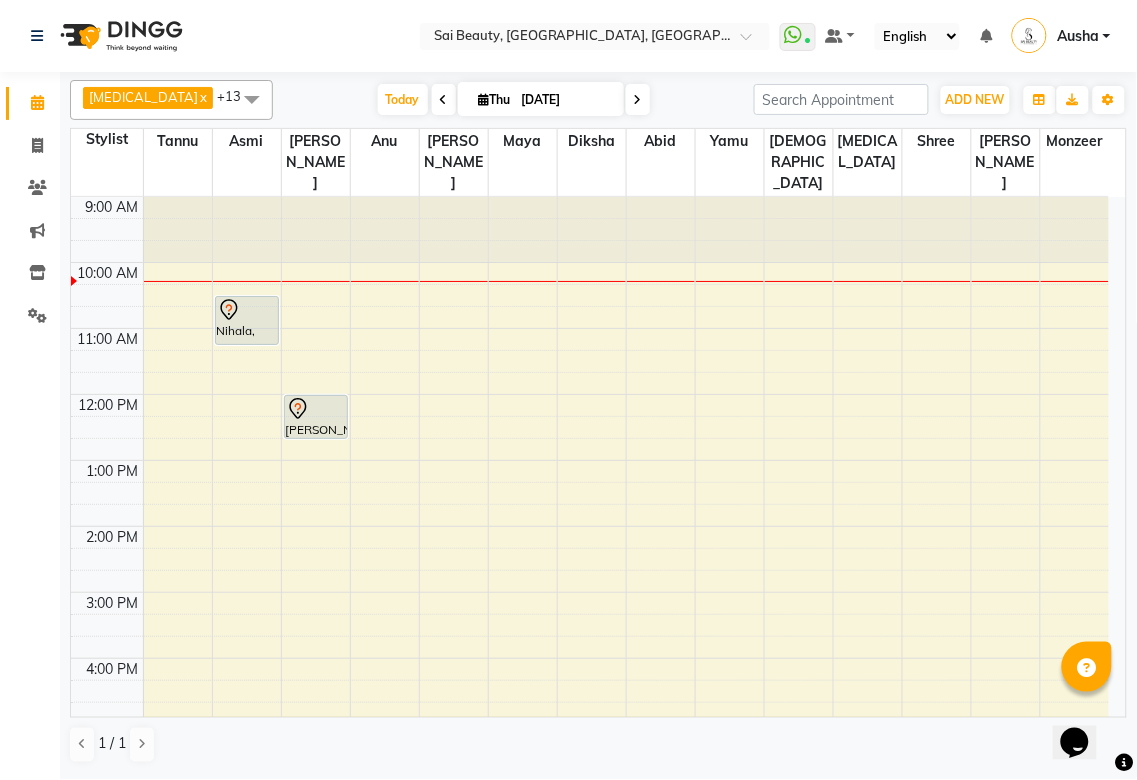click on "Nihala, TK01, 10:30 AM-11:15 AM, Deep cleaning facial with collagen mask" at bounding box center (247, 320) 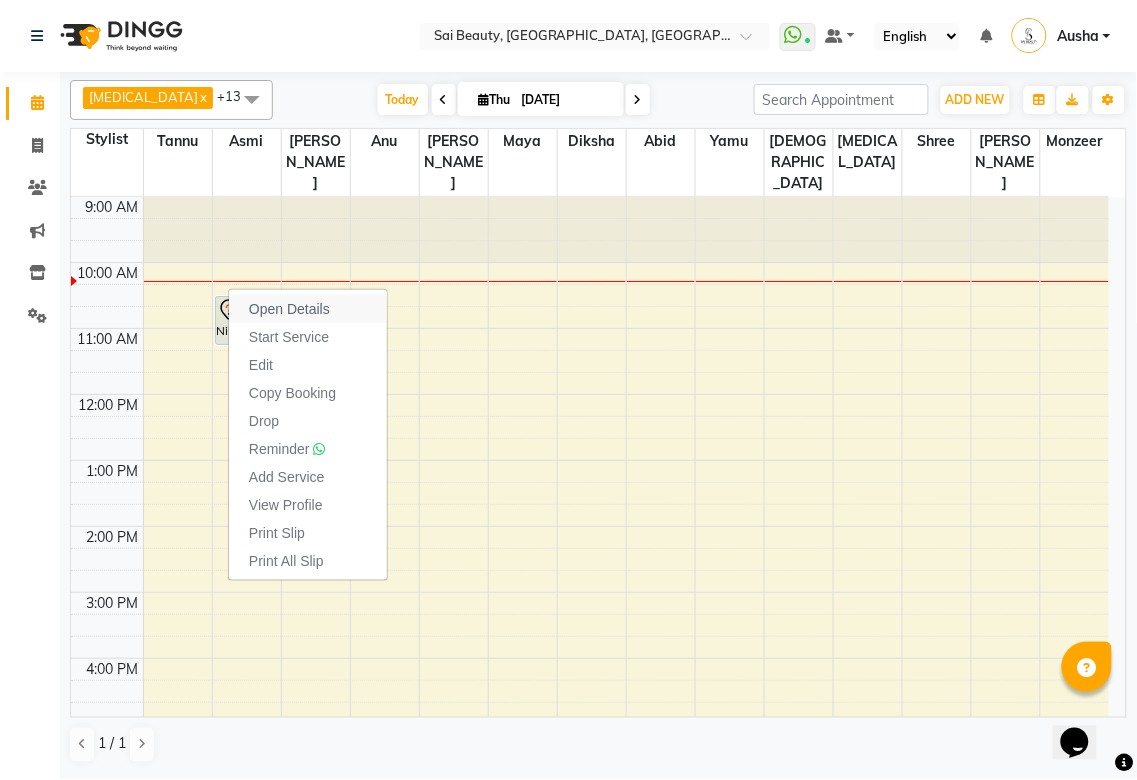 click on "Open Details" at bounding box center [289, 309] 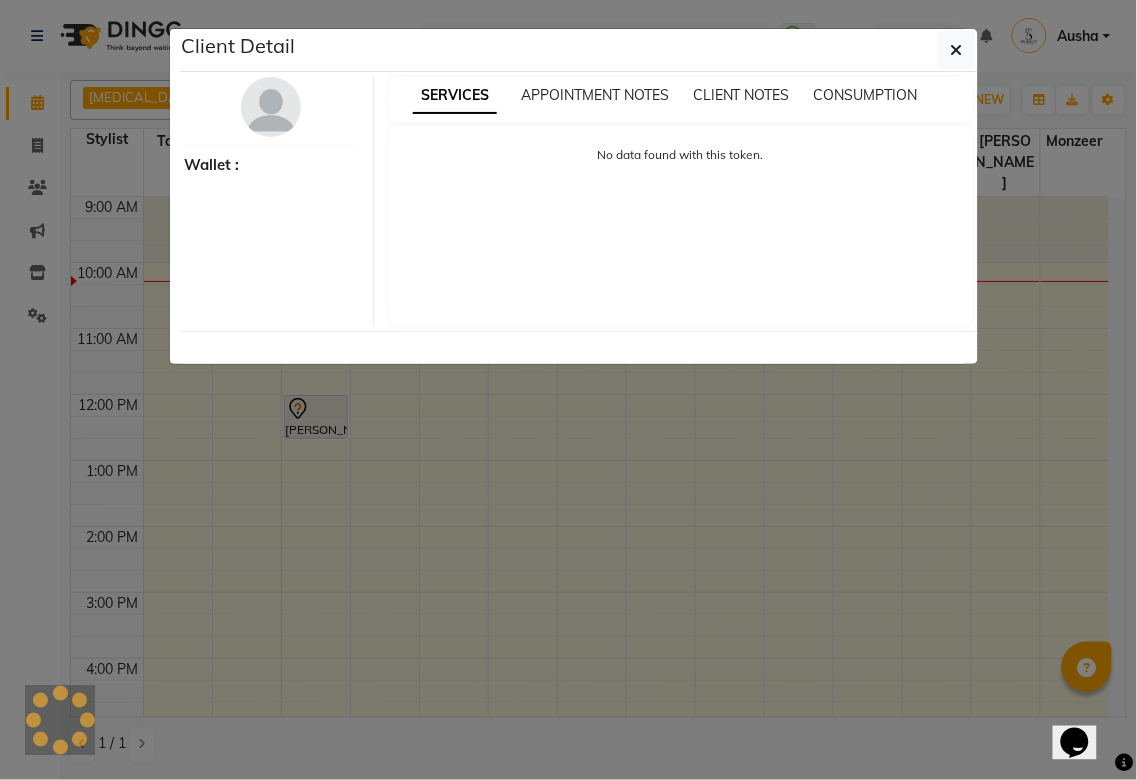 select on "7" 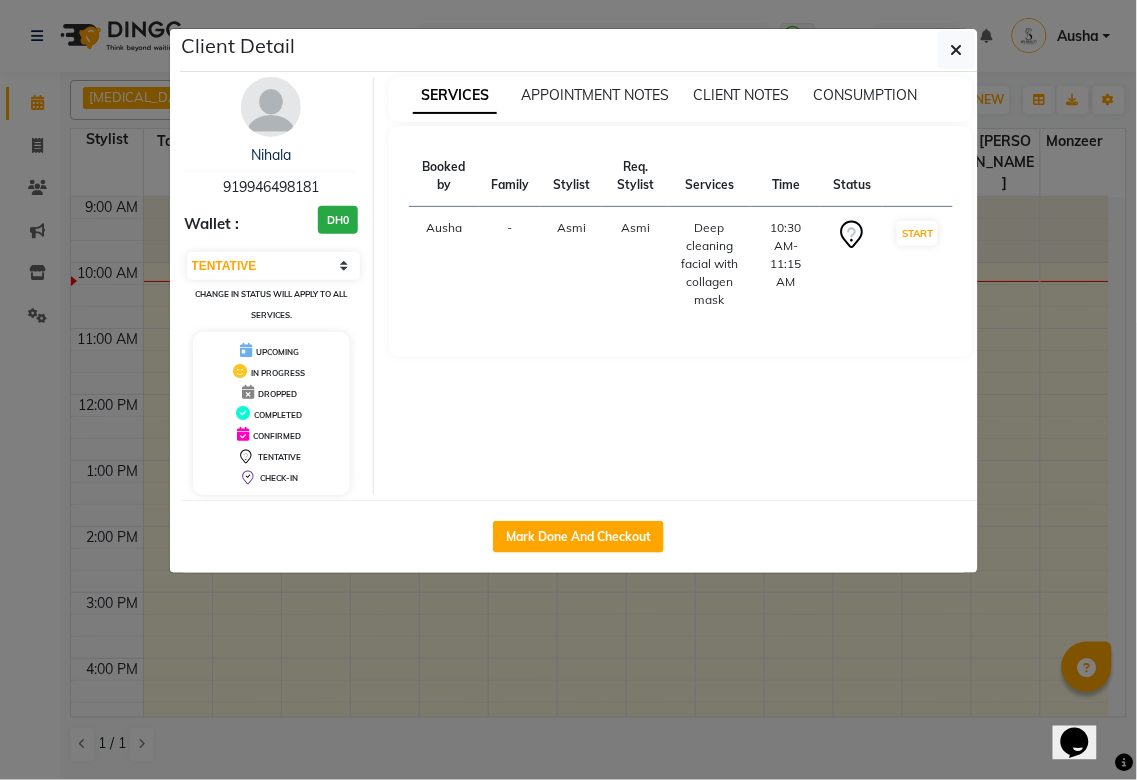 click on "Client Detail  Nihala    919946498181 Wallet : DH0 Select IN SERVICE CONFIRMED TENTATIVE CHECK IN MARK DONE DROPPED UPCOMING Change in status will apply to all services. UPCOMING IN PROGRESS DROPPED COMPLETED CONFIRMED TENTATIVE CHECK-IN SERVICES APPOINTMENT NOTES CLIENT NOTES CONSUMPTION Booked by Family Stylist Req. Stylist Services Time Status  Ausha  - Asmi Asmi  Deep cleaning facial with collagen mask   10:30 AM-11:15 AM   START   Mark Done And Checkout" 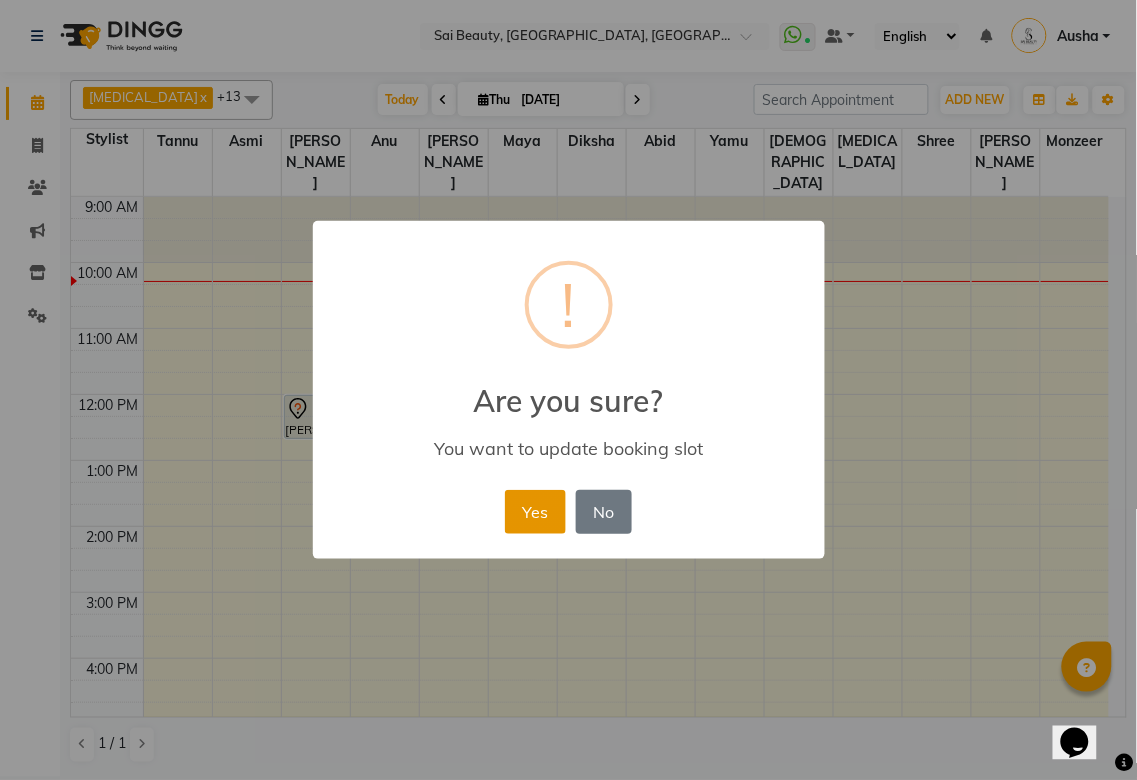 click on "Yes" at bounding box center (535, 512) 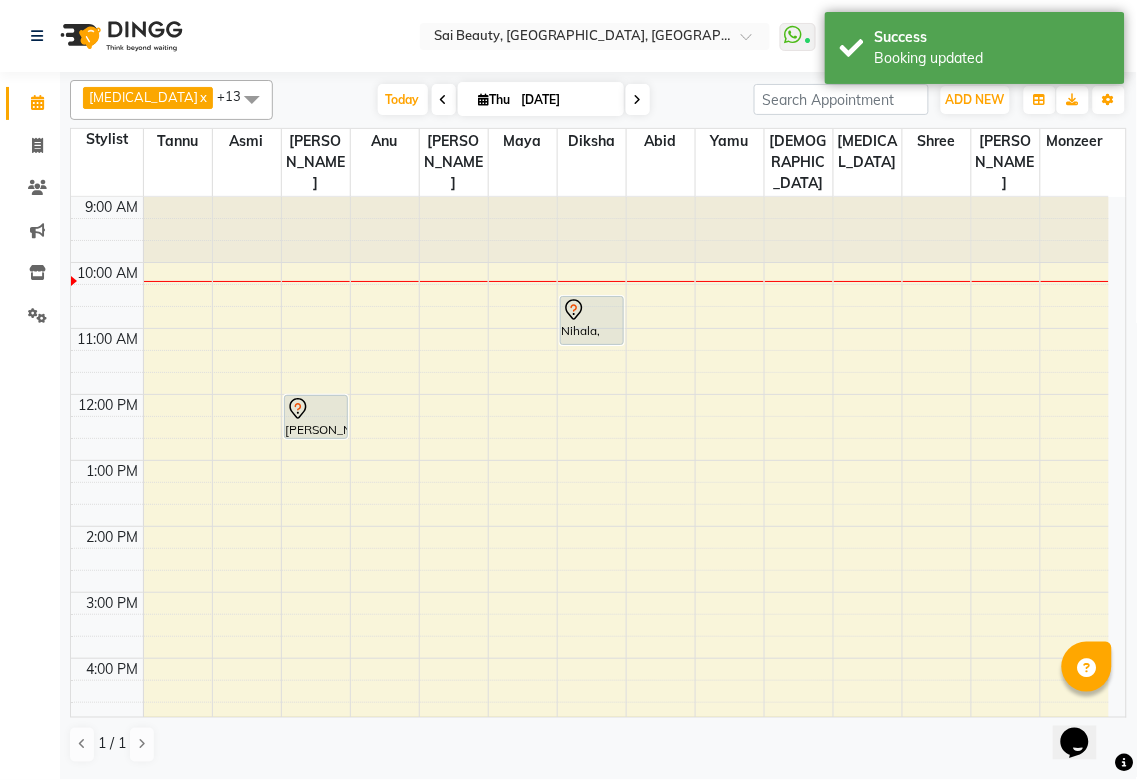 click on "Nihala, TK01, 10:30 AM-11:15 AM, Deep cleaning facial with collagen mask" at bounding box center [592, 320] 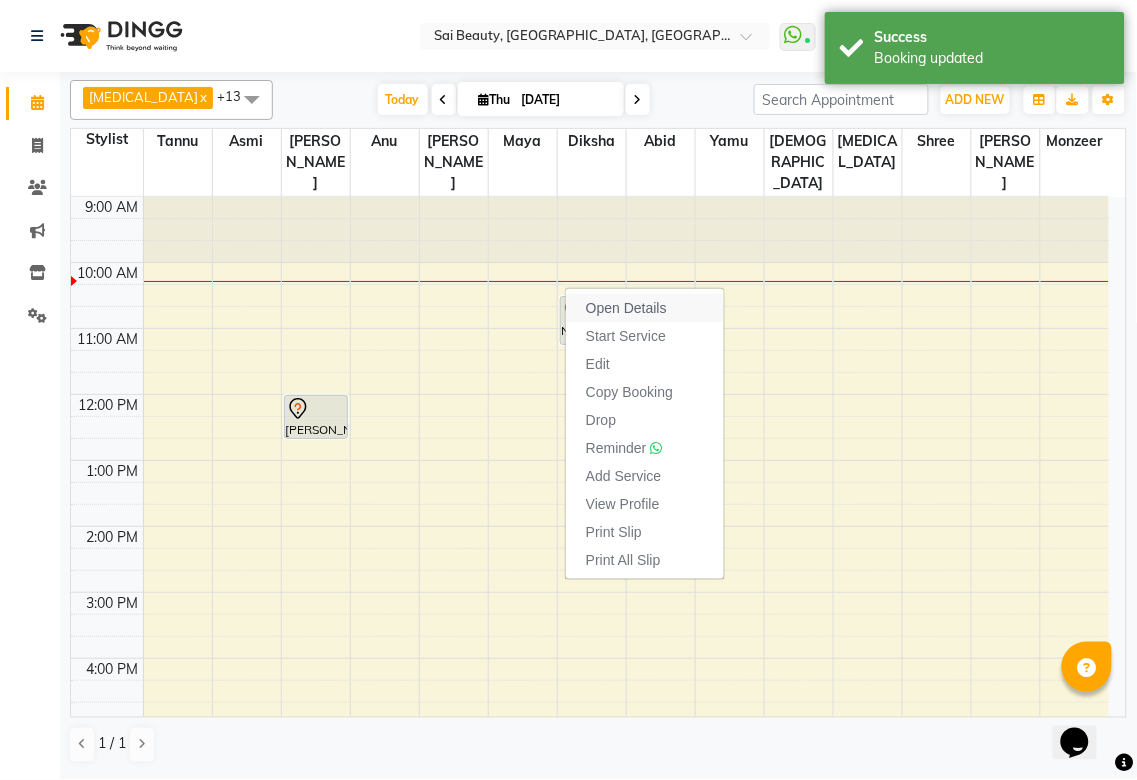 click on "Open Details" at bounding box center [626, 308] 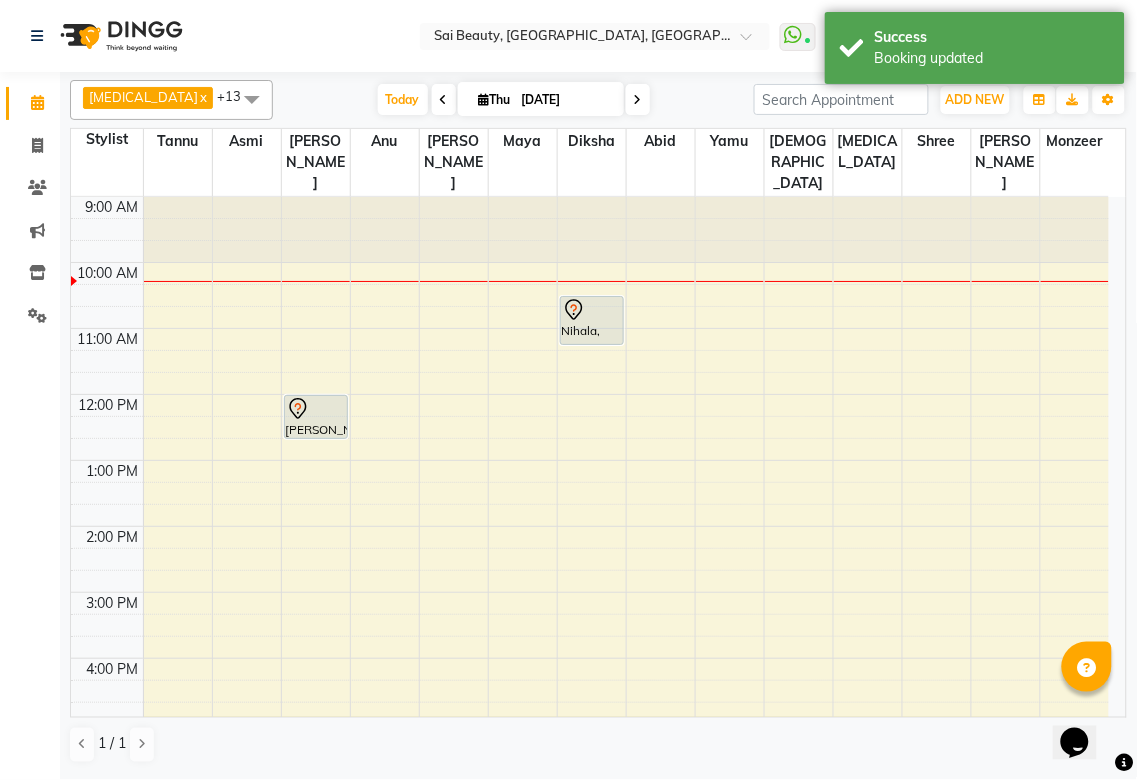 click 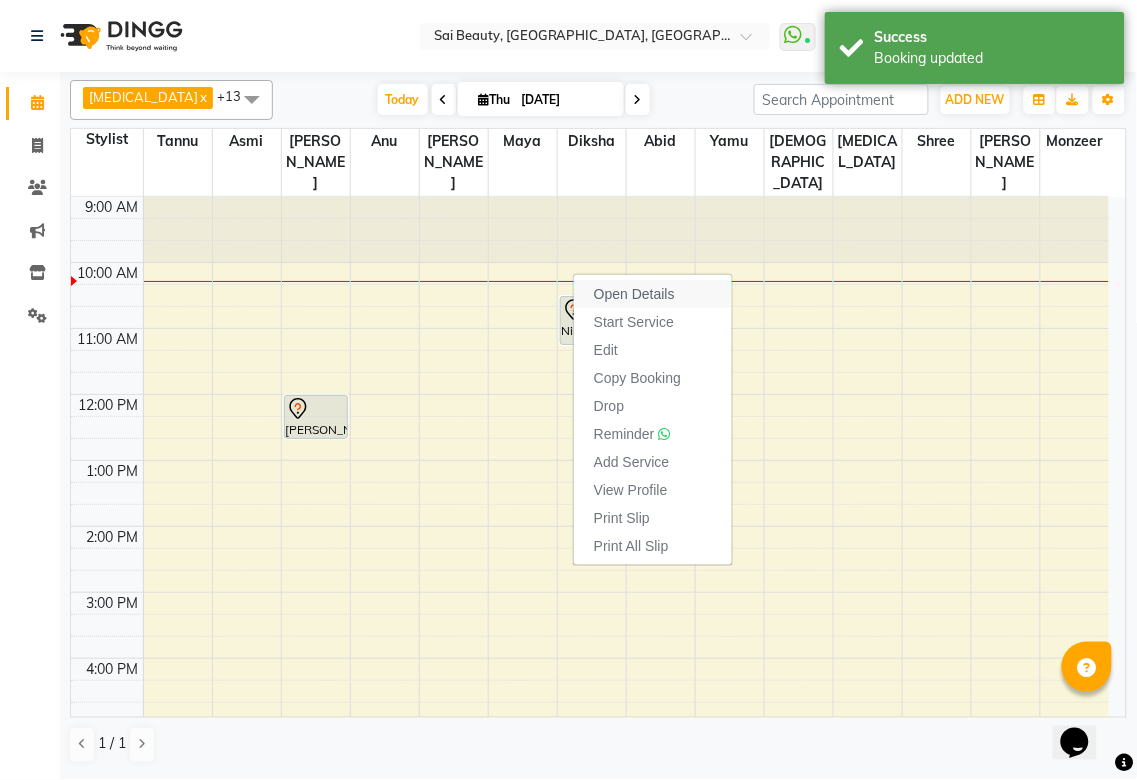 click on "Open Details" at bounding box center [634, 294] 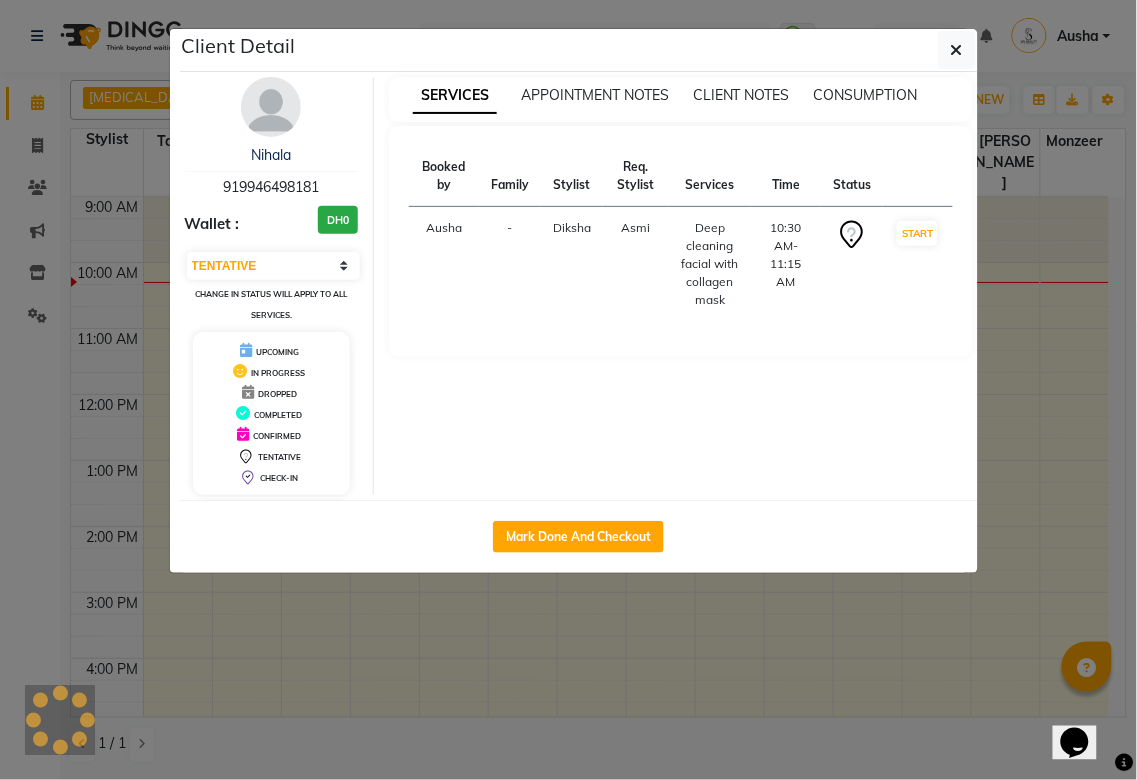 click on "Client Detail  Nihala    919946498181 Wallet : DH0 Select IN SERVICE CONFIRMED TENTATIVE CHECK IN MARK DONE DROPPED UPCOMING Change in status will apply to all services. UPCOMING IN PROGRESS DROPPED COMPLETED CONFIRMED TENTATIVE CHECK-IN SERVICES APPOINTMENT NOTES CLIENT NOTES CONSUMPTION Booked by Family Stylist Req. Stylist Services Time Status  [PERSON_NAME] Asmi  Deep cleaning facial with collagen mask   10:30 AM-11:15 AM   START   Mark Done And Checkout" 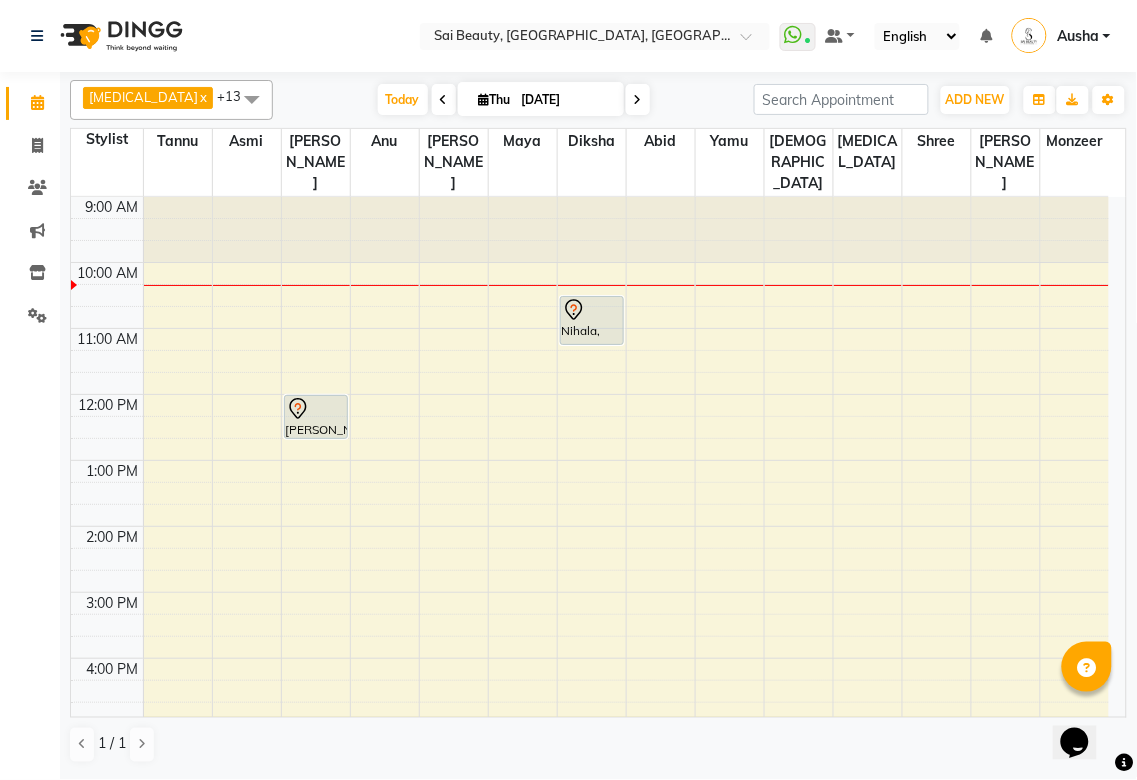 click at bounding box center (626, 669) 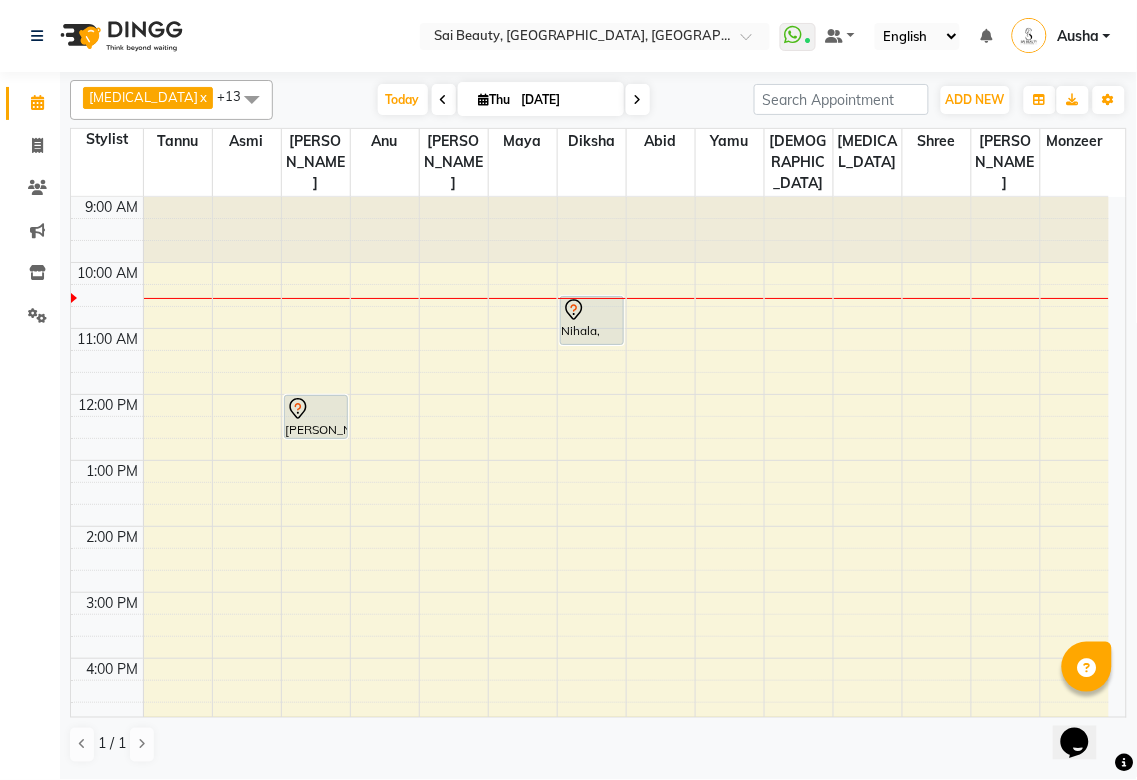 click at bounding box center (638, 99) 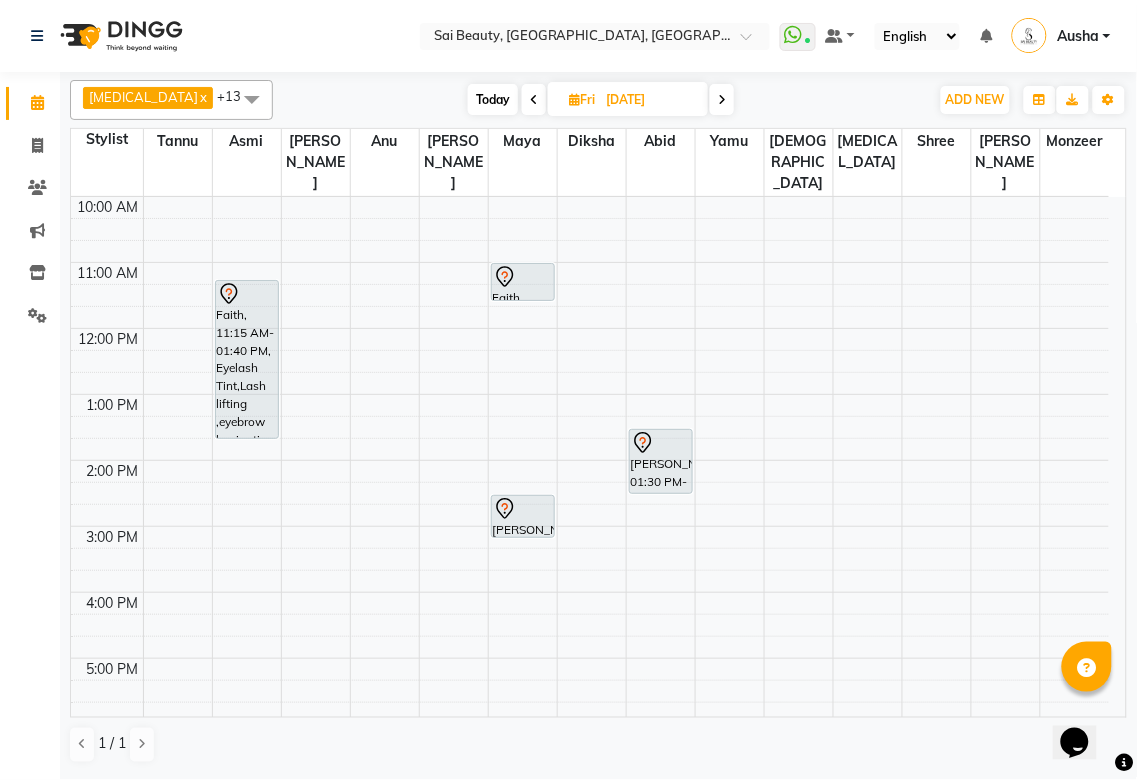 scroll, scrollTop: 0, scrollLeft: 0, axis: both 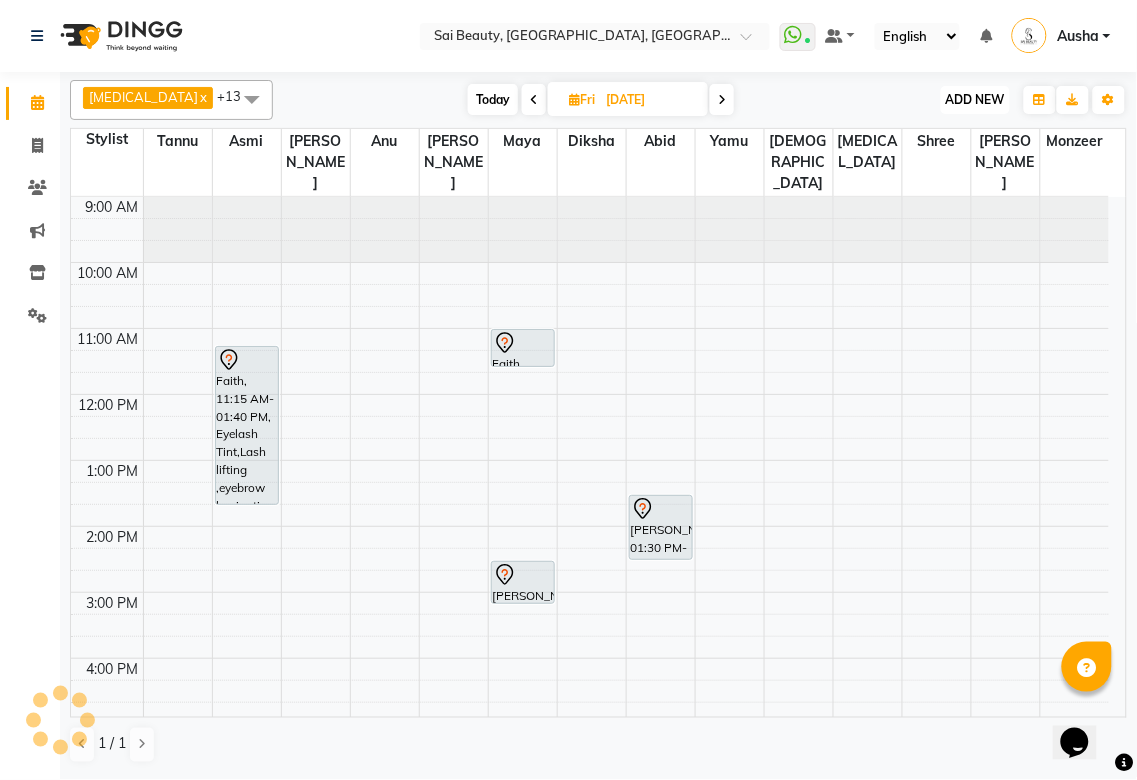 click on "ADD NEW" at bounding box center (975, 99) 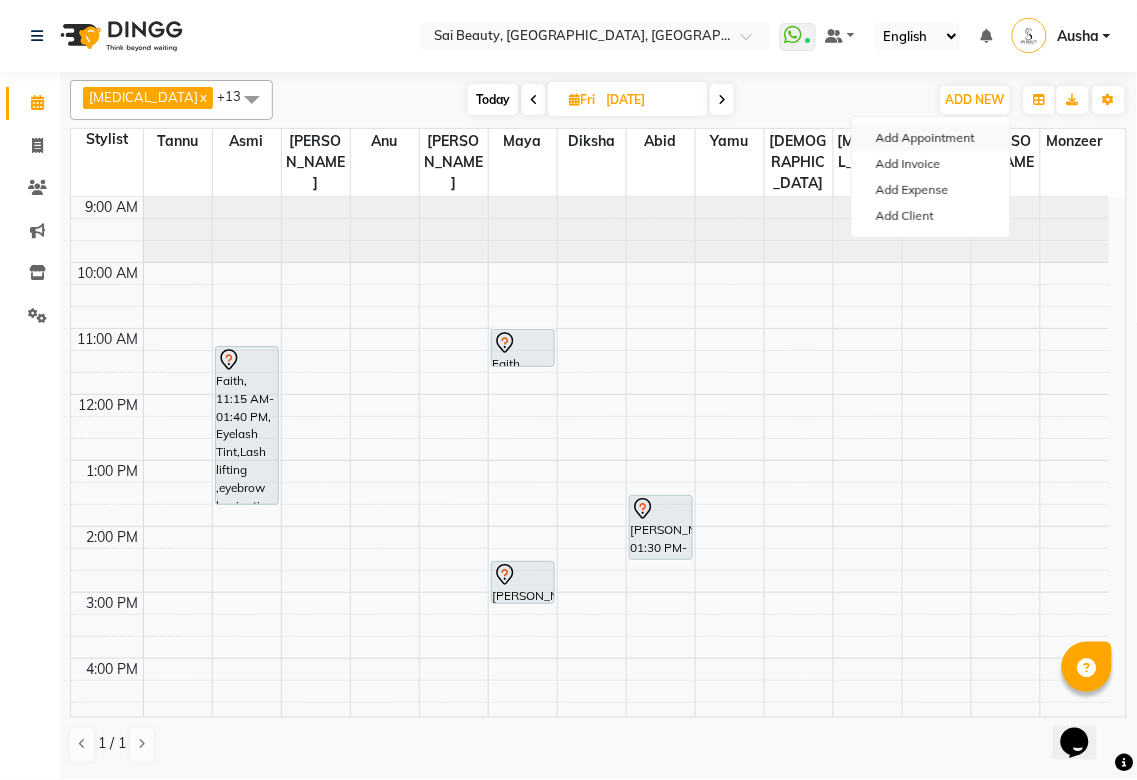 click on "Add Appointment" at bounding box center (931, 138) 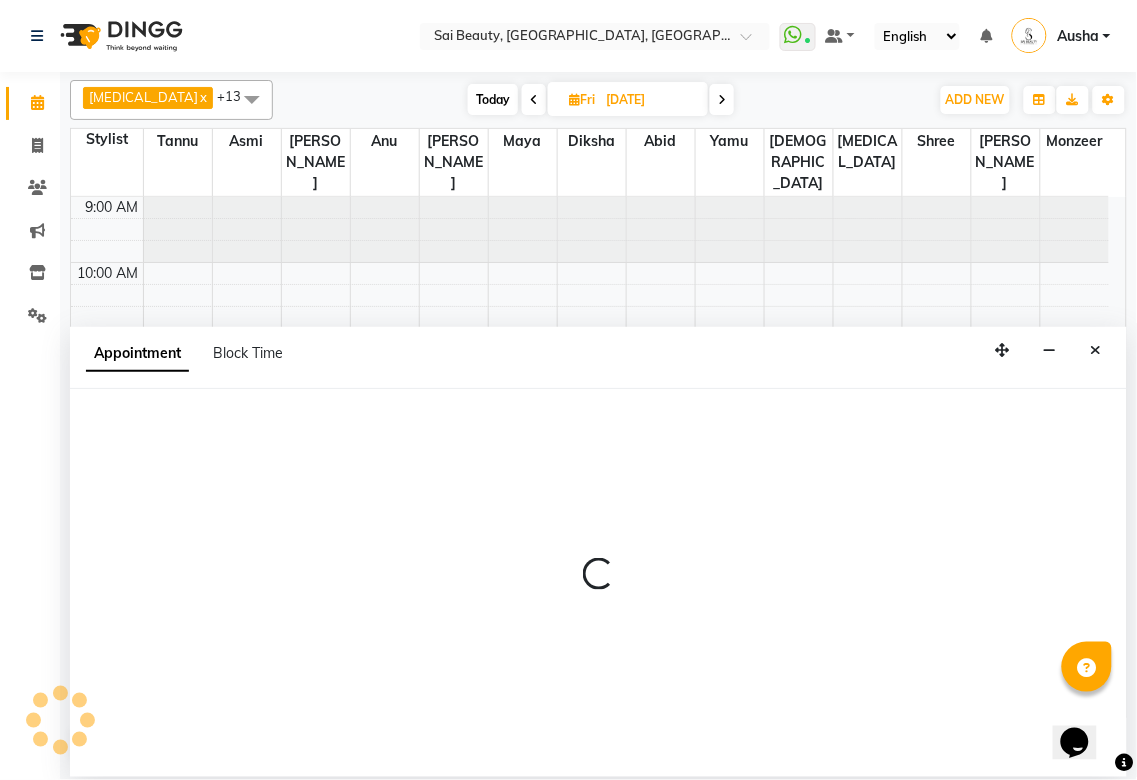 select on "tentative" 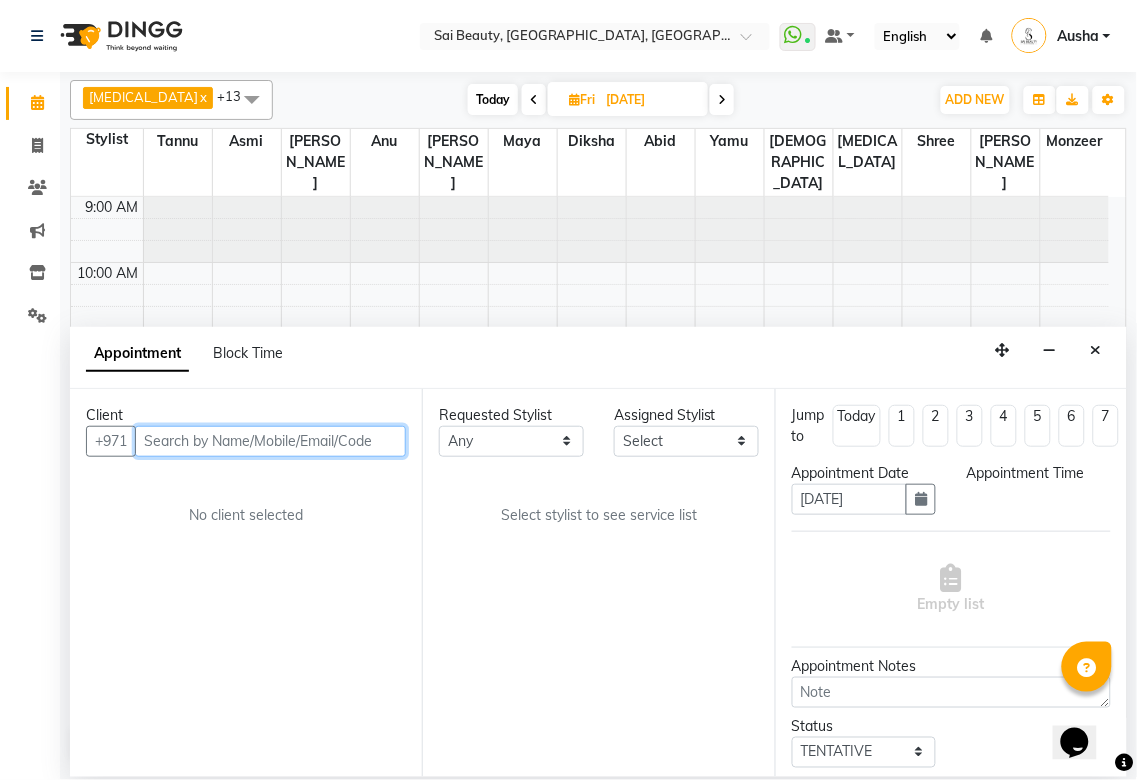 select on "600" 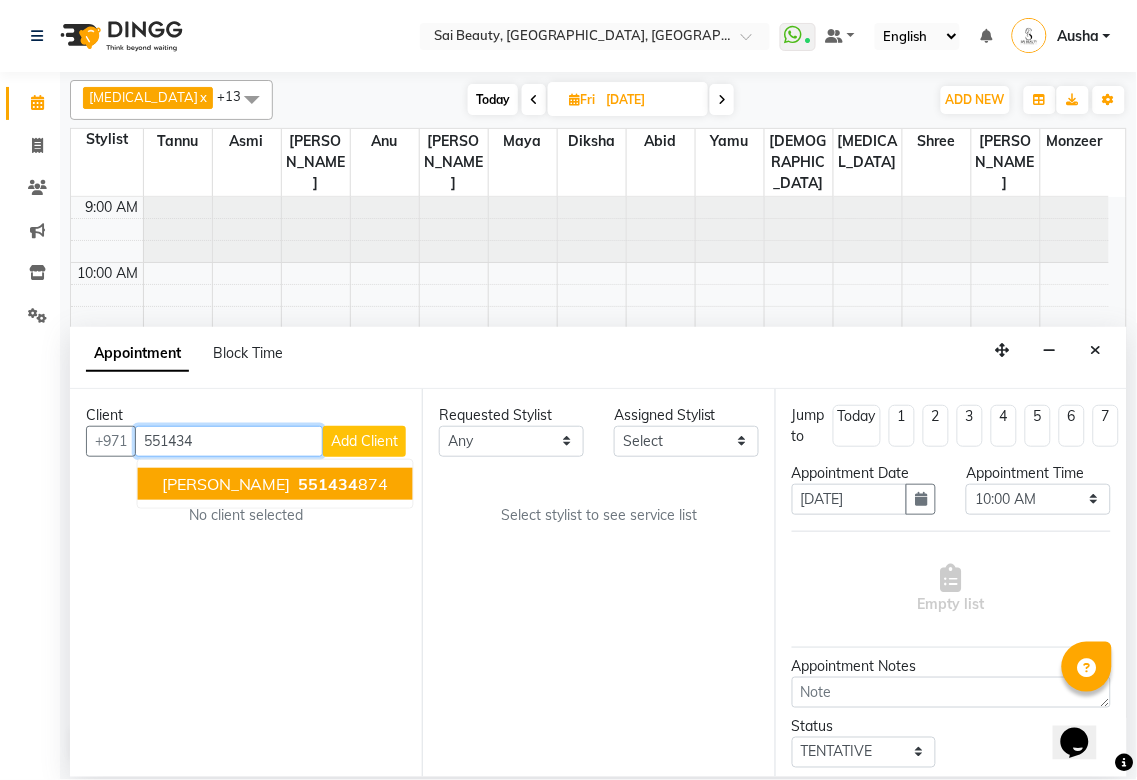click on "[PERSON_NAME]   551434 874" at bounding box center [275, 484] 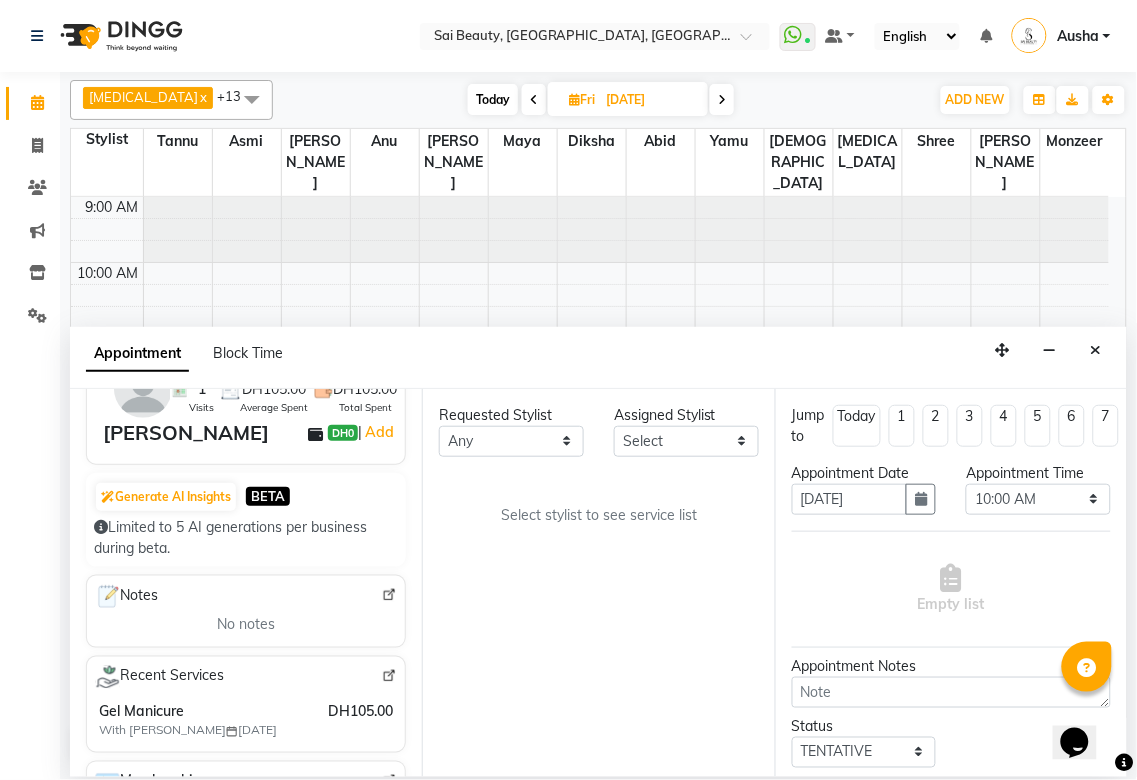 scroll, scrollTop: 282, scrollLeft: 0, axis: vertical 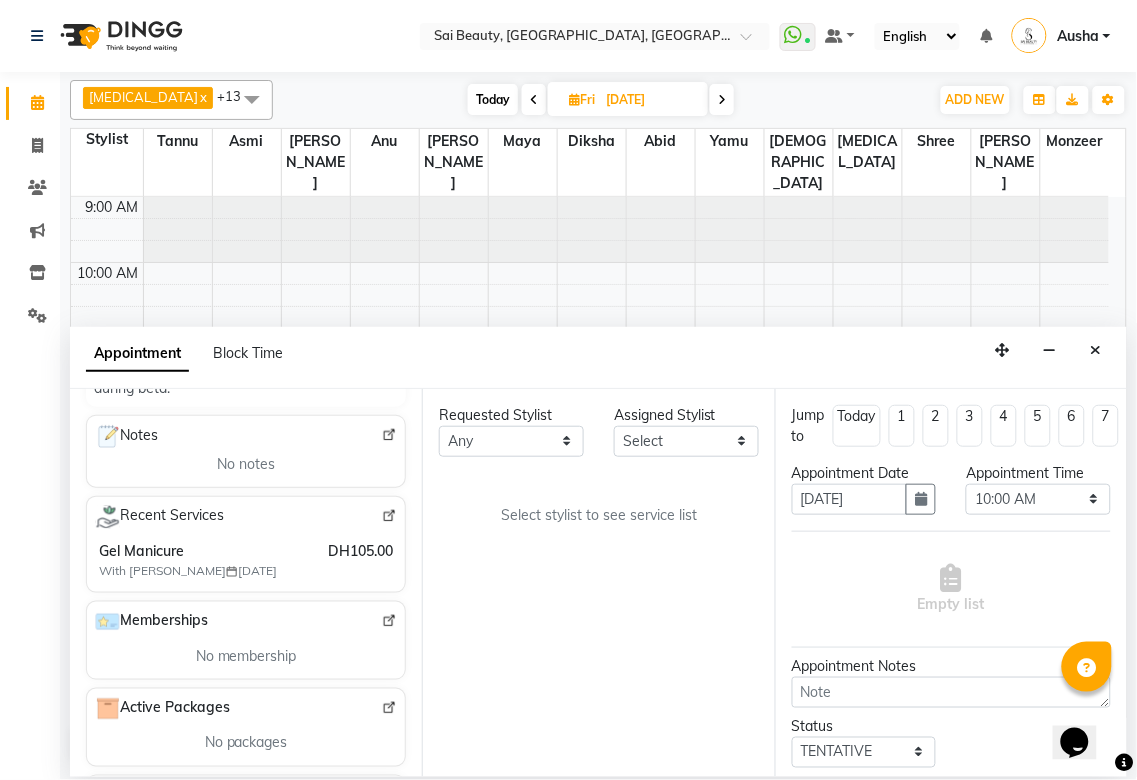 type on "551434874" 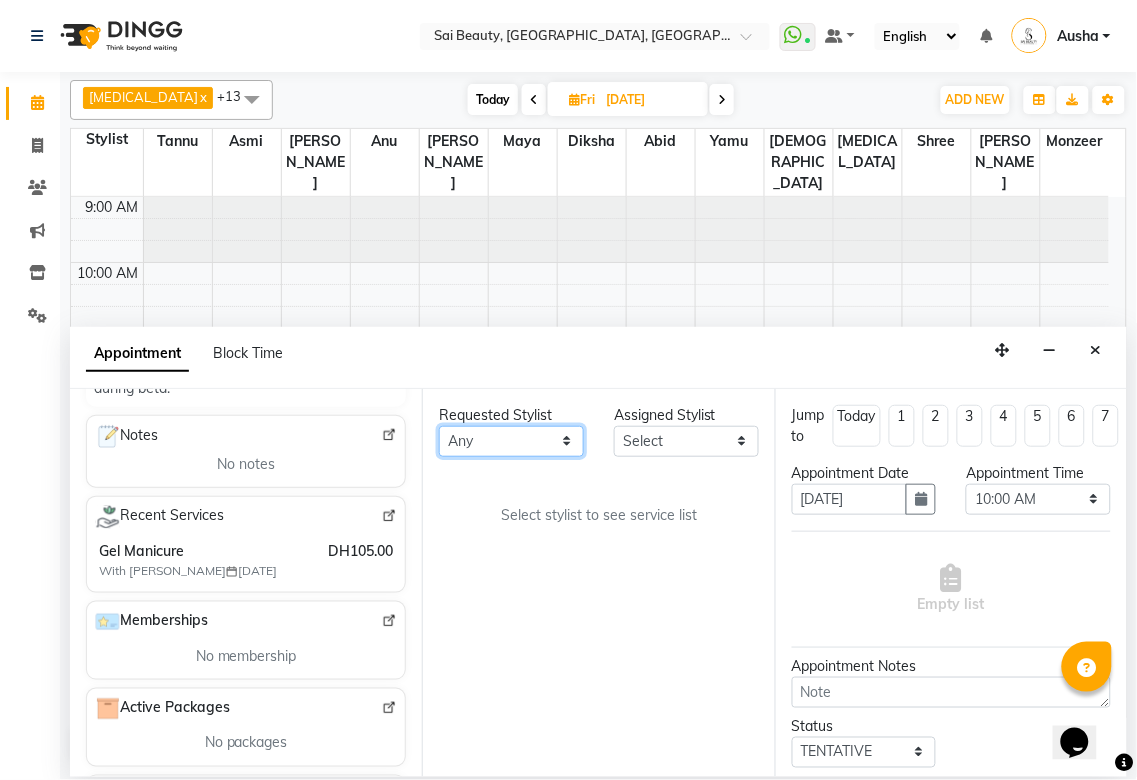 click on "Any [PERSON_NAME][MEDICAL_DATA] [PERSON_NAME] Asmi [PERSON_NAME] Gita [PERSON_NAME] Monzeer shree [PERSON_NAME] Surakcha [PERSON_NAME]" at bounding box center (511, 441) 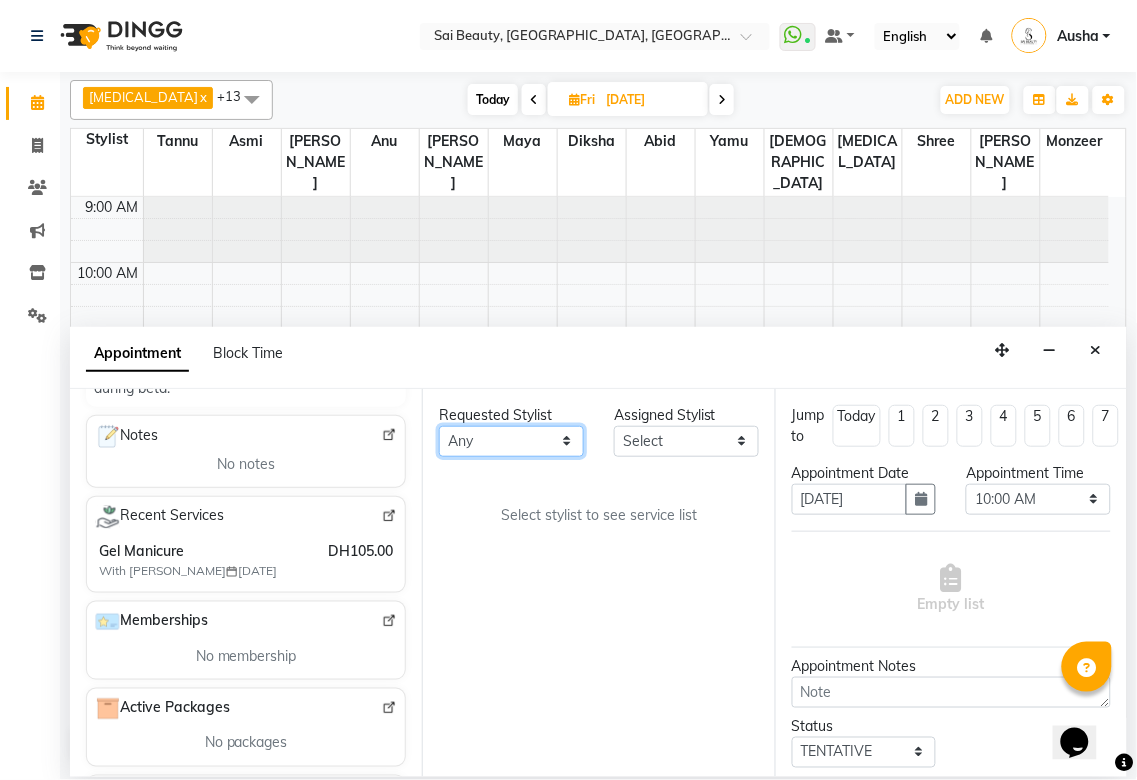 click on "Any [PERSON_NAME][MEDICAL_DATA] [PERSON_NAME] Asmi [PERSON_NAME] Gita [PERSON_NAME] Monzeer shree [PERSON_NAME] Surakcha [PERSON_NAME]" at bounding box center (511, 441) 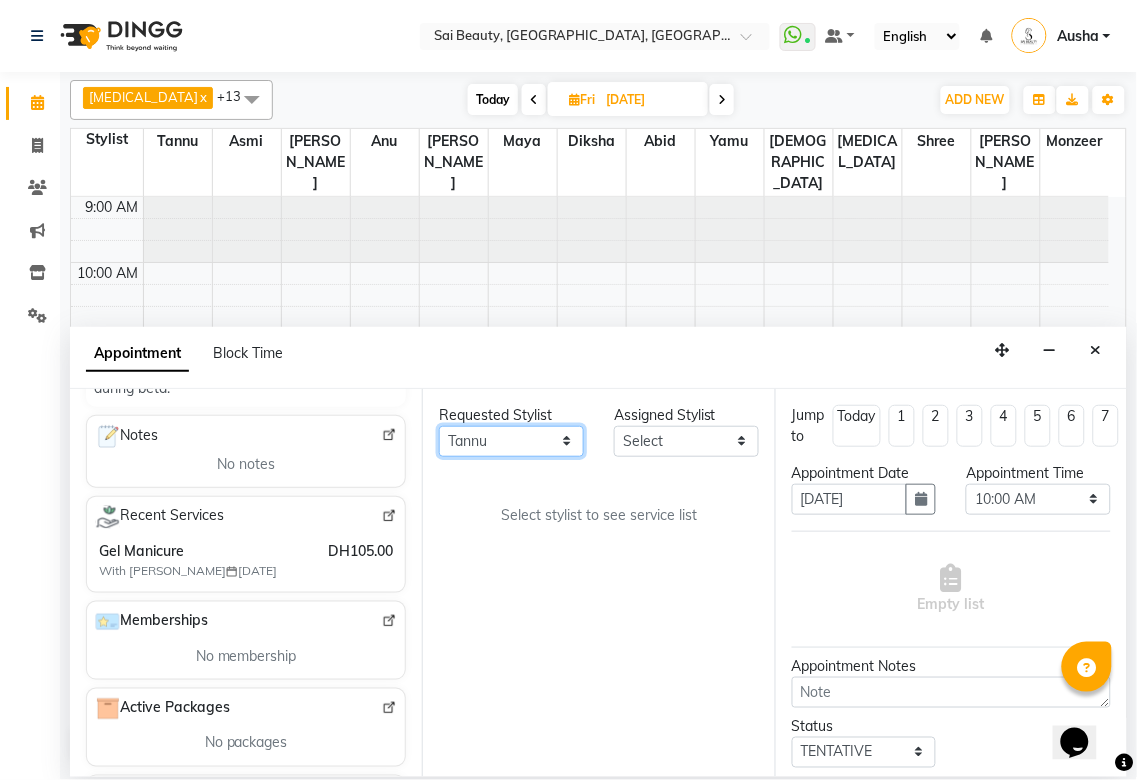 click on "Any [PERSON_NAME][MEDICAL_DATA] [PERSON_NAME] Asmi [PERSON_NAME] Gita [PERSON_NAME] Monzeer shree [PERSON_NAME] Surakcha [PERSON_NAME]" at bounding box center (511, 441) 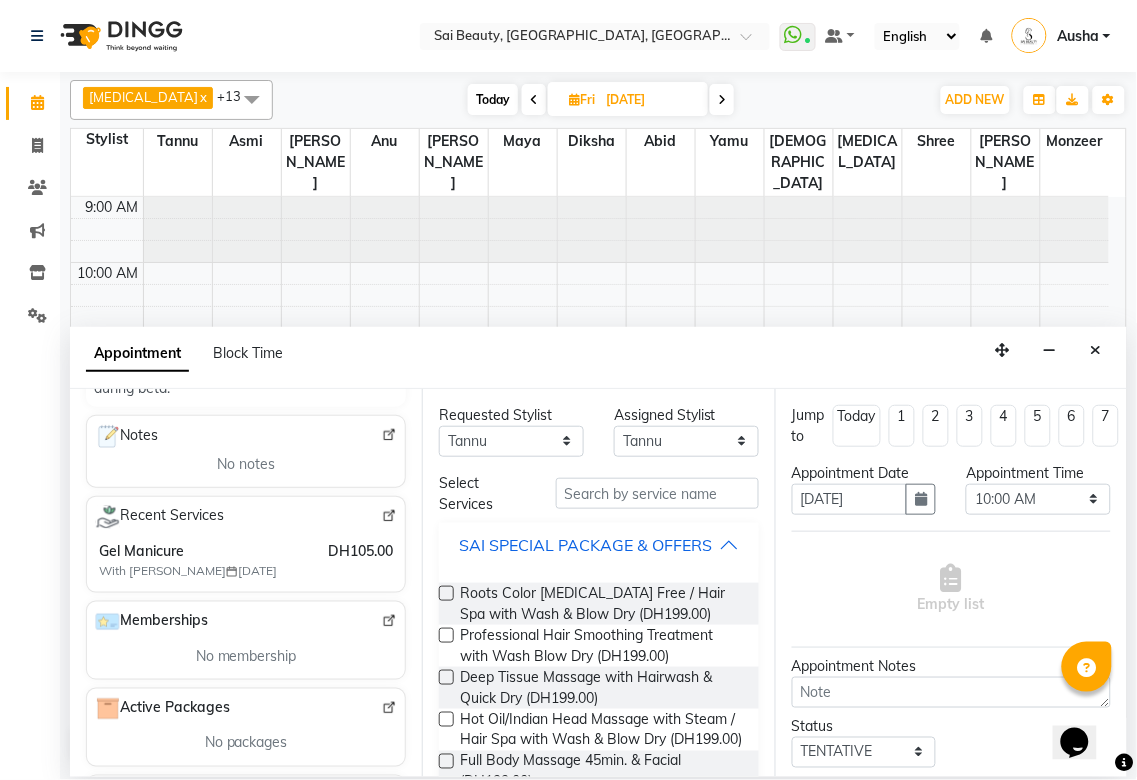click on "SAI SPECIAL PACKAGE & OFFERS" at bounding box center (585, 545) 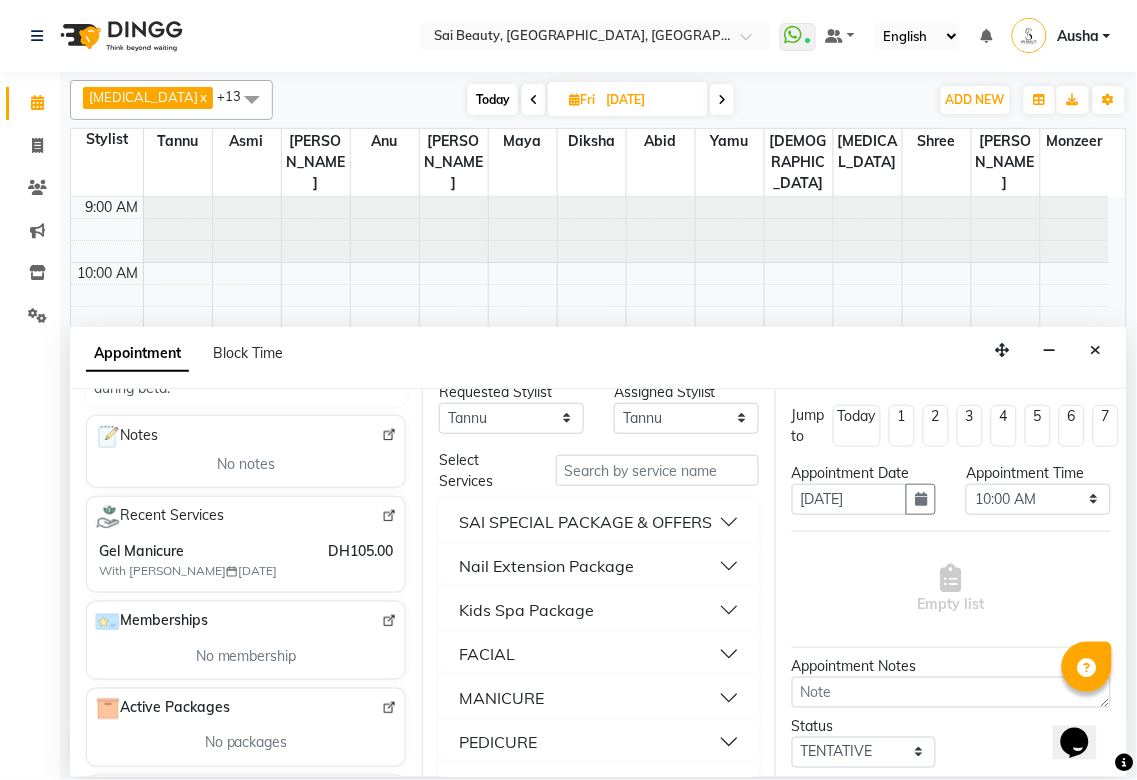 scroll, scrollTop: 0, scrollLeft: 0, axis: both 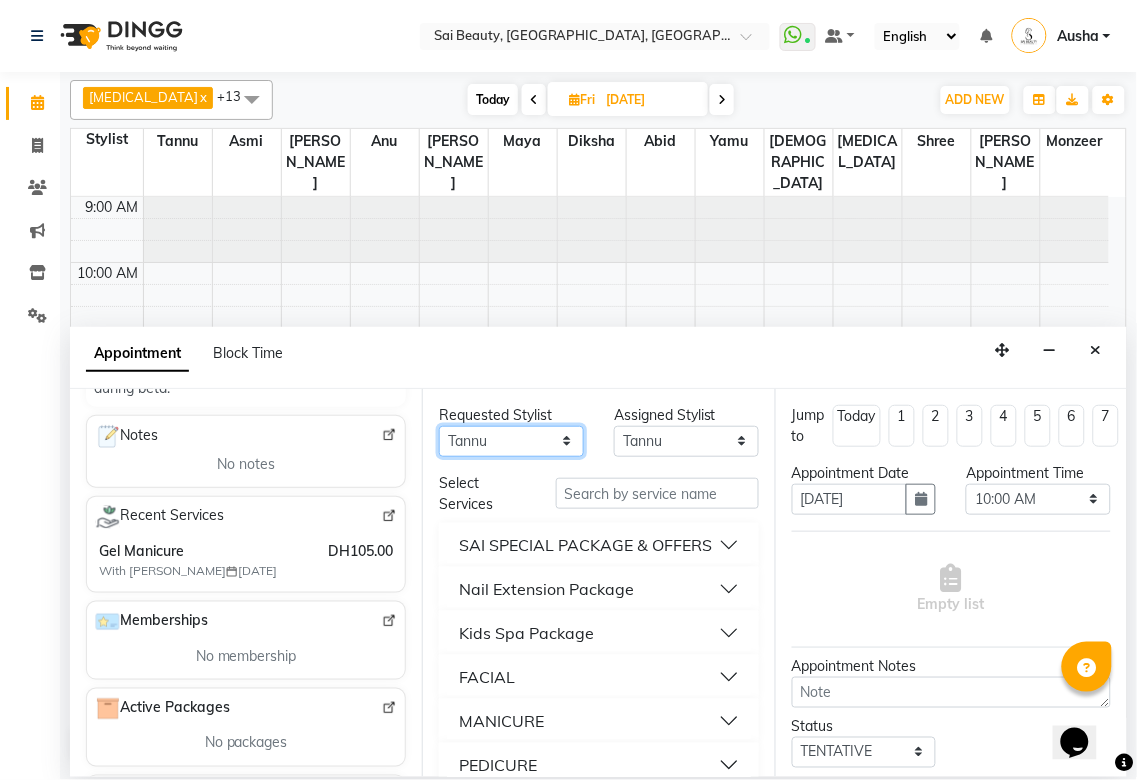 click on "Any [PERSON_NAME][MEDICAL_DATA] [PERSON_NAME] Asmi [PERSON_NAME] Gita [PERSON_NAME] Monzeer shree [PERSON_NAME] Surakcha [PERSON_NAME]" at bounding box center (511, 441) 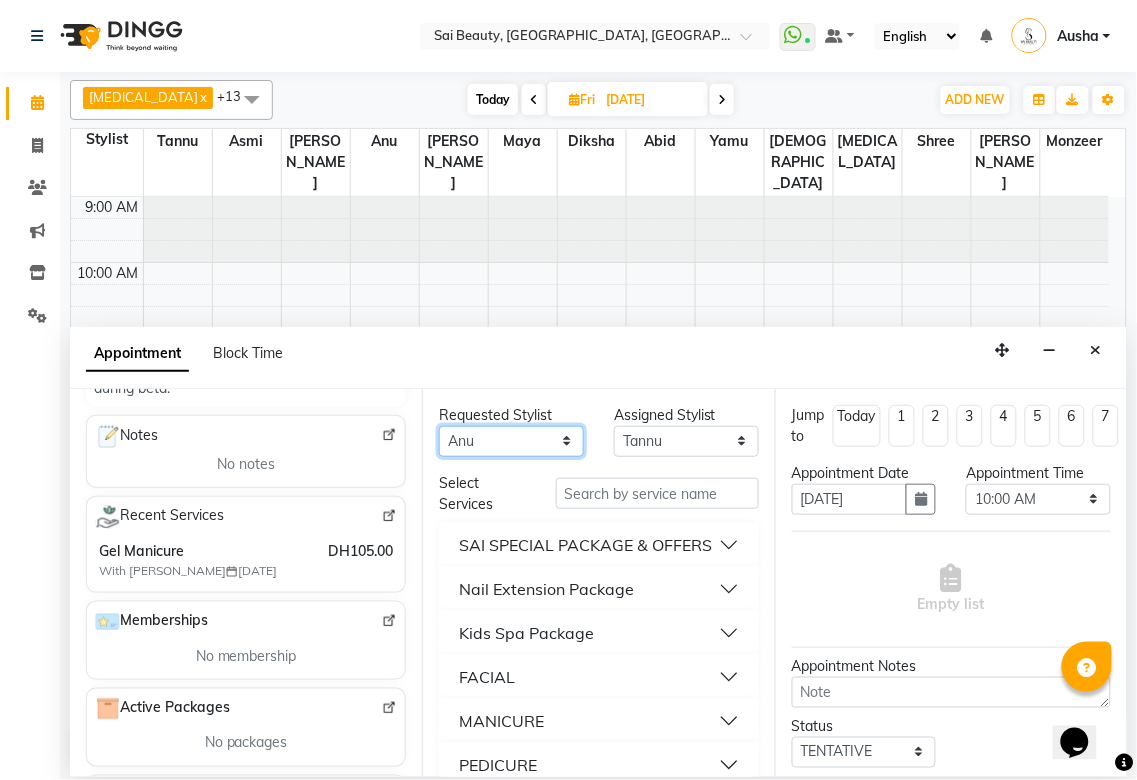 click on "Any [PERSON_NAME][MEDICAL_DATA] [PERSON_NAME] Asmi [PERSON_NAME] Gita [PERSON_NAME] Monzeer shree [PERSON_NAME] Surakcha [PERSON_NAME]" at bounding box center [511, 441] 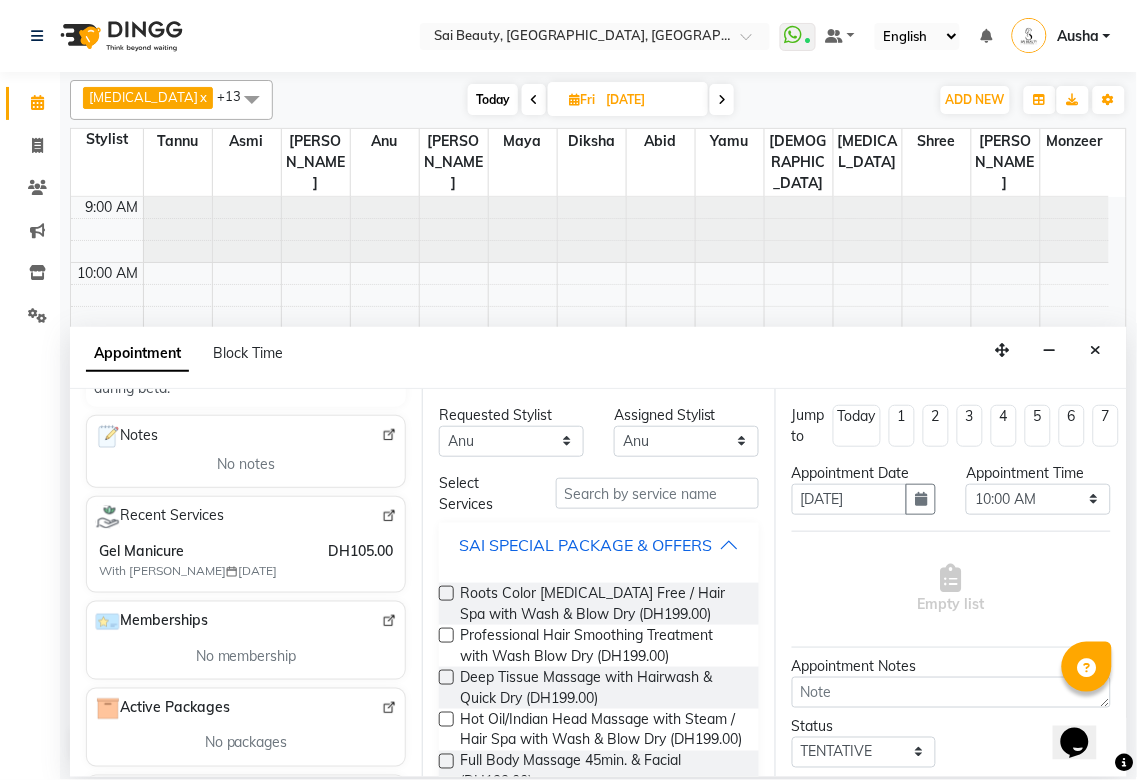 click on "SAI SPECIAL PACKAGE & OFFERS" at bounding box center (585, 545) 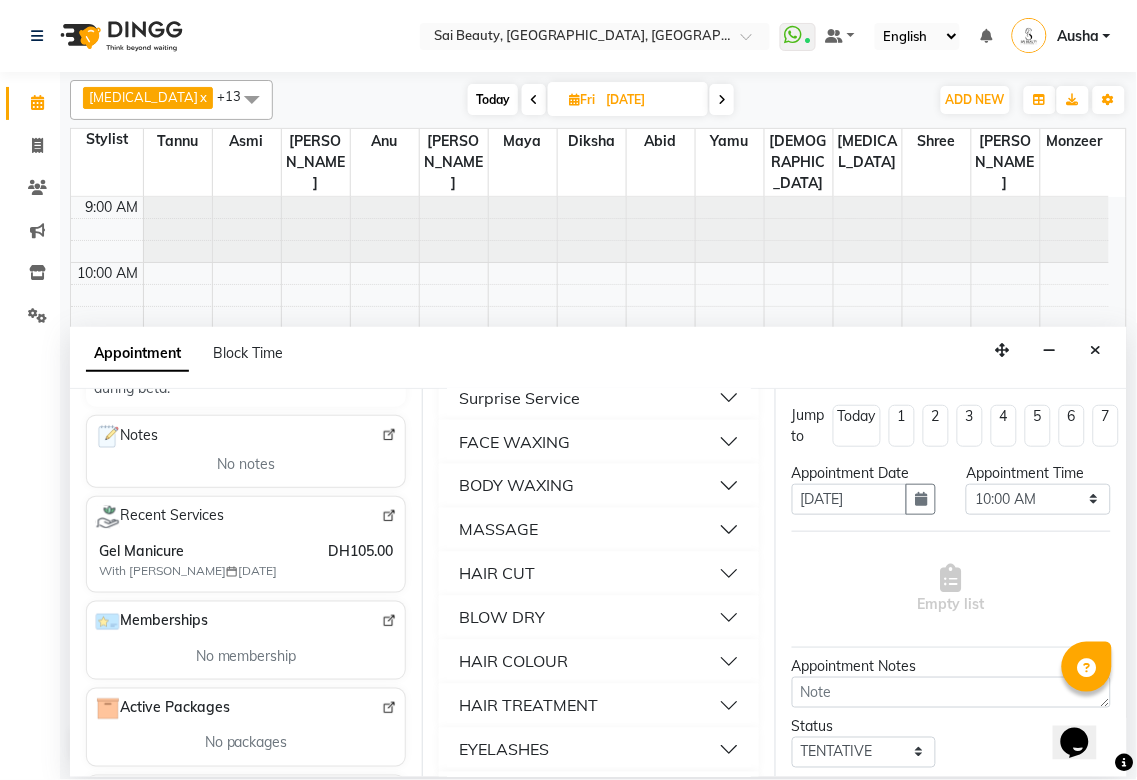 scroll, scrollTop: 681, scrollLeft: 0, axis: vertical 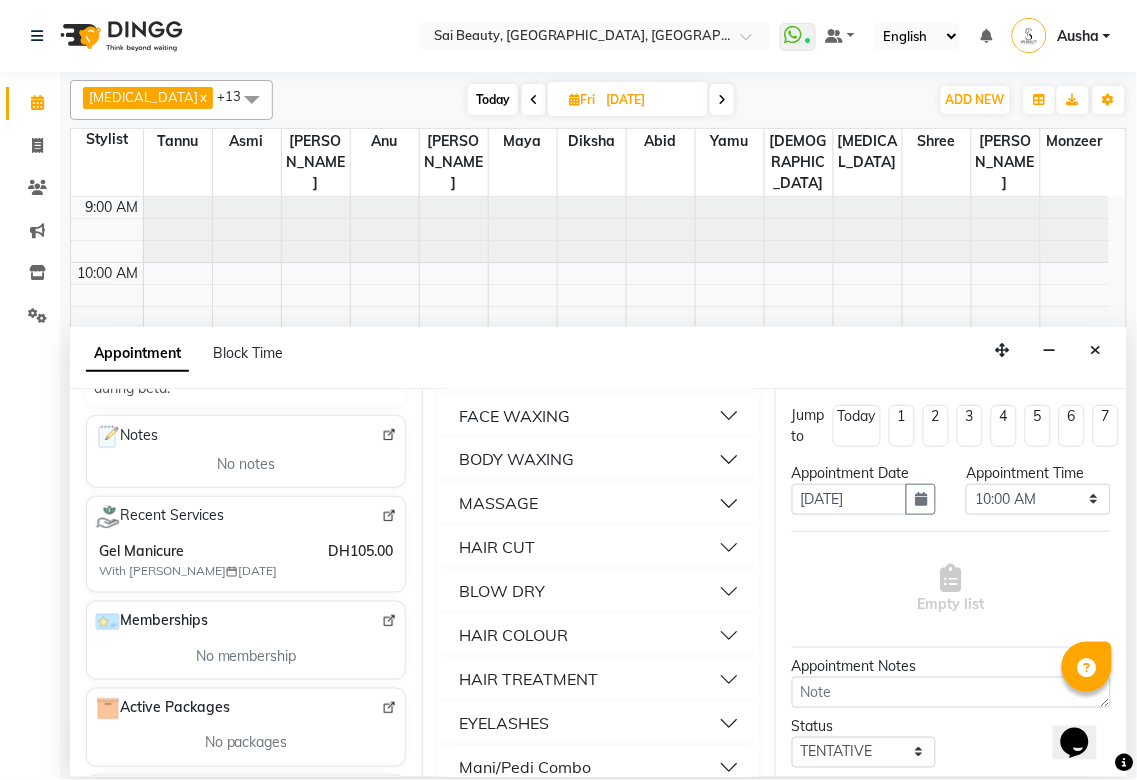 click on "HAIR CUT" at bounding box center [598, 548] 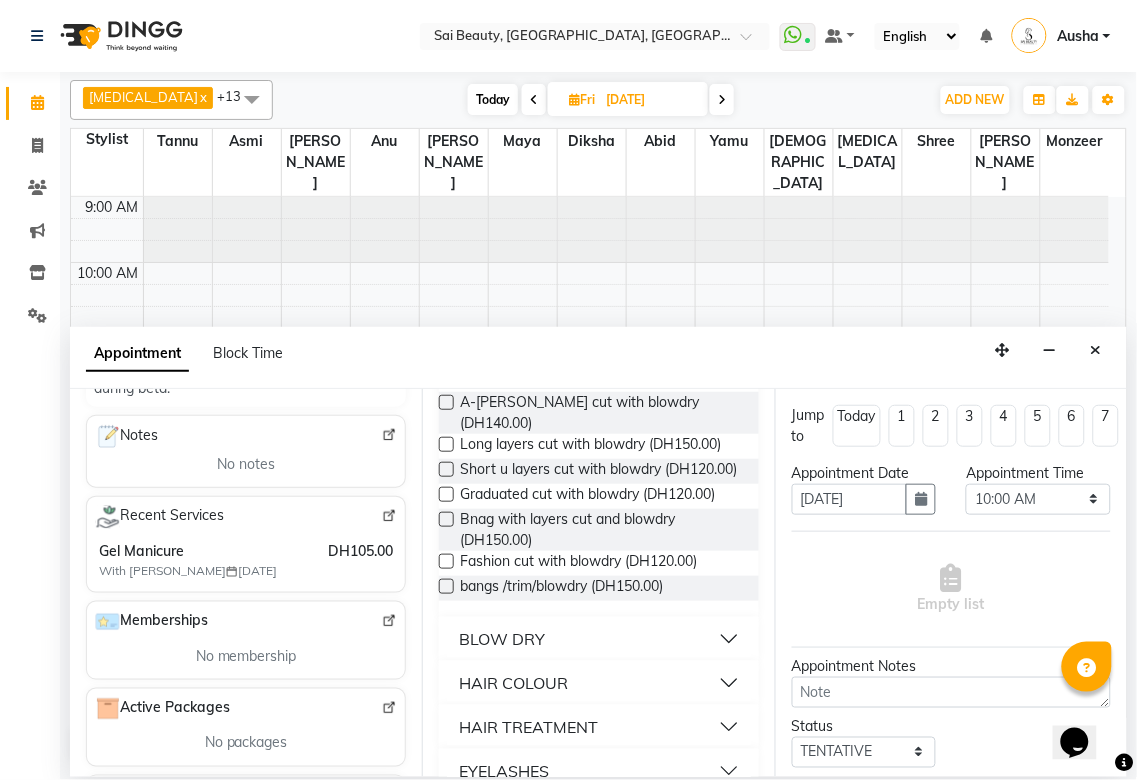 scroll, scrollTop: 1617, scrollLeft: 0, axis: vertical 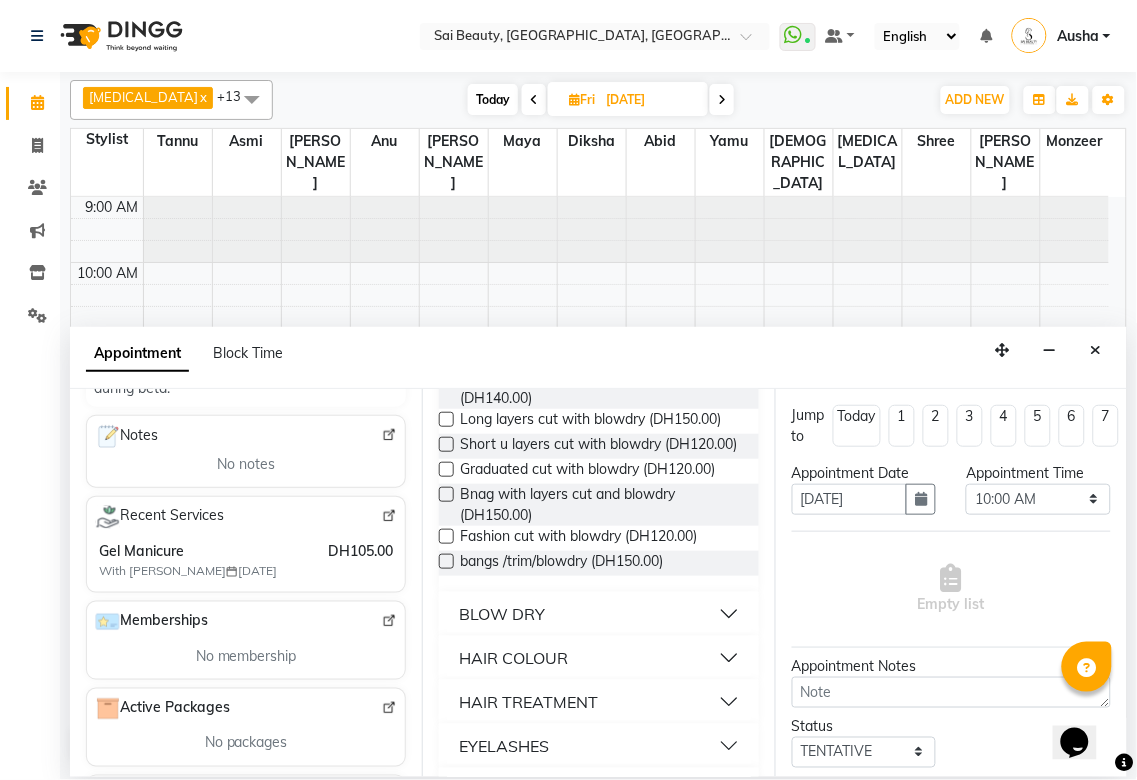 click on "BLOW DRY" at bounding box center [598, 614] 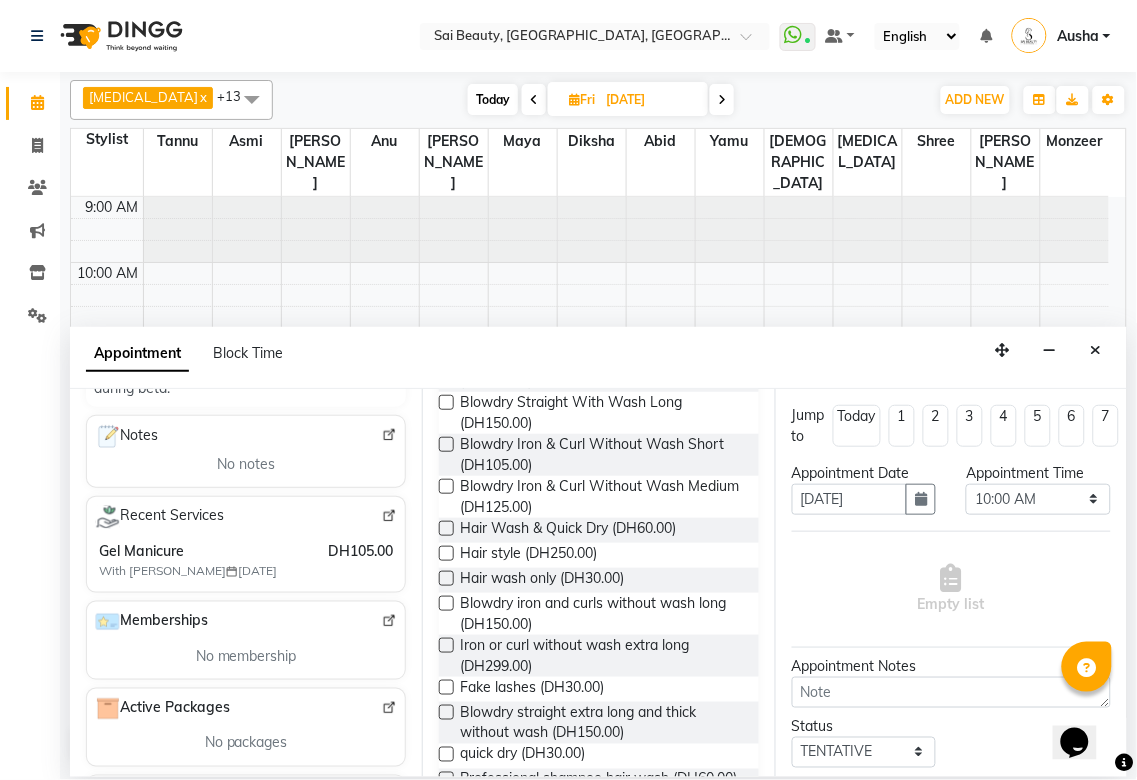 scroll, scrollTop: 2096, scrollLeft: 0, axis: vertical 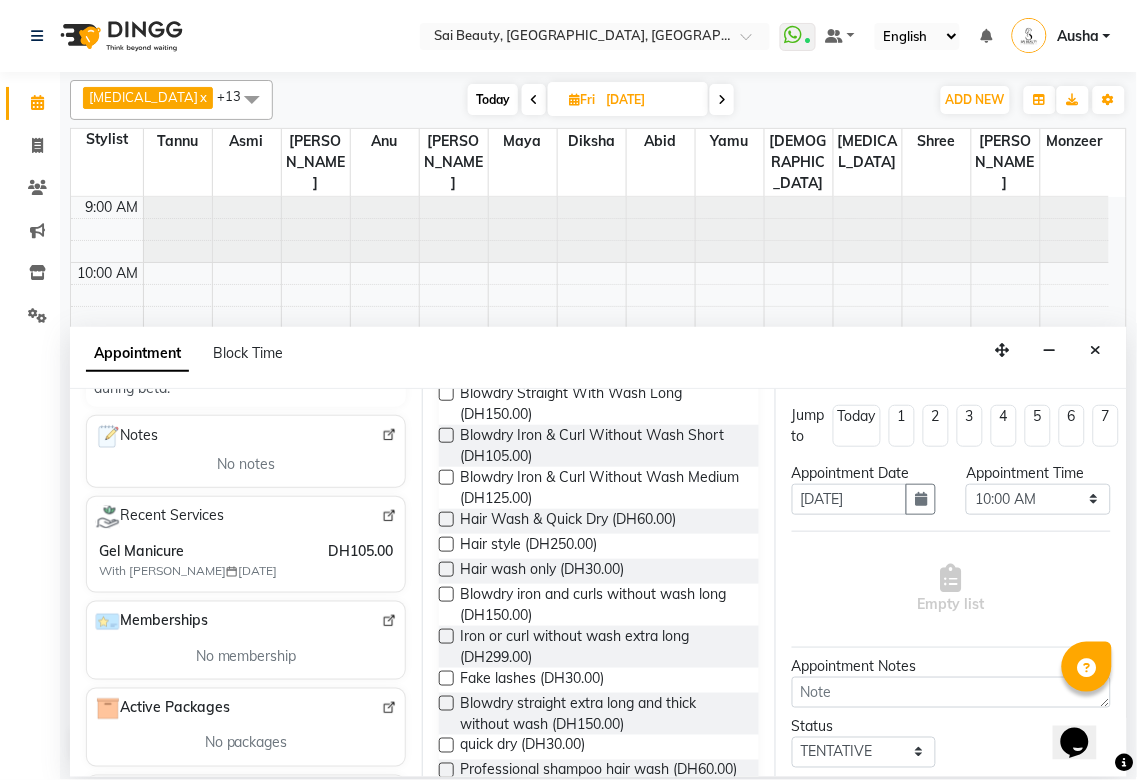 click on "Hair wash only (DH30.00)" at bounding box center [598, 571] 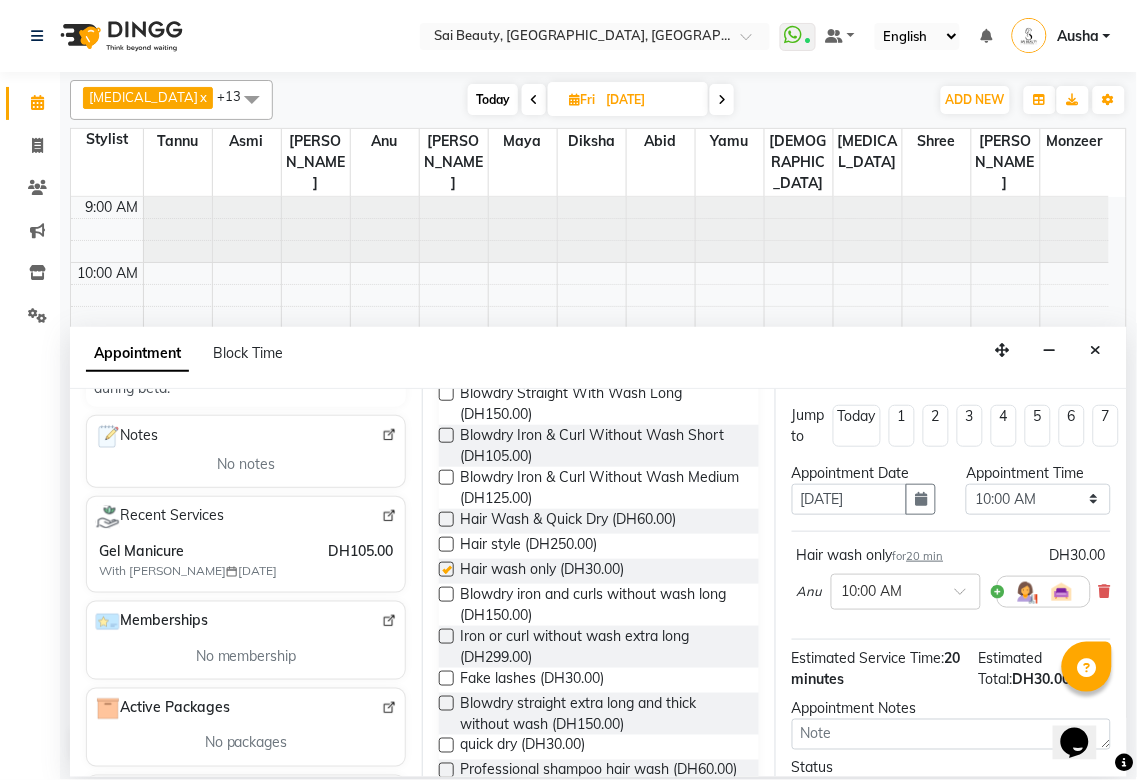 checkbox on "false" 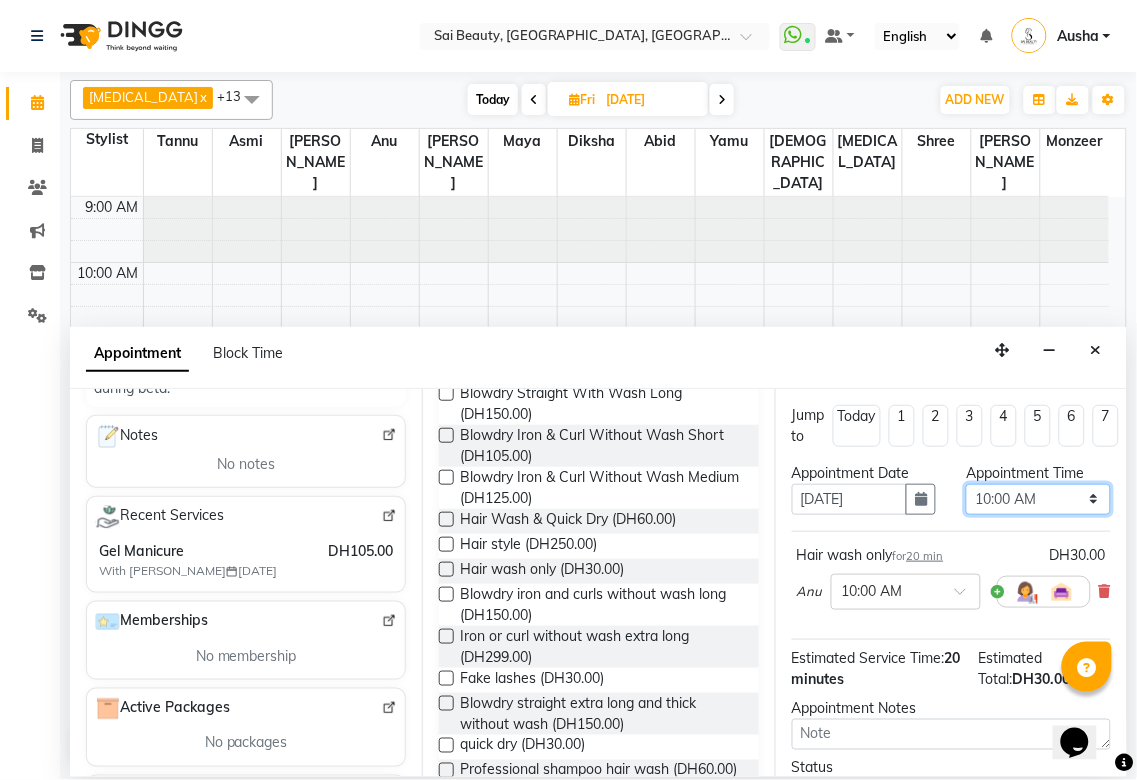 click on "Select 10:00 AM 10:05 AM 10:10 AM 10:15 AM 10:20 AM 10:25 AM 10:30 AM 10:35 AM 10:40 AM 10:45 AM 10:50 AM 10:55 AM 11:00 AM 11:05 AM 11:10 AM 11:15 AM 11:20 AM 11:25 AM 11:30 AM 11:35 AM 11:40 AM 11:45 AM 11:50 AM 11:55 AM 12:00 PM 12:05 PM 12:10 PM 12:15 PM 12:20 PM 12:25 PM 12:30 PM 12:35 PM 12:40 PM 12:45 PM 12:50 PM 12:55 PM 01:00 PM 01:05 PM 01:10 PM 01:15 PM 01:20 PM 01:25 PM 01:30 PM 01:35 PM 01:40 PM 01:45 PM 01:50 PM 01:55 PM 02:00 PM 02:05 PM 02:10 PM 02:15 PM 02:20 PM 02:25 PM 02:30 PM 02:35 PM 02:40 PM 02:45 PM 02:50 PM 02:55 PM 03:00 PM 03:05 PM 03:10 PM 03:15 PM 03:20 PM 03:25 PM 03:30 PM 03:35 PM 03:40 PM 03:45 PM 03:50 PM 03:55 PM 04:00 PM 04:05 PM 04:10 PM 04:15 PM 04:20 PM 04:25 PM 04:30 PM 04:35 PM 04:40 PM 04:45 PM 04:50 PM 04:55 PM 05:00 PM 05:05 PM 05:10 PM 05:15 PM 05:20 PM 05:25 PM 05:30 PM 05:35 PM 05:40 PM 05:45 PM 05:50 PM 05:55 PM 06:00 PM 06:05 PM 06:10 PM 06:15 PM 06:20 PM 06:25 PM 06:30 PM 06:35 PM 06:40 PM 06:45 PM 06:50 PM 06:55 PM 07:00 PM 07:05 PM 07:10 PM 07:15 PM 07:20 PM" at bounding box center [1038, 499] 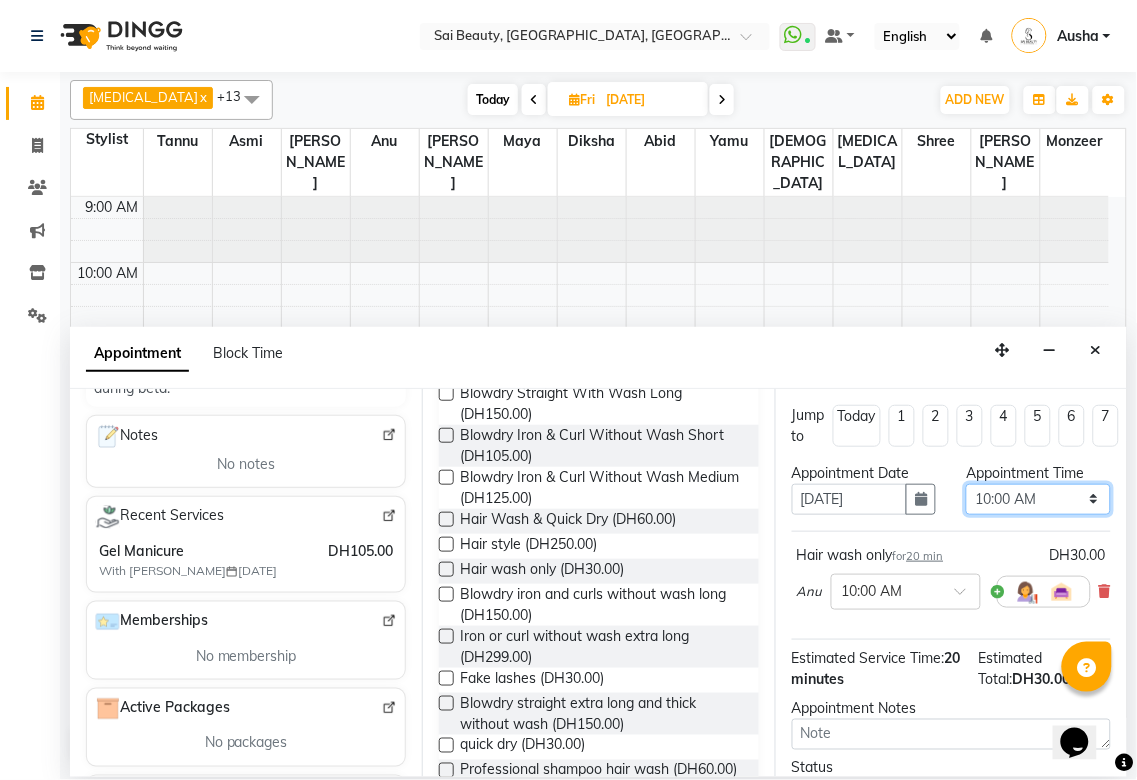 click on "Select 10:00 AM 10:05 AM 10:10 AM 10:15 AM 10:20 AM 10:25 AM 10:30 AM 10:35 AM 10:40 AM 10:45 AM 10:50 AM 10:55 AM 11:00 AM 11:05 AM 11:10 AM 11:15 AM 11:20 AM 11:25 AM 11:30 AM 11:35 AM 11:40 AM 11:45 AM 11:50 AM 11:55 AM 12:00 PM 12:05 PM 12:10 PM 12:15 PM 12:20 PM 12:25 PM 12:30 PM 12:35 PM 12:40 PM 12:45 PM 12:50 PM 12:55 PM 01:00 PM 01:05 PM 01:10 PM 01:15 PM 01:20 PM 01:25 PM 01:30 PM 01:35 PM 01:40 PM 01:45 PM 01:50 PM 01:55 PM 02:00 PM 02:05 PM 02:10 PM 02:15 PM 02:20 PM 02:25 PM 02:30 PM 02:35 PM 02:40 PM 02:45 PM 02:50 PM 02:55 PM 03:00 PM 03:05 PM 03:10 PM 03:15 PM 03:20 PM 03:25 PM 03:30 PM 03:35 PM 03:40 PM 03:45 PM 03:50 PM 03:55 PM 04:00 PM 04:05 PM 04:10 PM 04:15 PM 04:20 PM 04:25 PM 04:30 PM 04:35 PM 04:40 PM 04:45 PM 04:50 PM 04:55 PM 05:00 PM 05:05 PM 05:10 PM 05:15 PM 05:20 PM 05:25 PM 05:30 PM 05:35 PM 05:40 PM 05:45 PM 05:50 PM 05:55 PM 06:00 PM 06:05 PM 06:10 PM 06:15 PM 06:20 PM 06:25 PM 06:30 PM 06:35 PM 06:40 PM 06:45 PM 06:50 PM 06:55 PM 07:00 PM 07:05 PM 07:10 PM 07:15 PM 07:20 PM" at bounding box center [1038, 499] 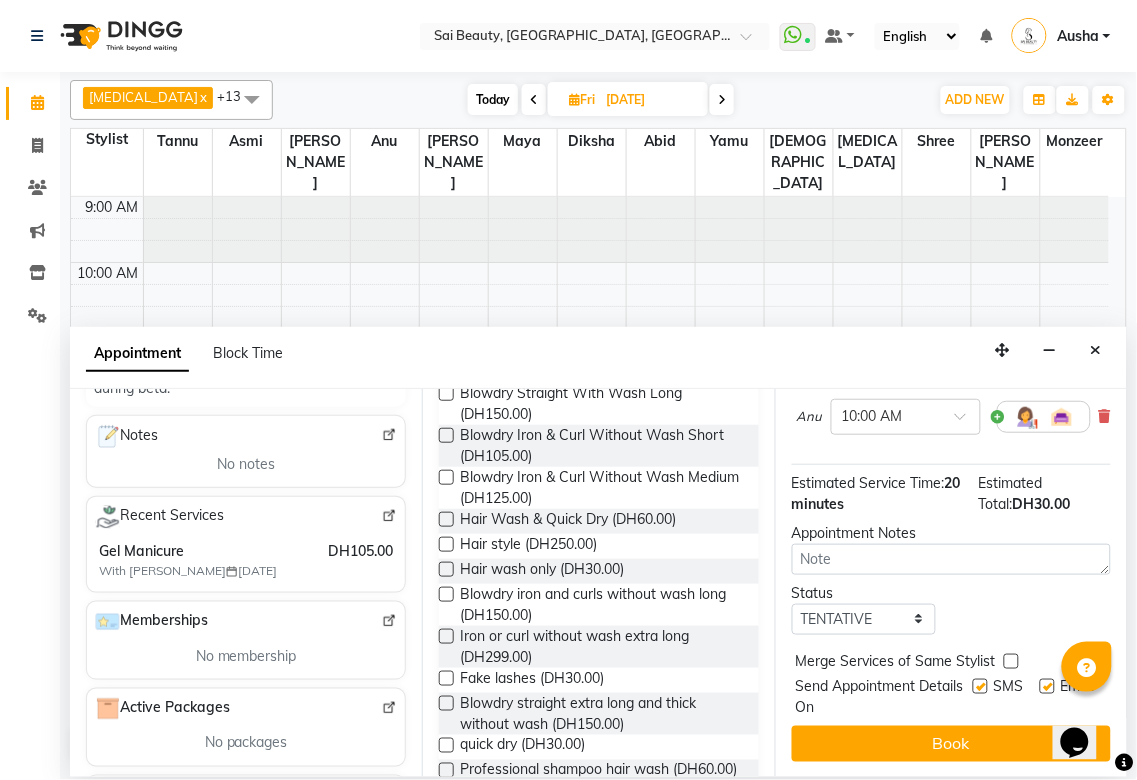 scroll, scrollTop: 193, scrollLeft: 0, axis: vertical 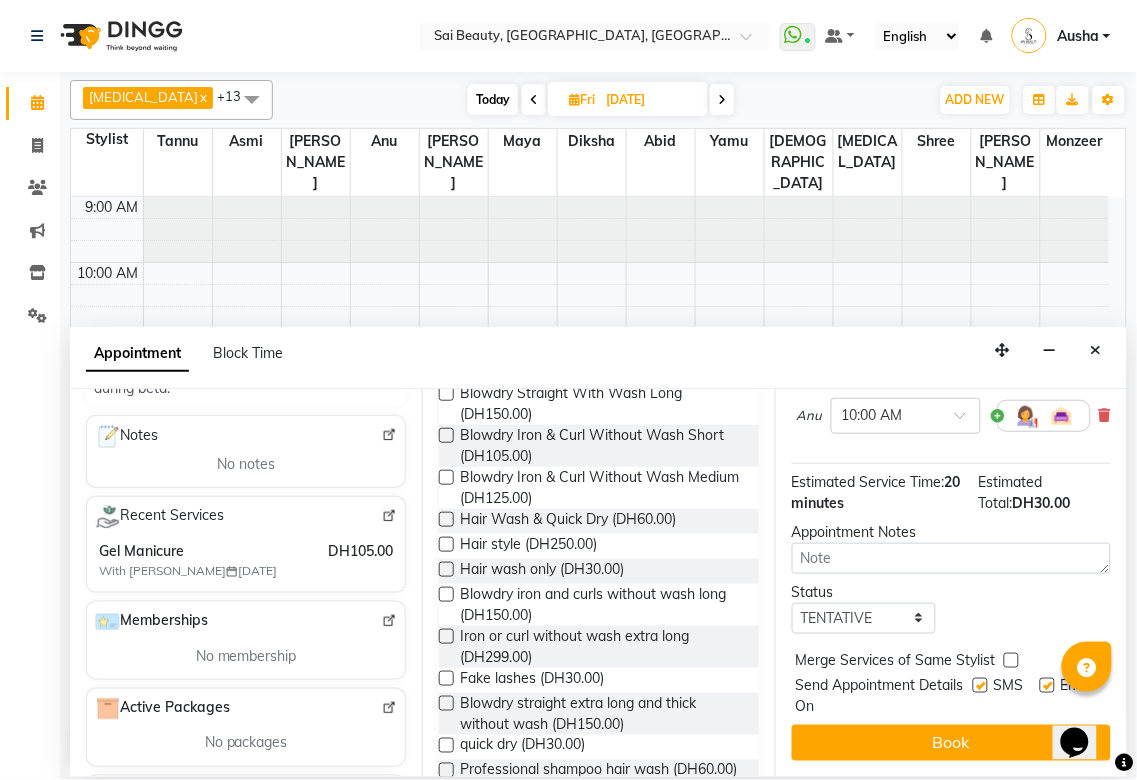 click at bounding box center (1011, 660) 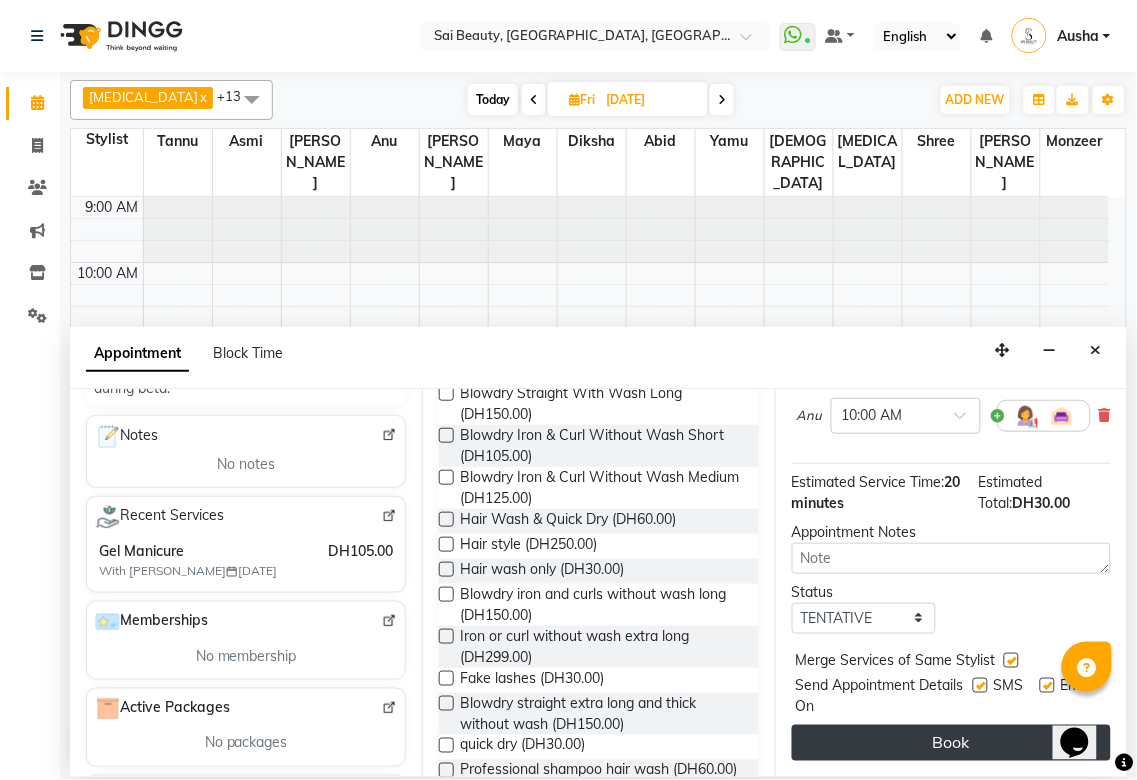 click on "Book" at bounding box center [951, 743] 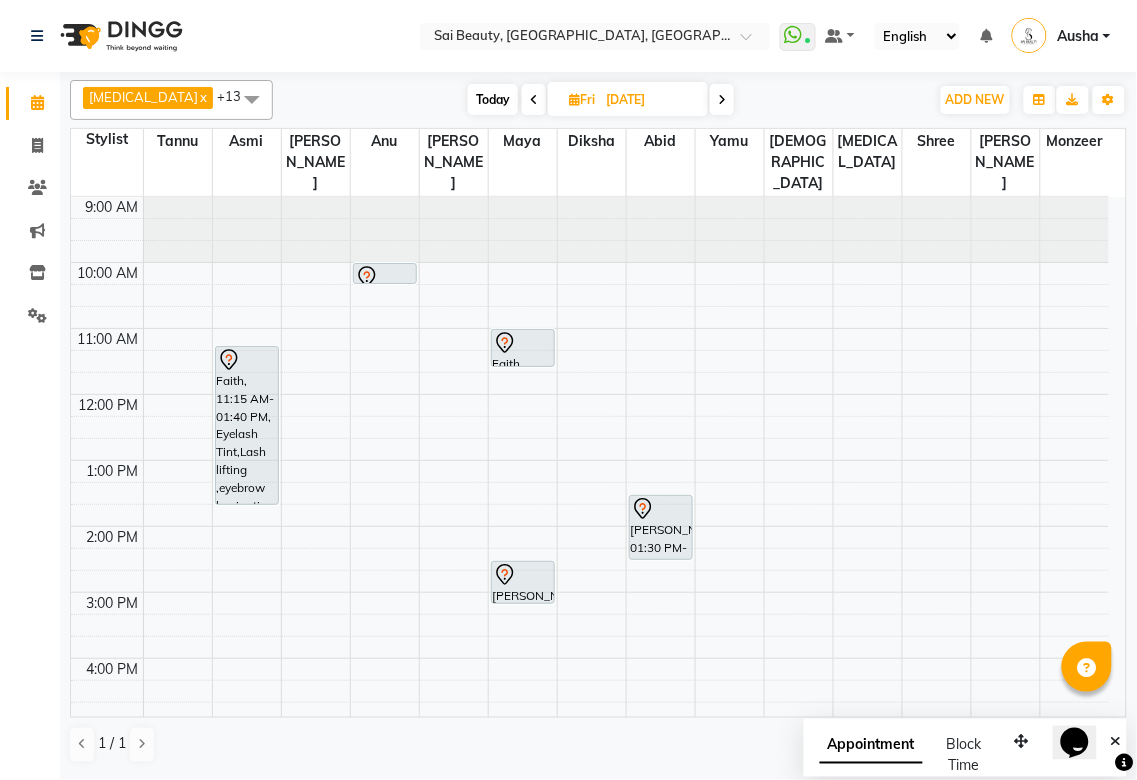 click at bounding box center [534, 100] 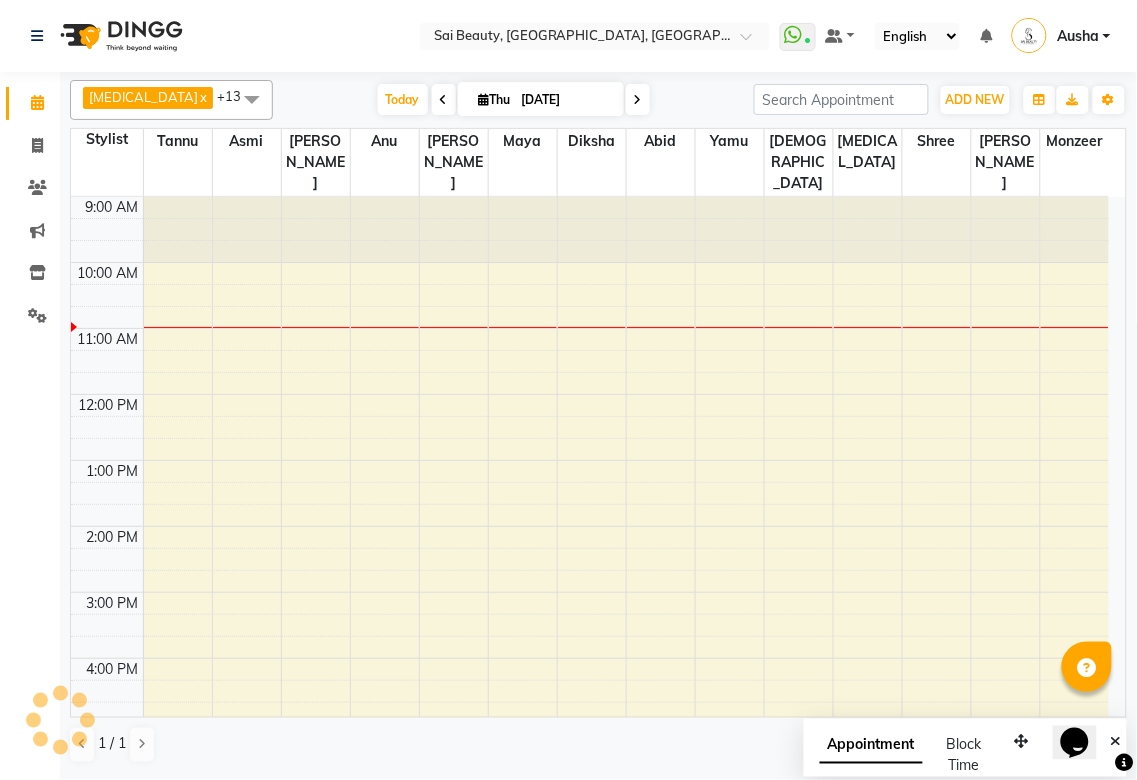 scroll, scrollTop: 66, scrollLeft: 0, axis: vertical 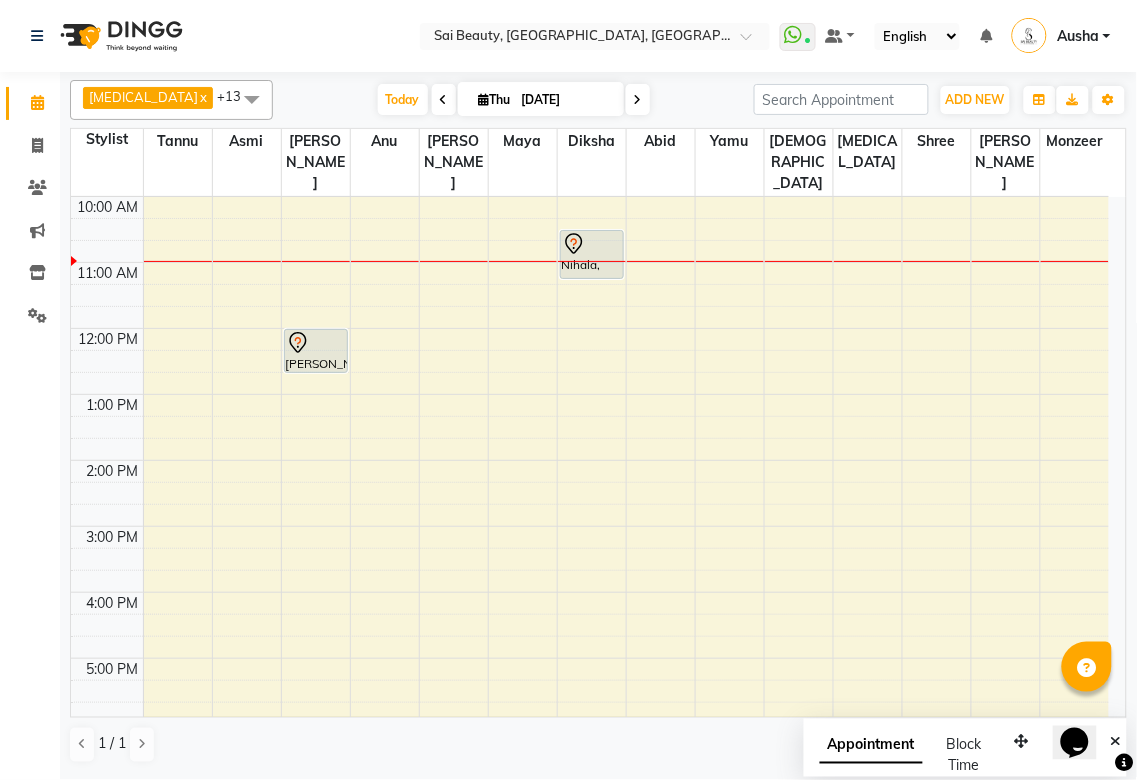 click at bounding box center [638, 100] 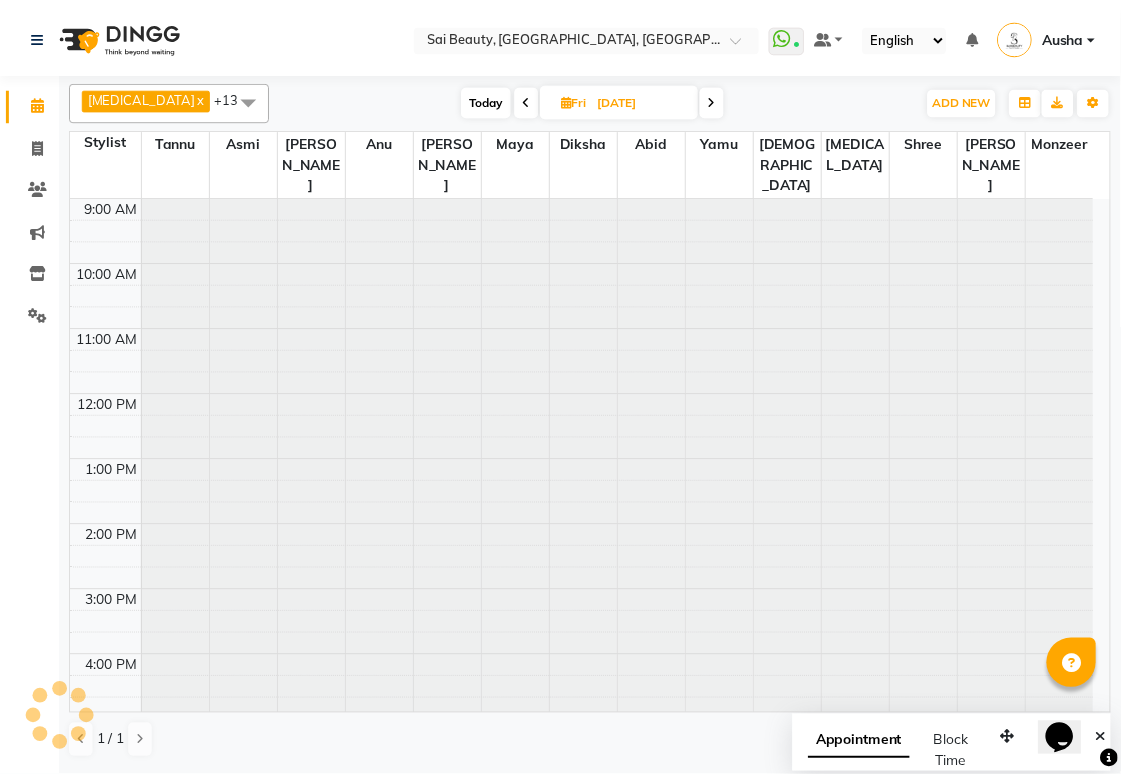 scroll, scrollTop: 66, scrollLeft: 0, axis: vertical 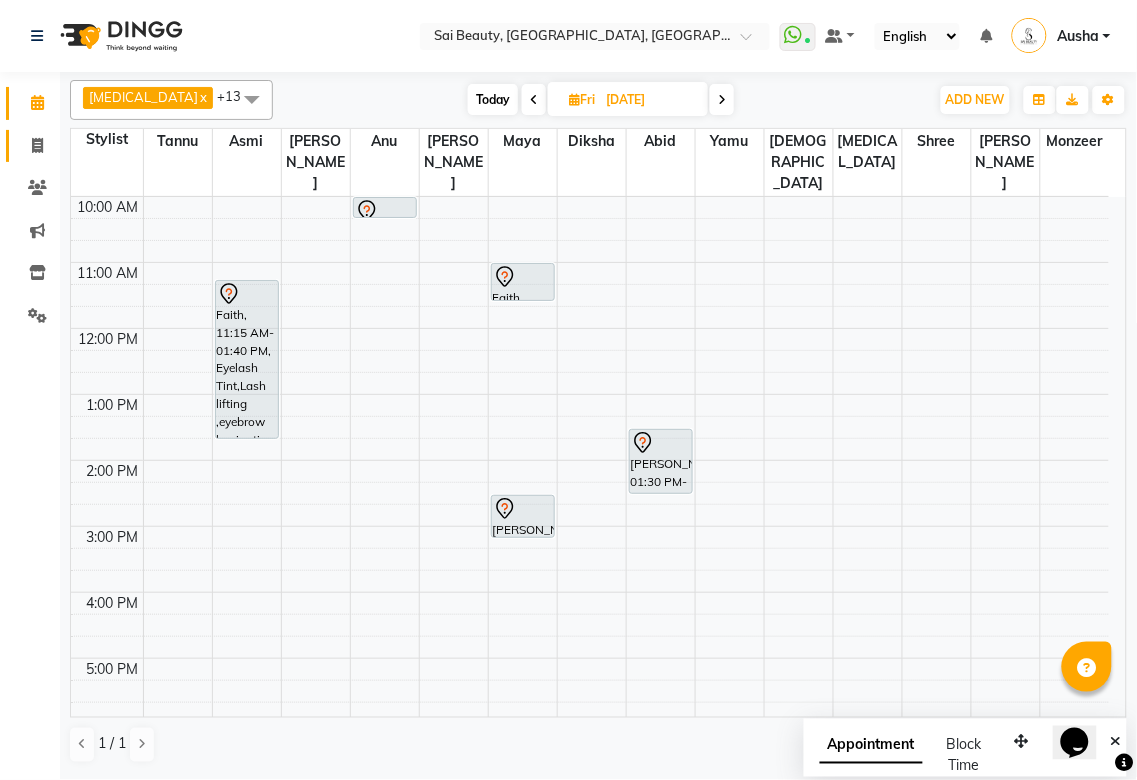click 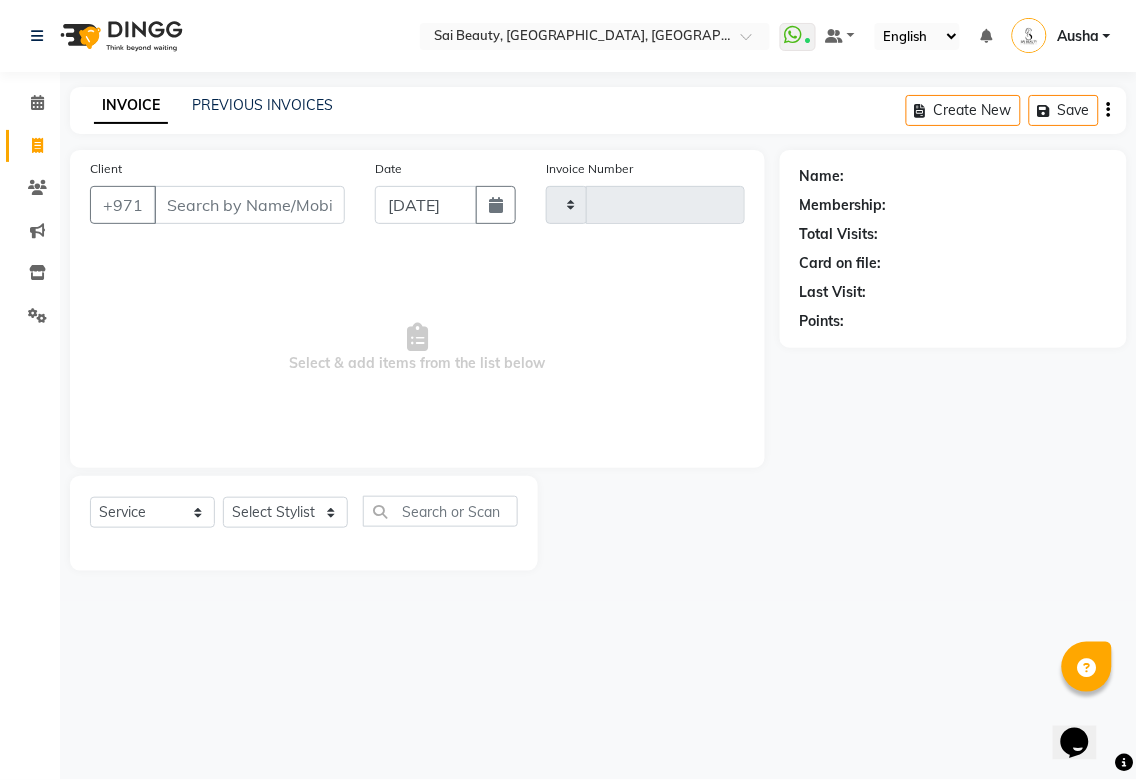type on "2222" 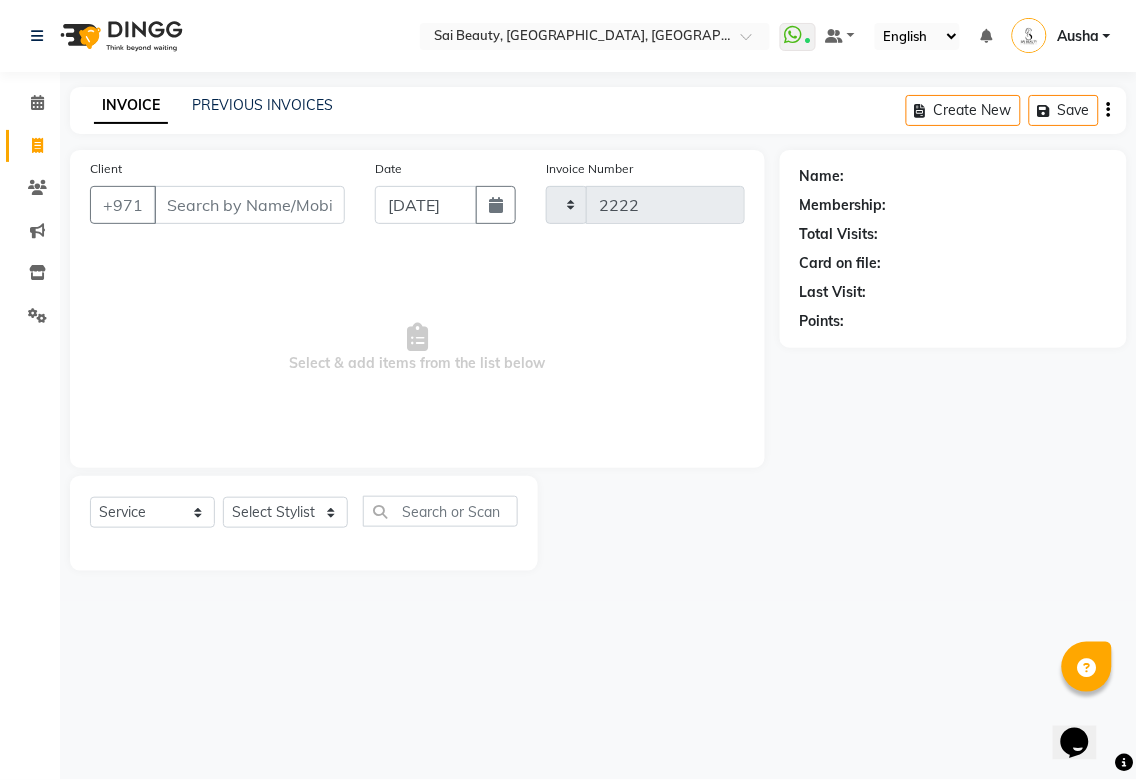 select on "5352" 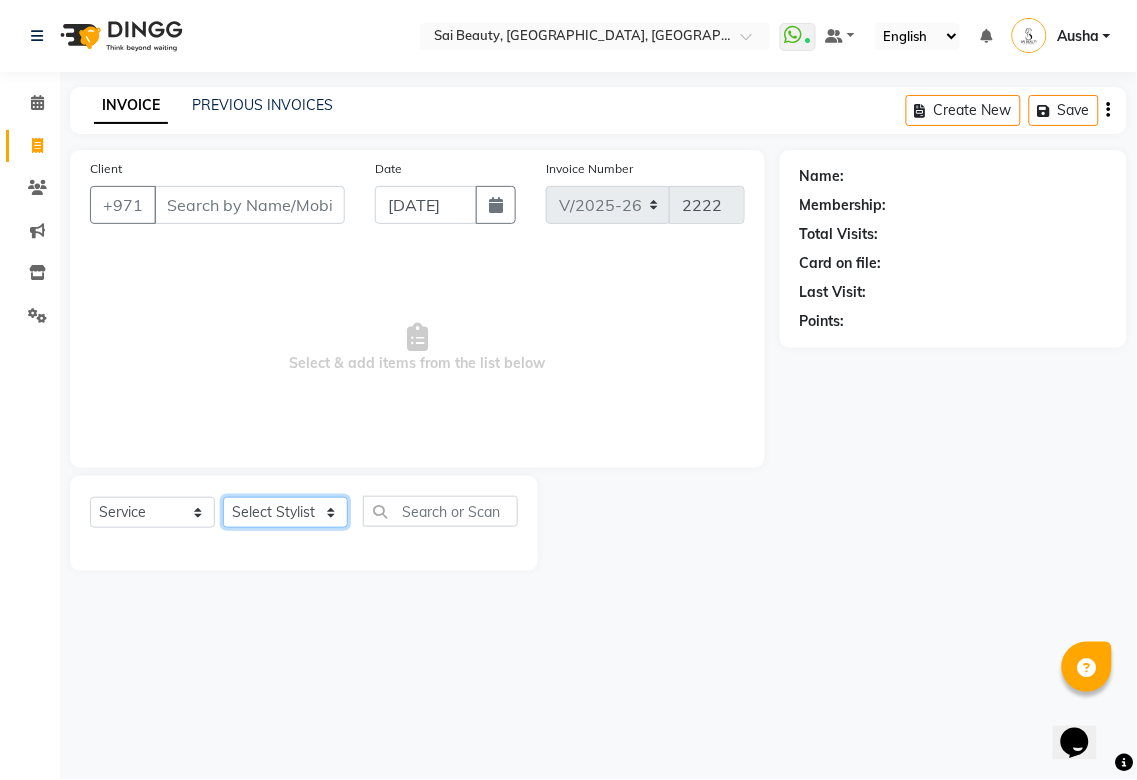 click on "Select Stylist" 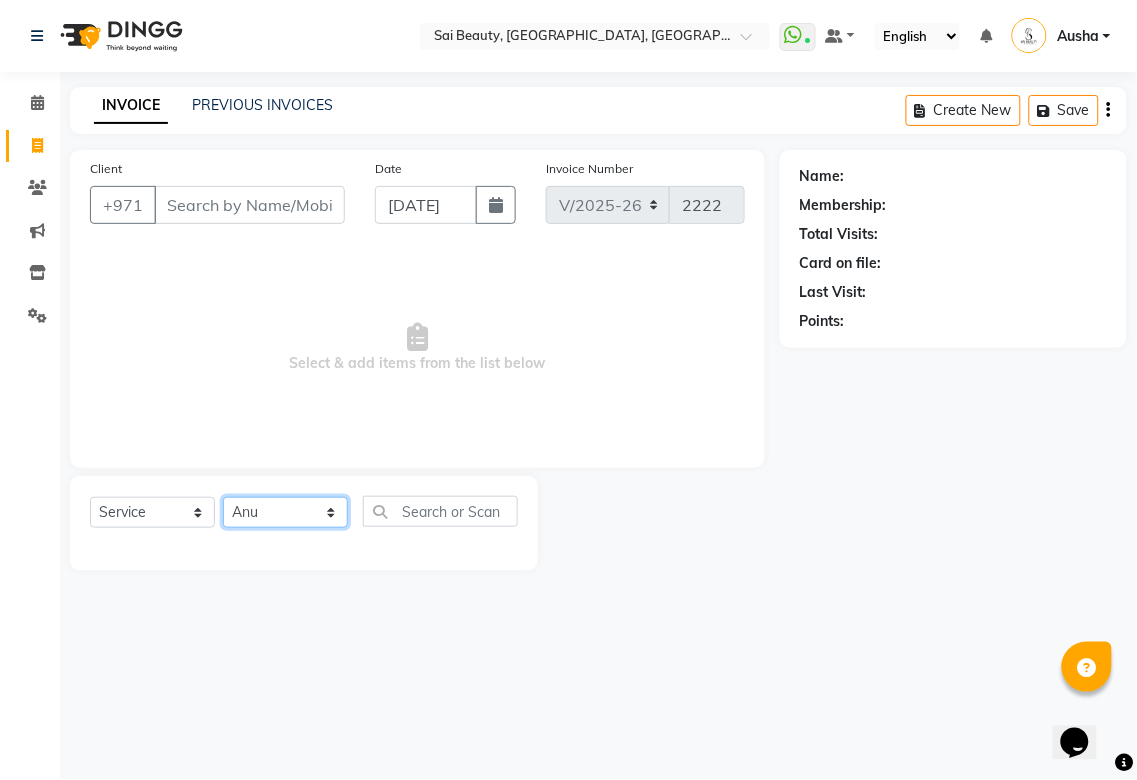 click on "Select Stylist [PERSON_NAME][MEDICAL_DATA] [PERSON_NAME] Asmi Ausha [PERSON_NAME] Gita [PERSON_NAME] Monzeer shree [PERSON_NAME] [PERSON_NAME] Surakcha [PERSON_NAME] Yamu" 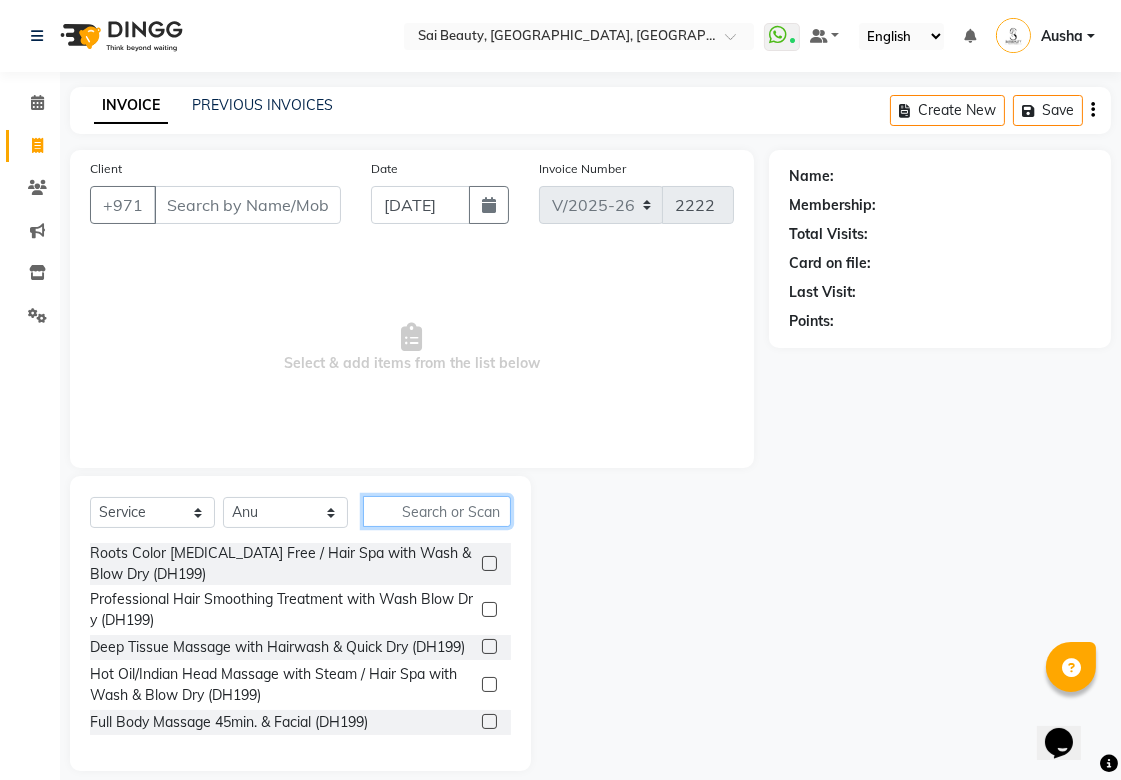 click 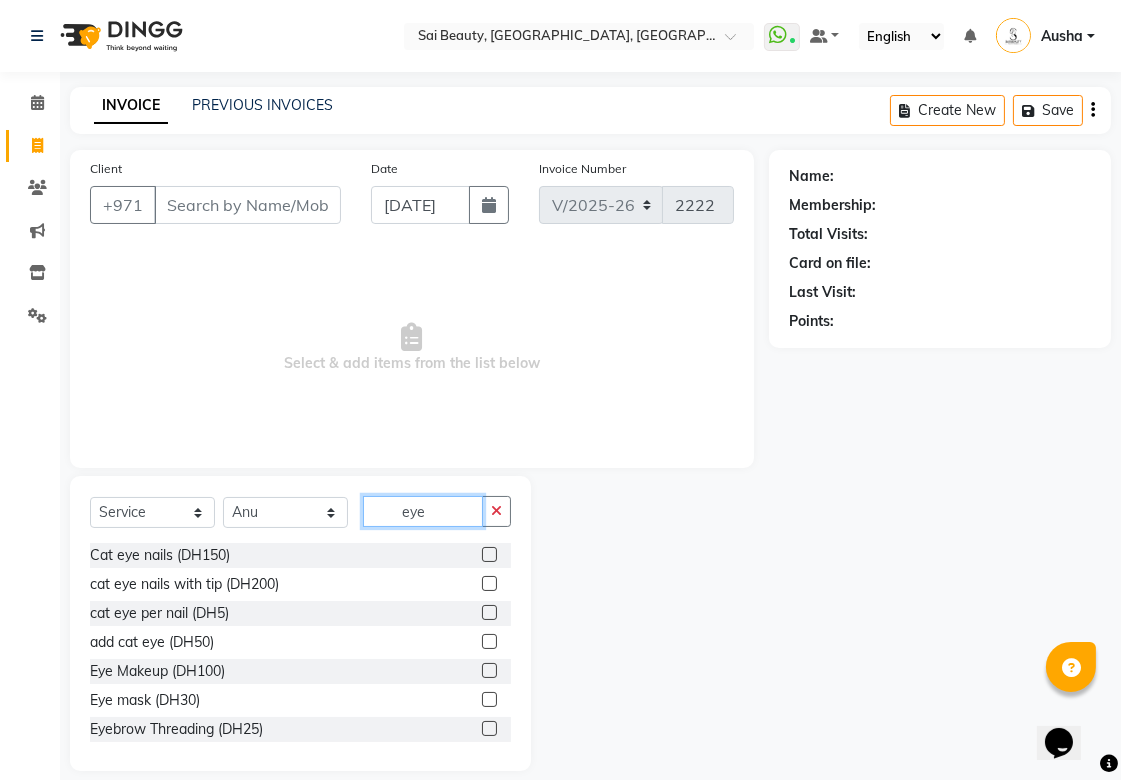 type on "eye" 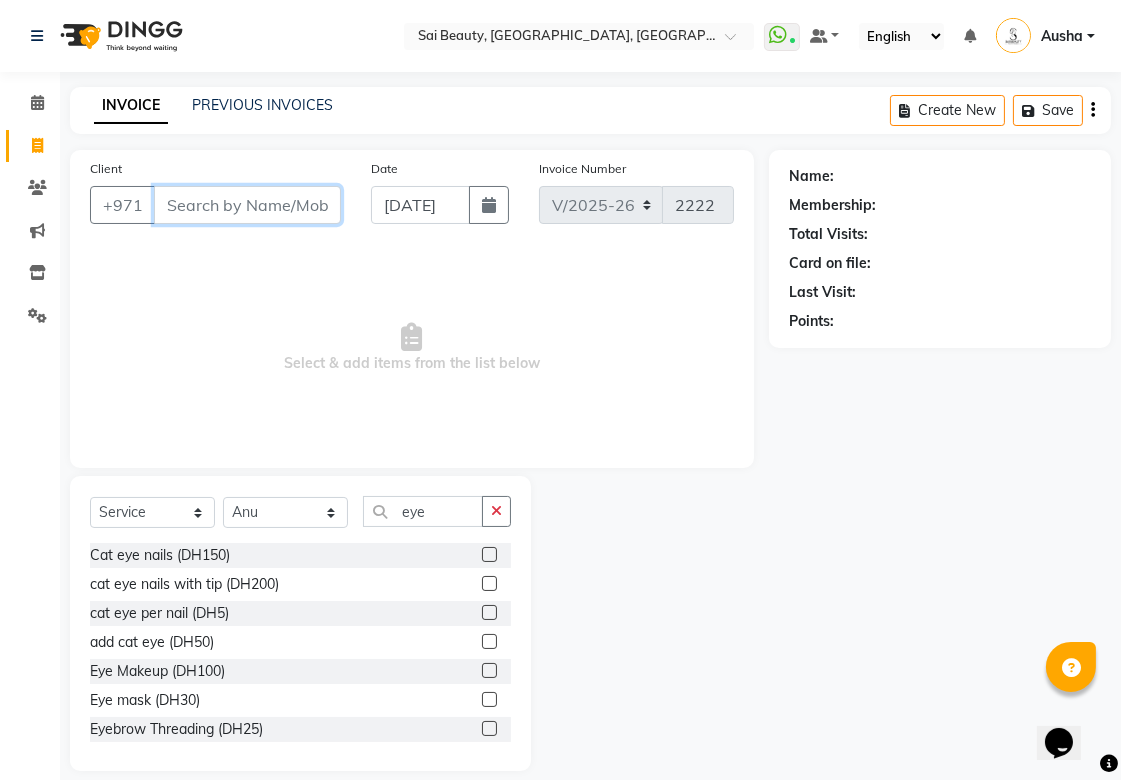 click on "Client" at bounding box center (247, 205) 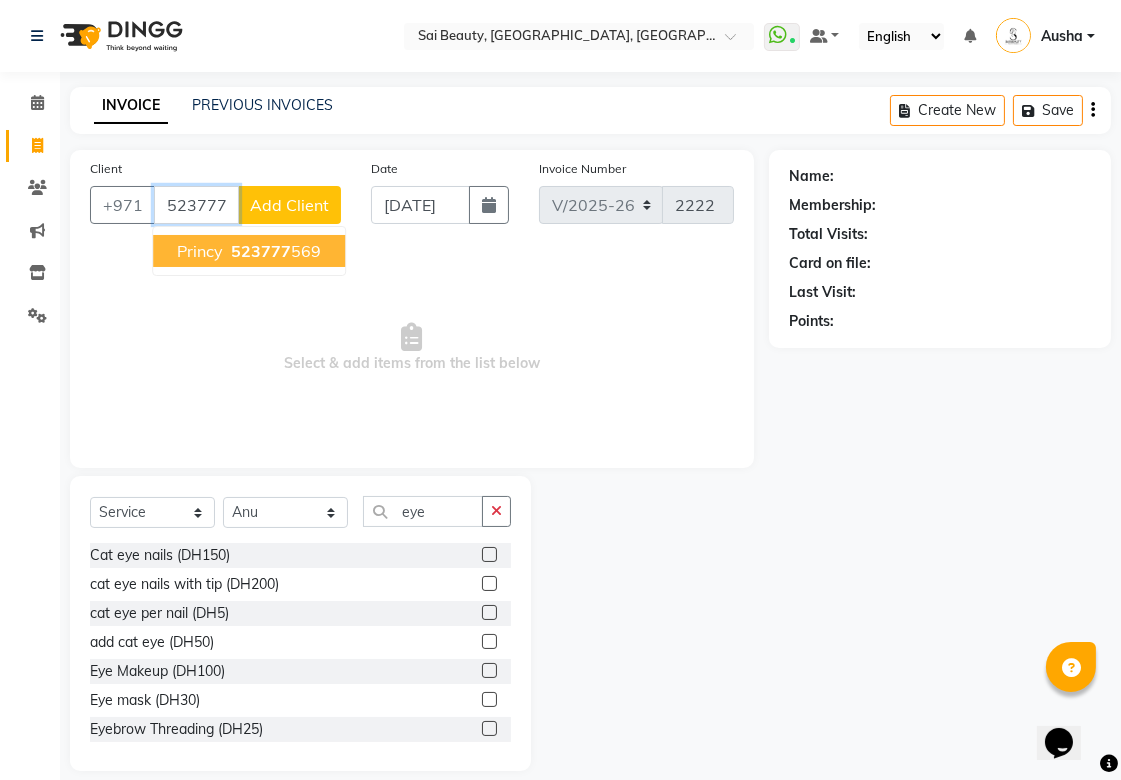 click on "Princy" at bounding box center (200, 251) 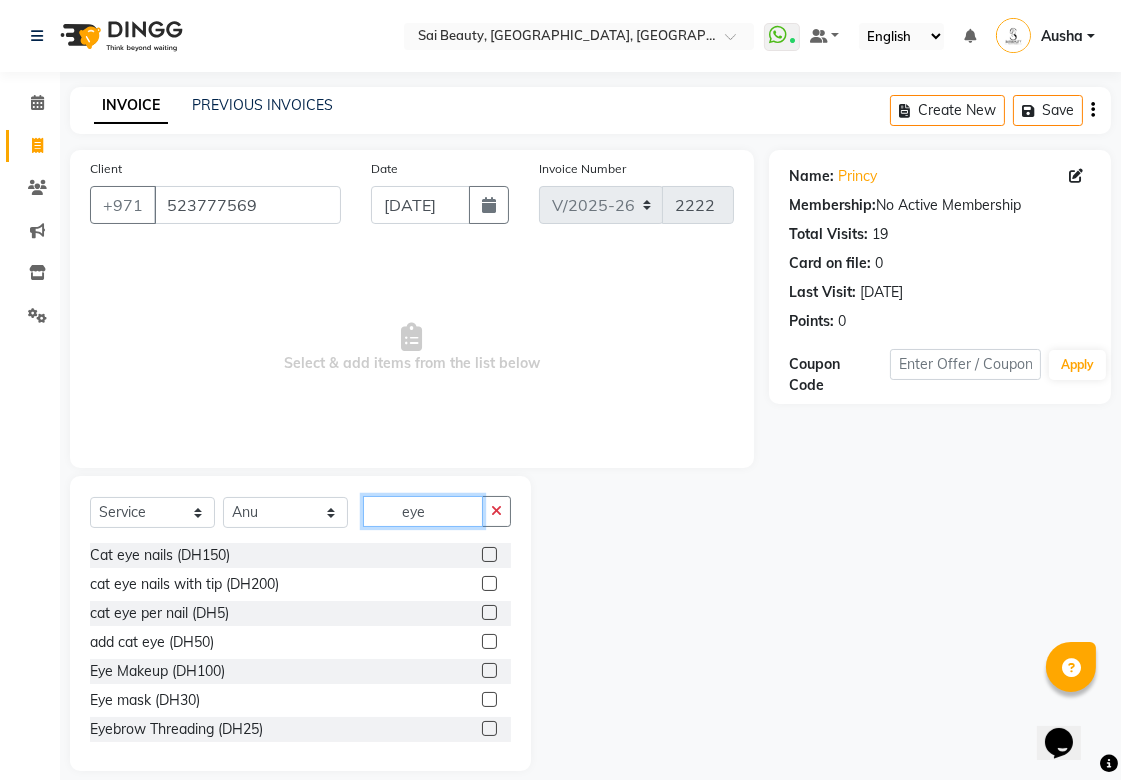 click on "eye" 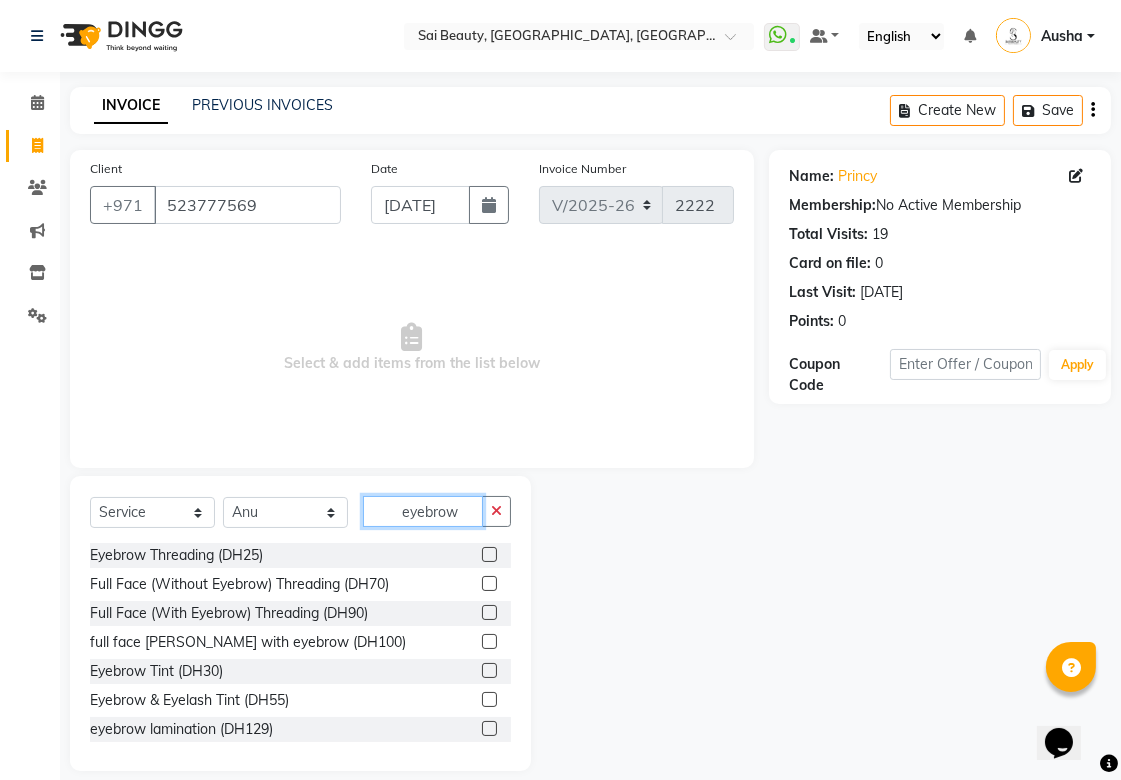 type on "eyebrow" 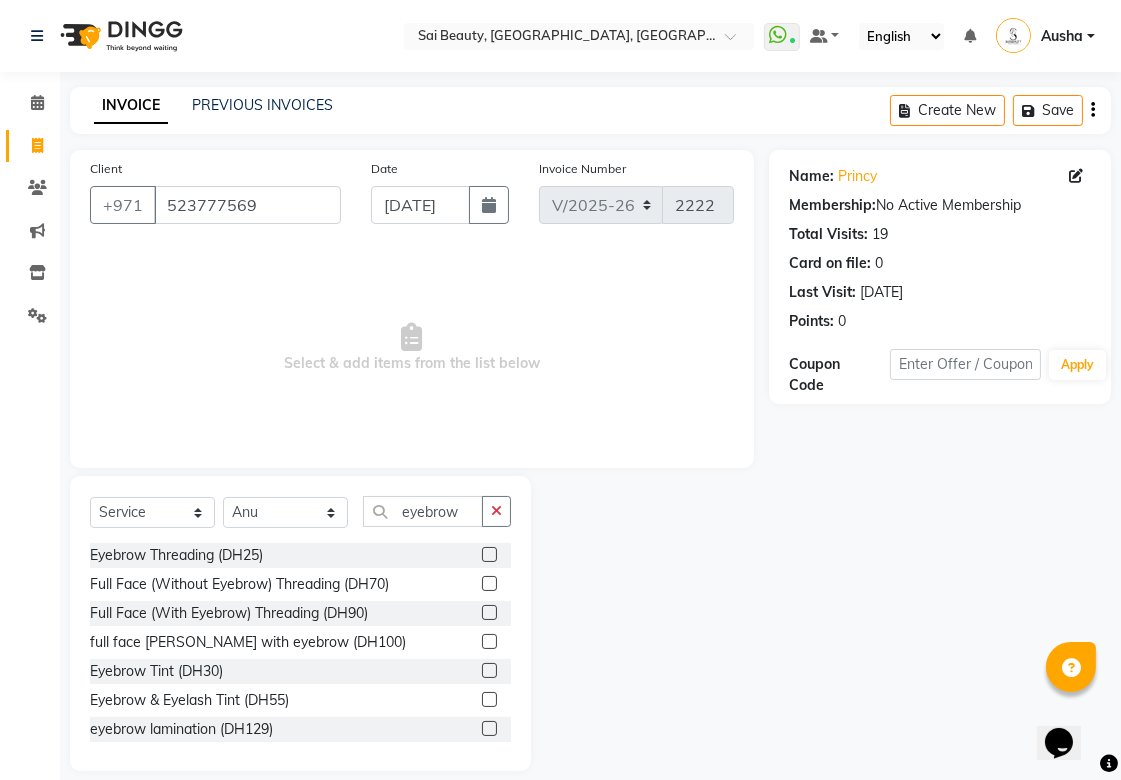 click 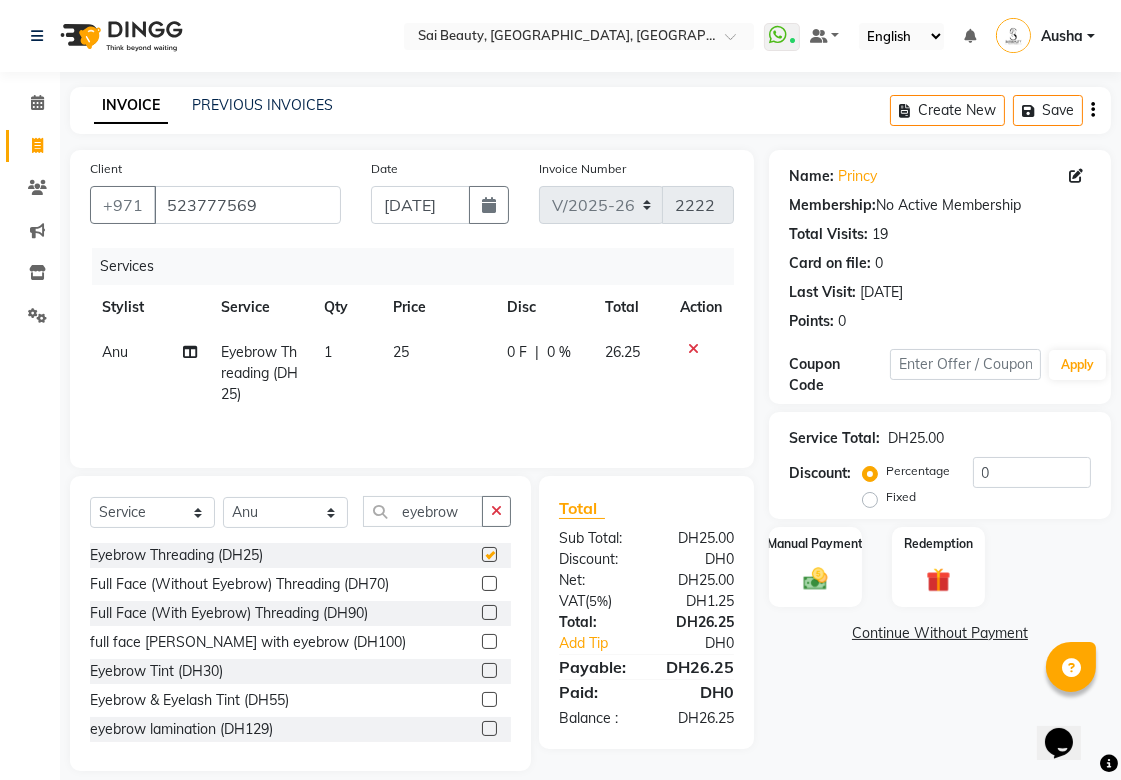 checkbox on "false" 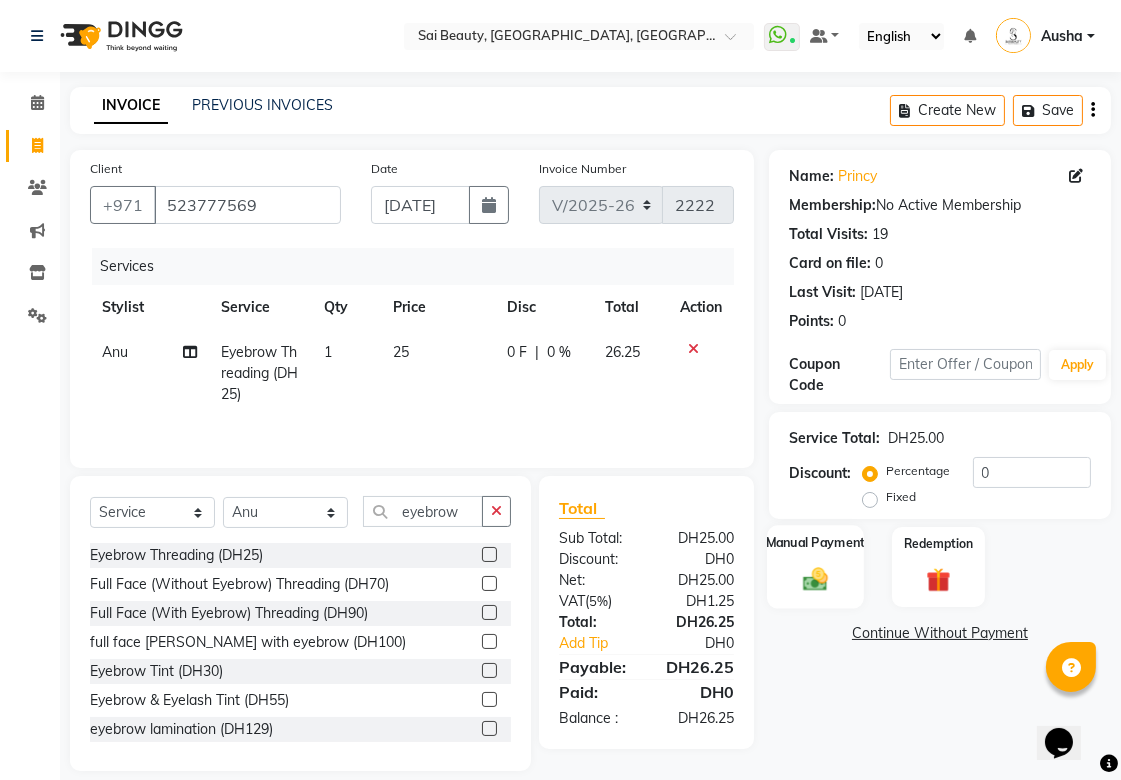 click 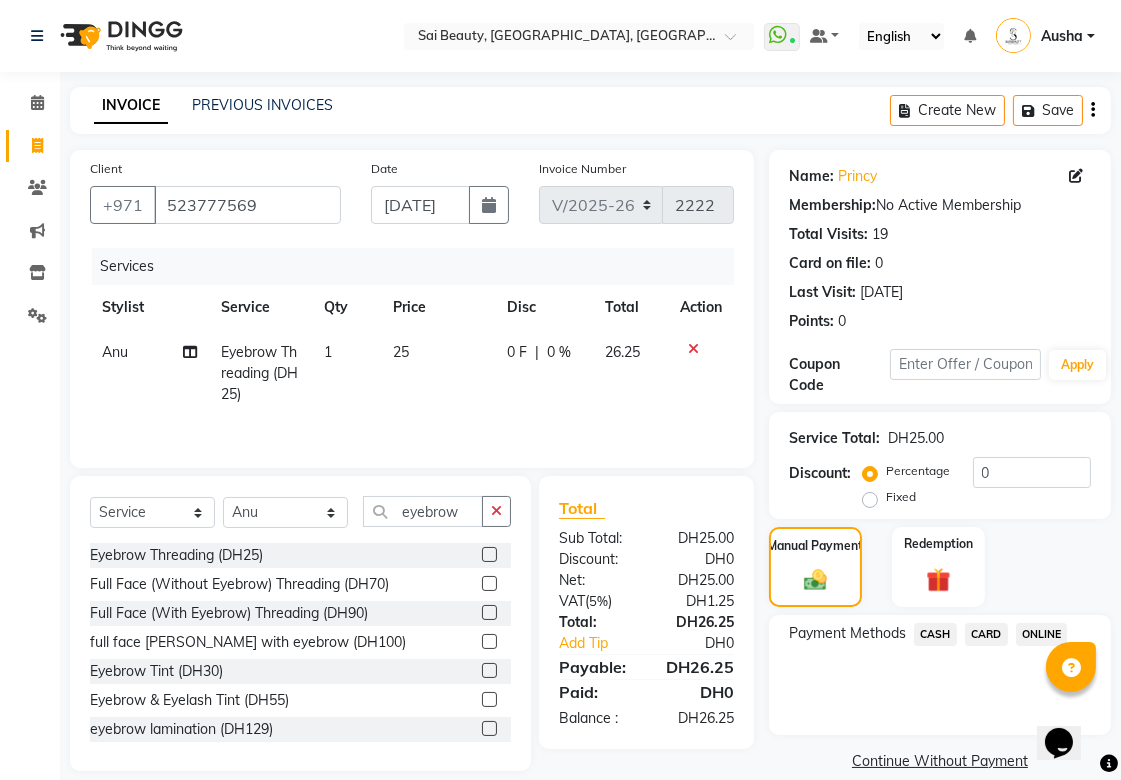 click on "CARD" 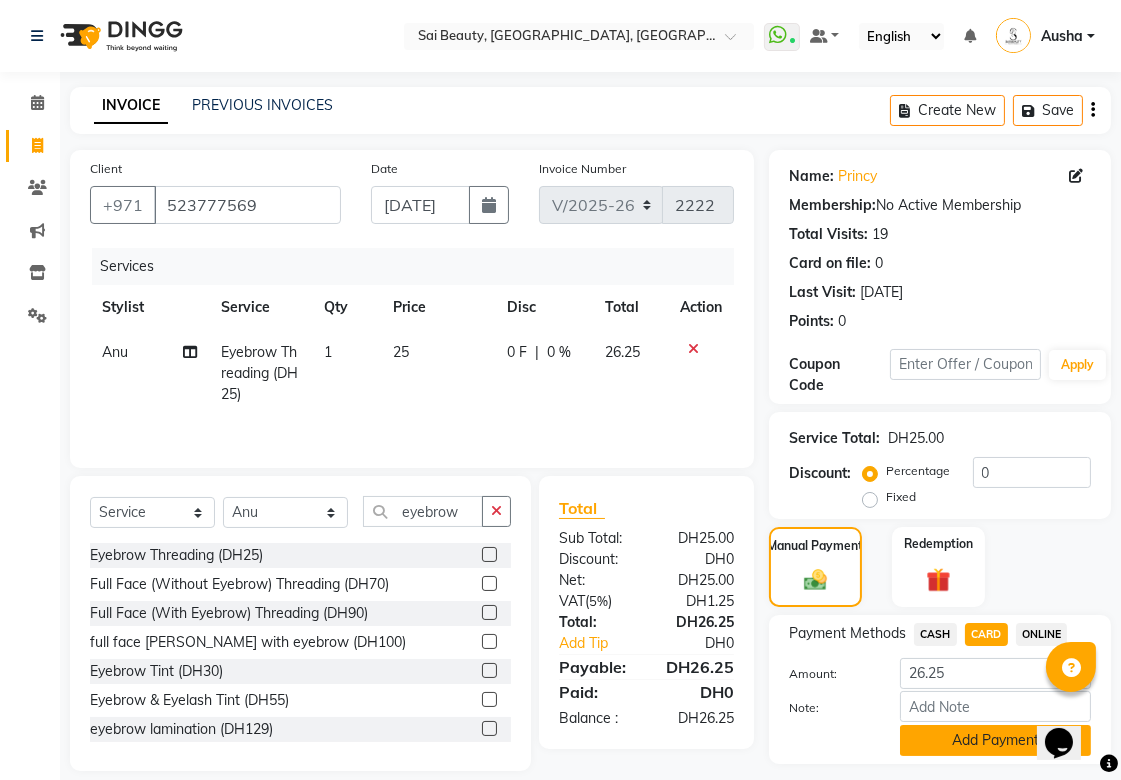 click on "Add Payment" 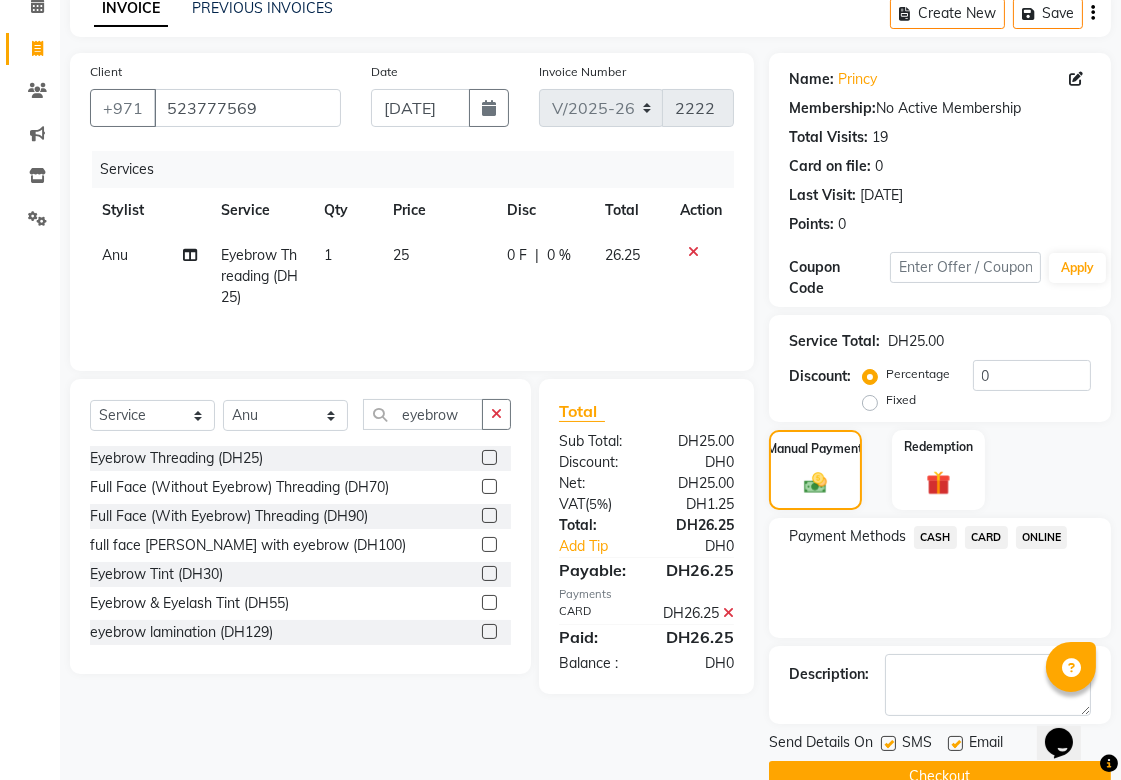 scroll, scrollTop: 138, scrollLeft: 0, axis: vertical 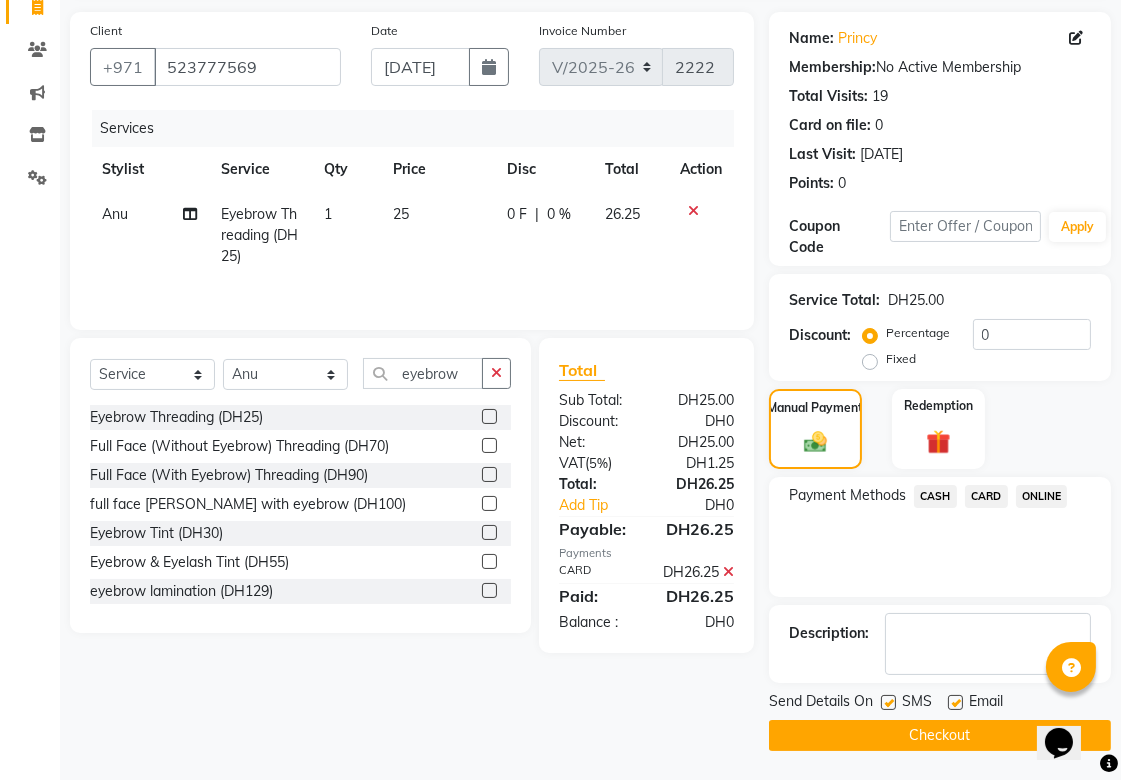 click on "Checkout" 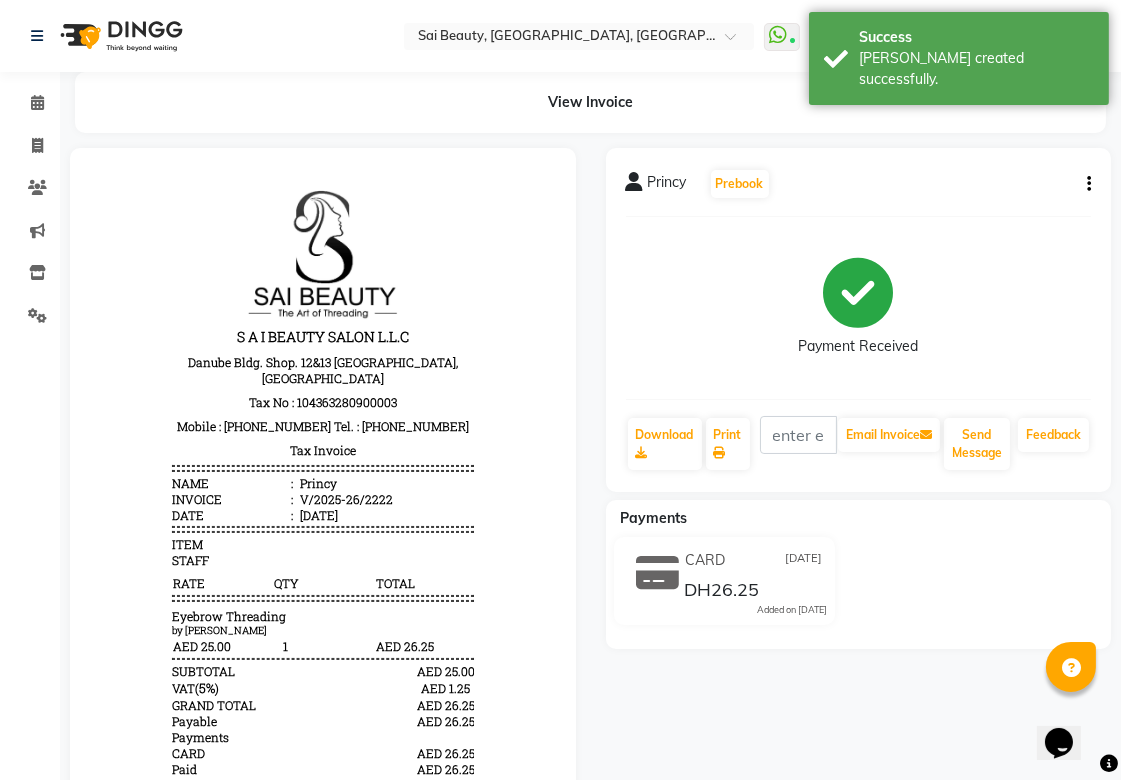 scroll, scrollTop: 0, scrollLeft: 0, axis: both 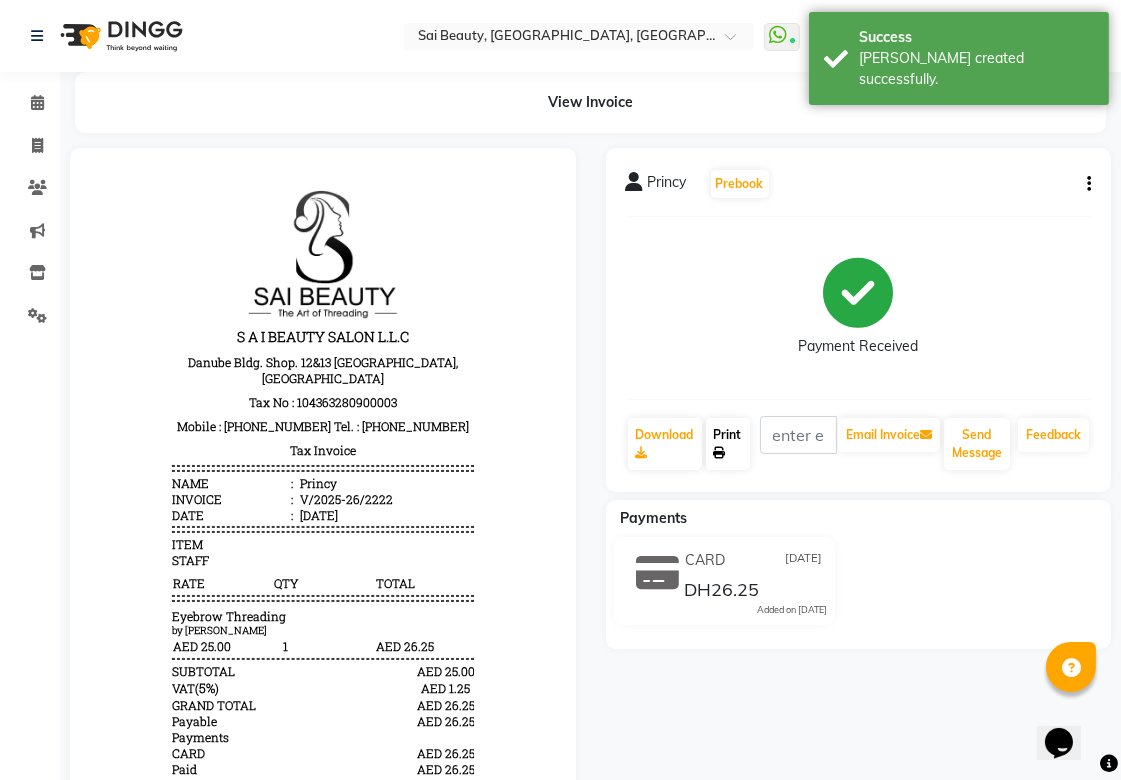 click 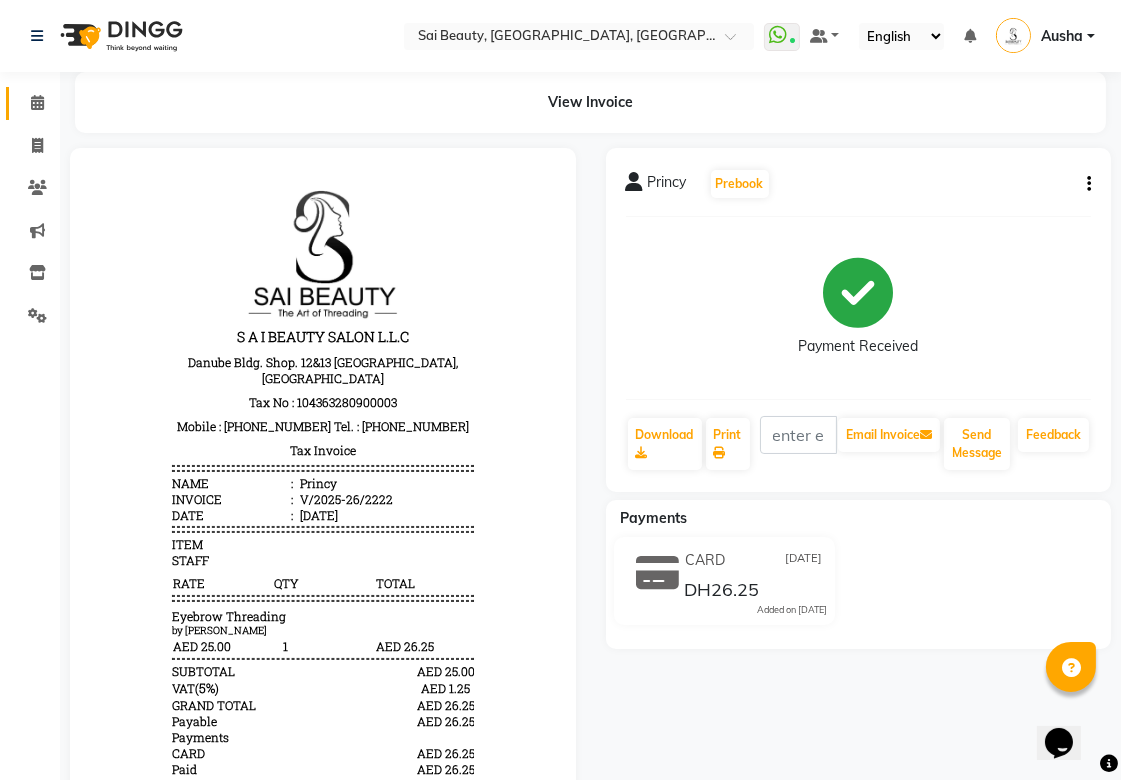click 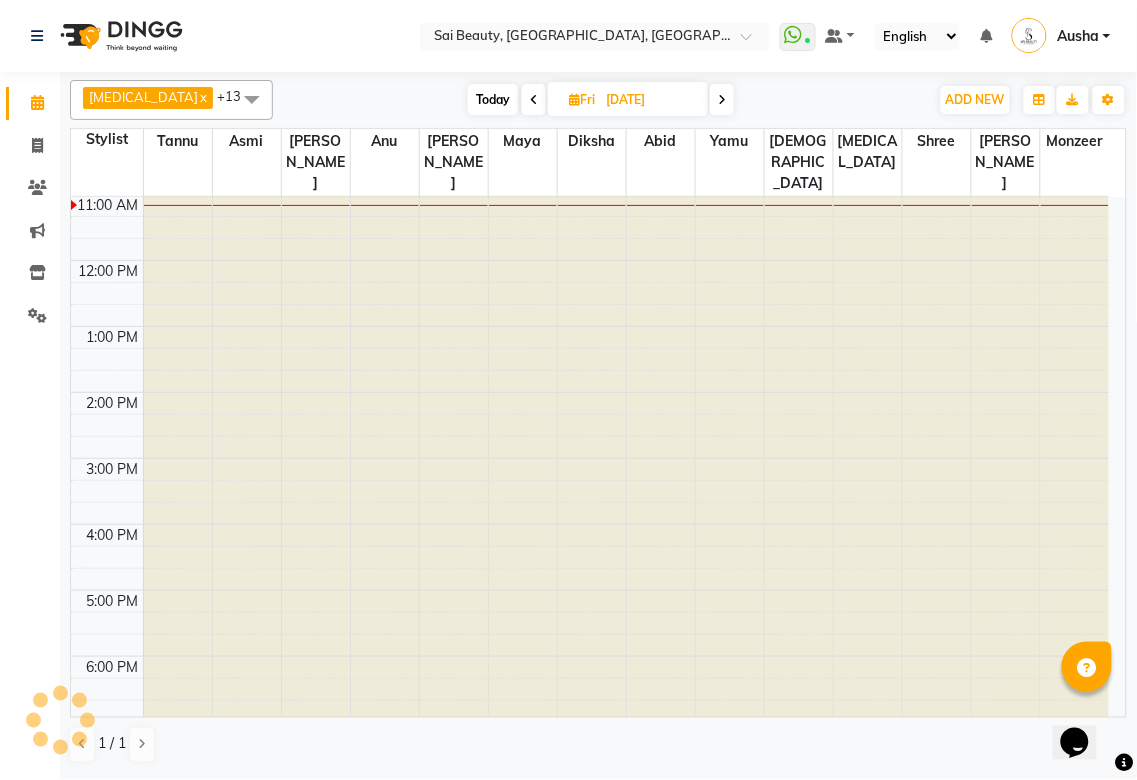 scroll, scrollTop: 0, scrollLeft: 0, axis: both 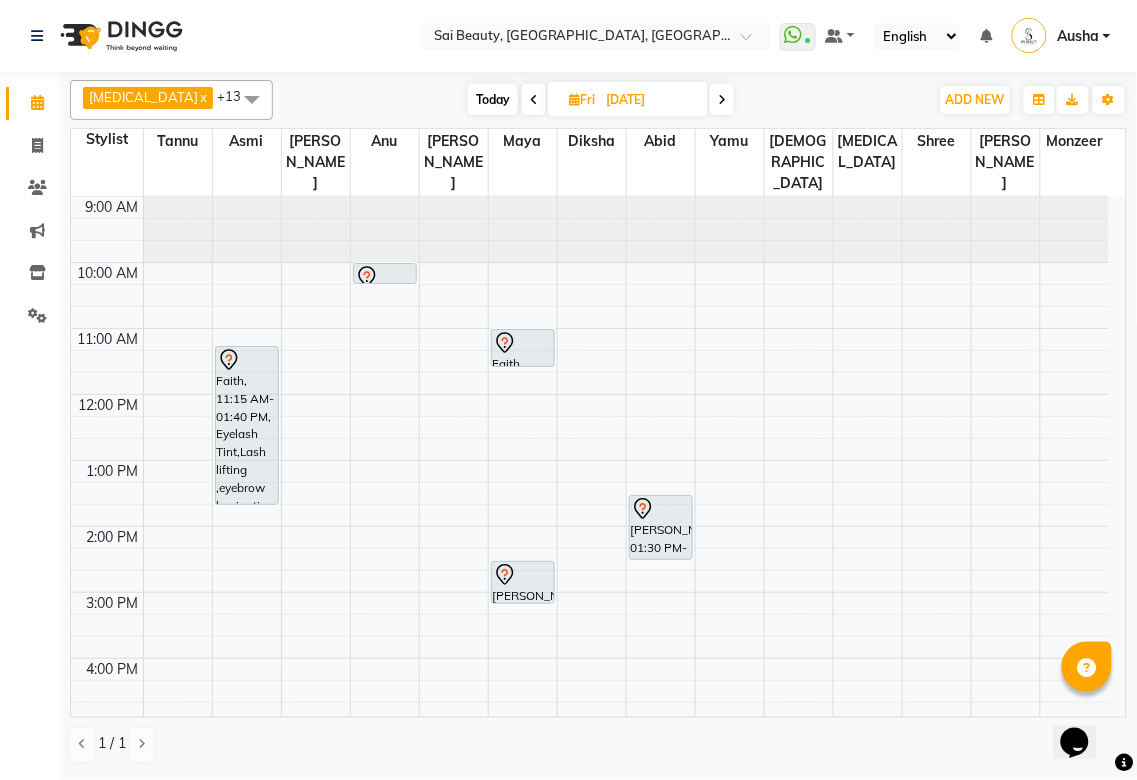 click at bounding box center [534, 100] 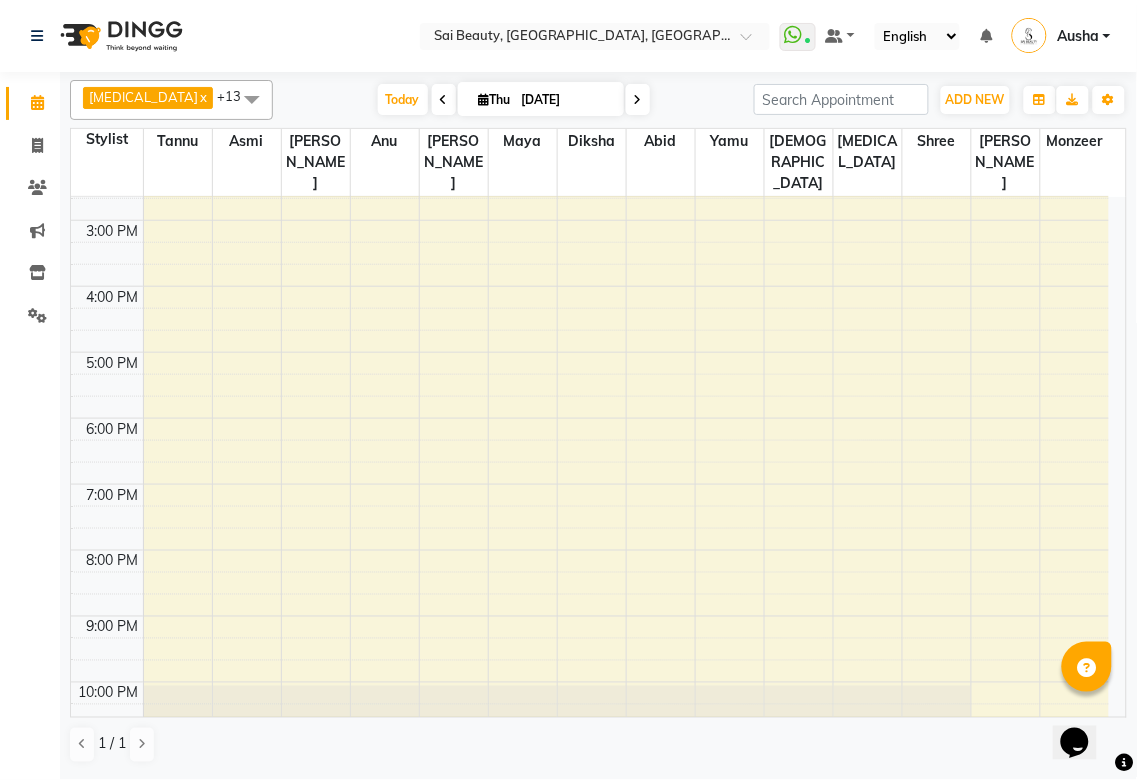 scroll, scrollTop: 432, scrollLeft: 0, axis: vertical 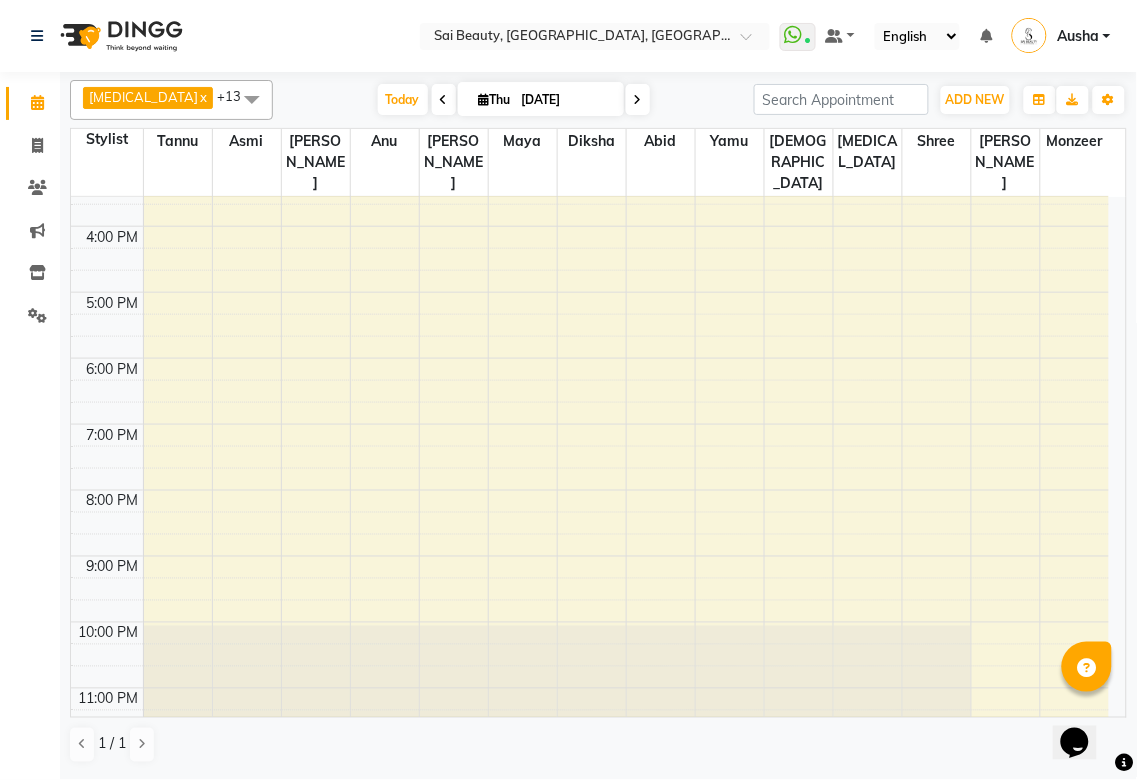 click at bounding box center (626, 215) 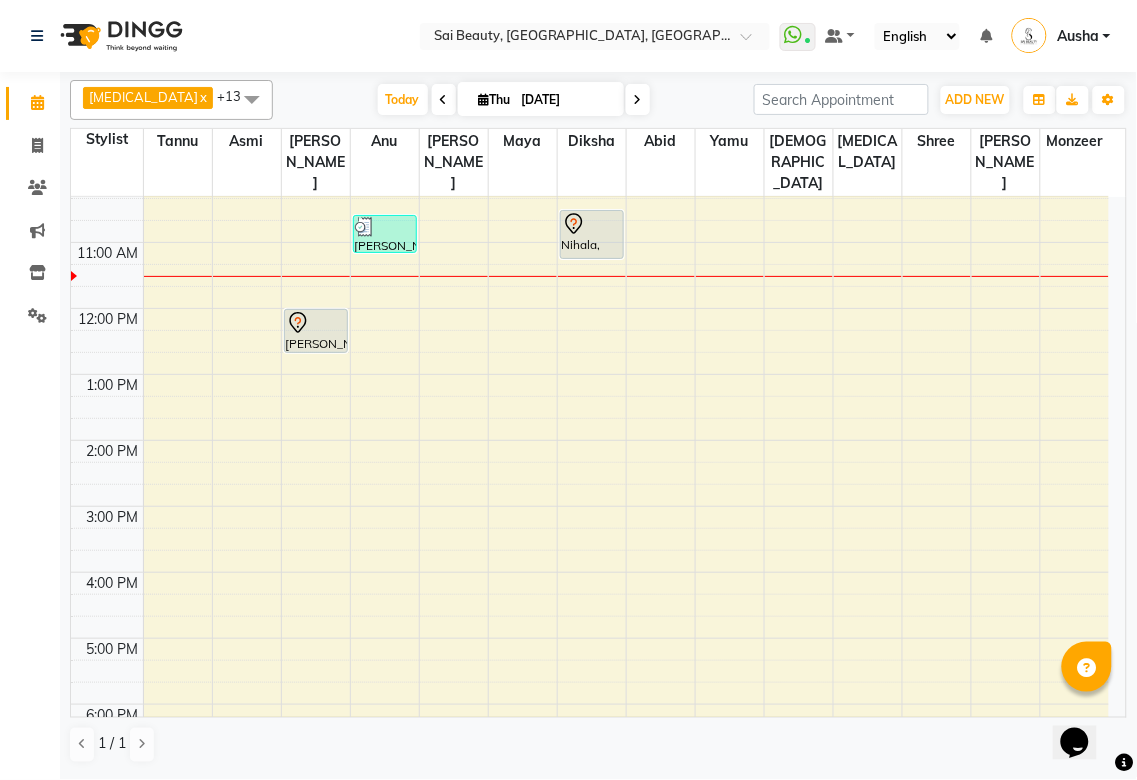 scroll, scrollTop: 85, scrollLeft: 0, axis: vertical 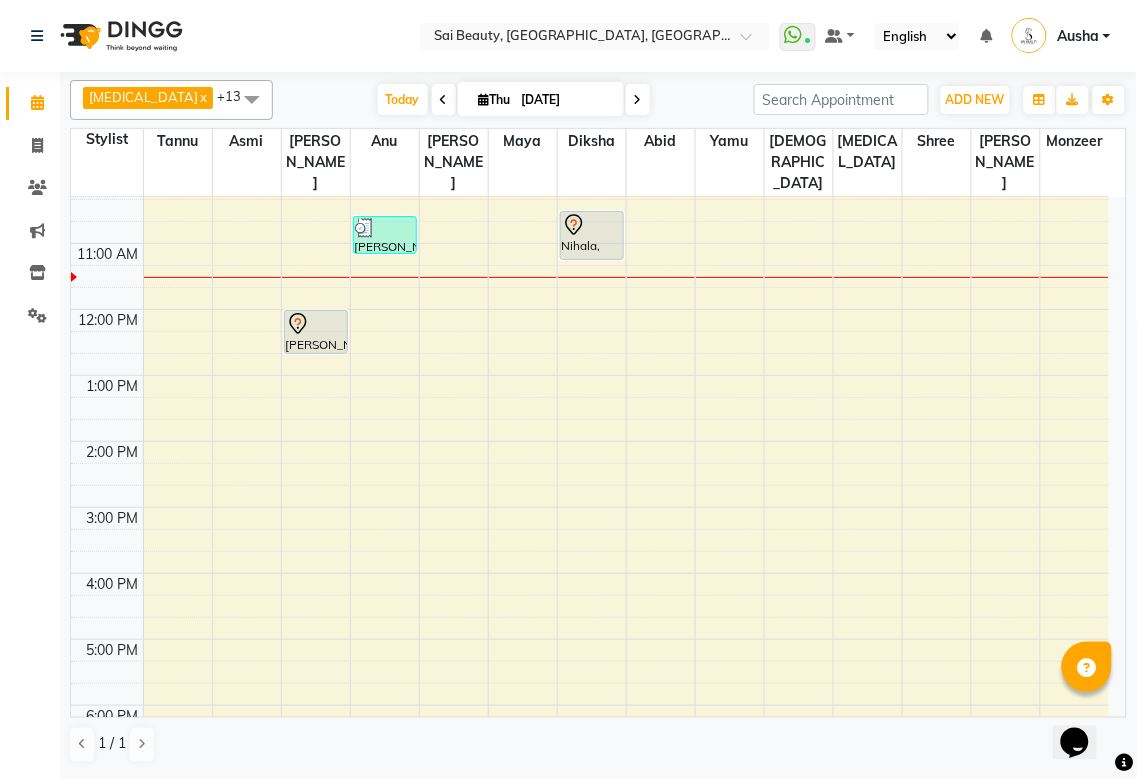 click at bounding box center (626, 650) 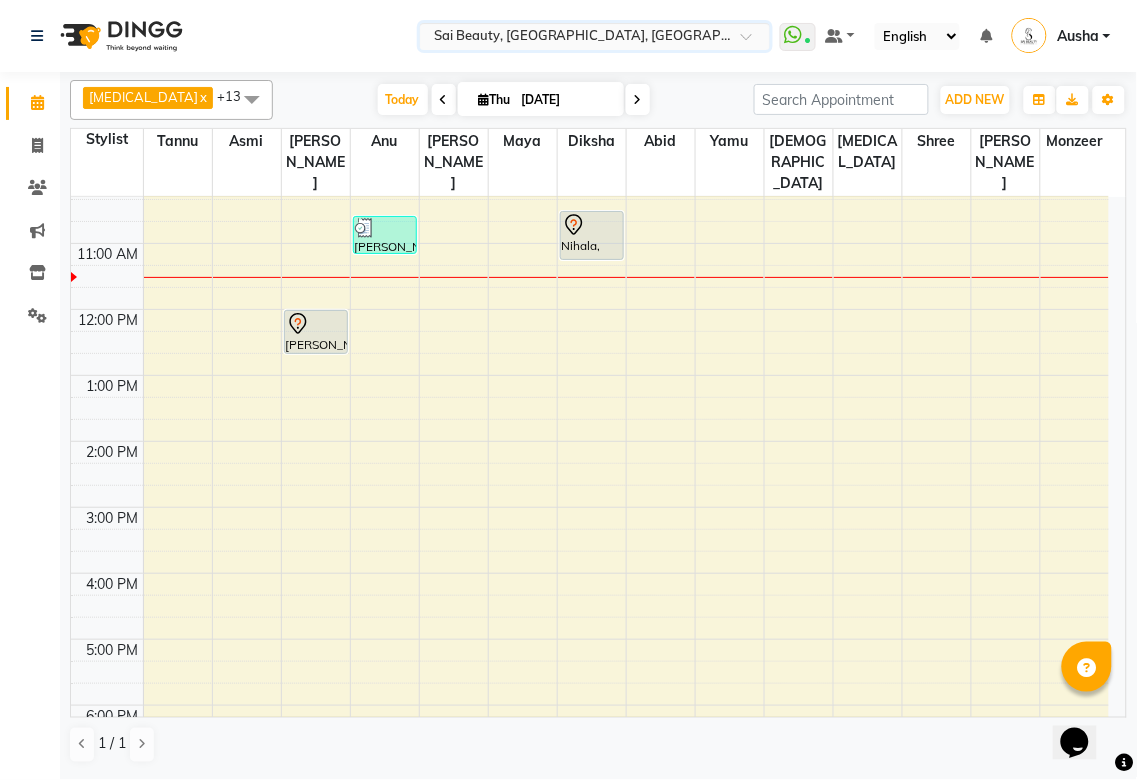 click on "Select Location × Sai Beauty, [GEOGRAPHIC_DATA], [GEOGRAPHIC_DATA]  WhatsApp Status  ✕ Status:  Connected Most Recent Message: [DATE]     10:00 AM Recent Service Activity: [DATE]     09:55 AM Default Panel My Panel English ENGLISH Español العربية मराठी हिंदी ગુજરાતી தமிழ் 中文 Notifications nothing to show Ausha Manage Profile Change Password Sign out  Version:3.15.3" 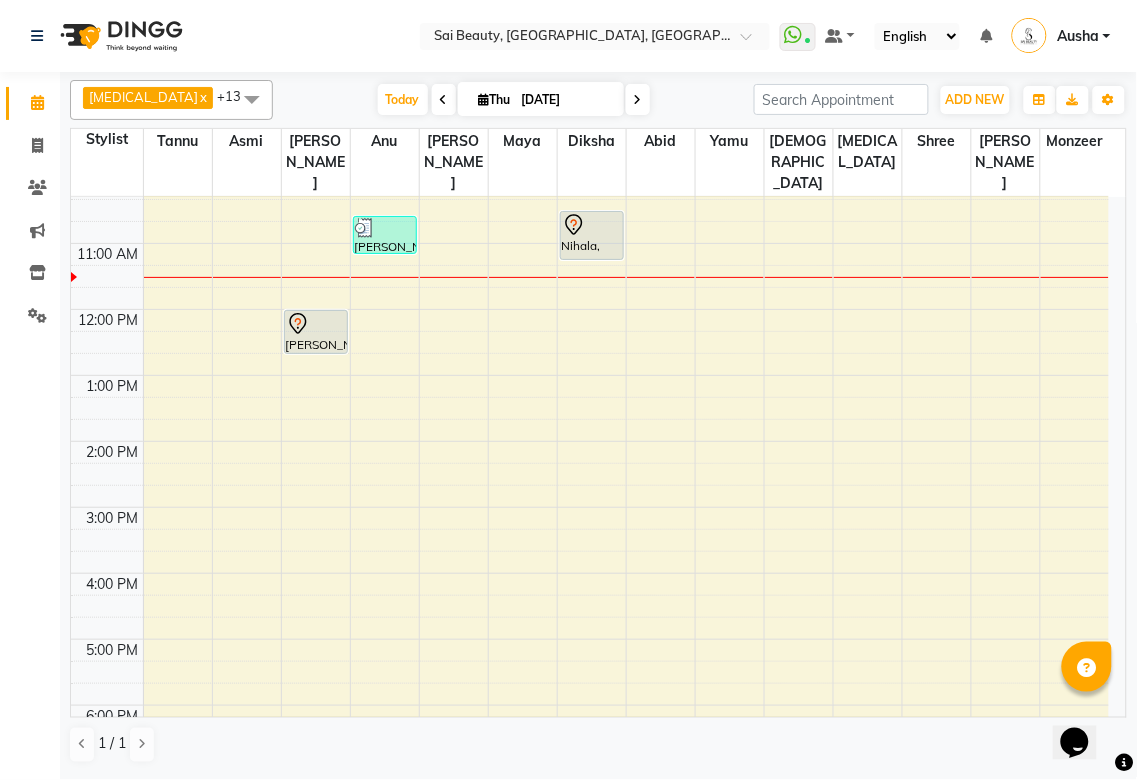 scroll, scrollTop: 166, scrollLeft: 0, axis: vertical 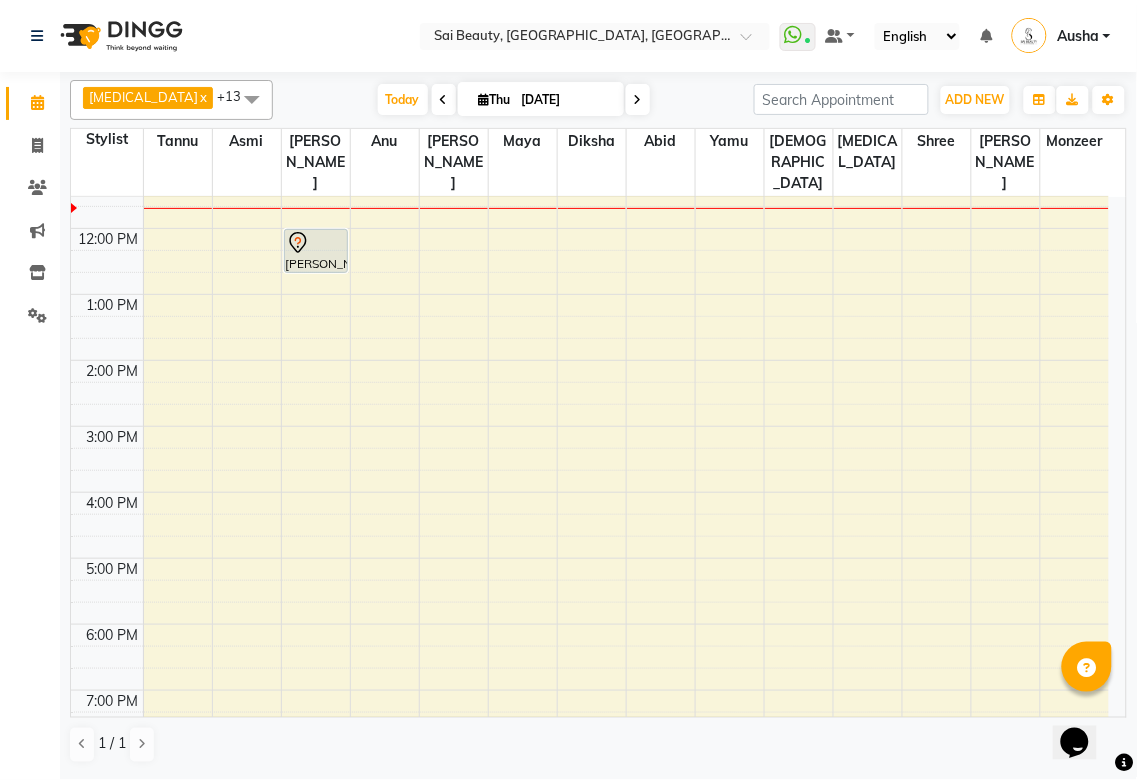 click at bounding box center [444, 99] 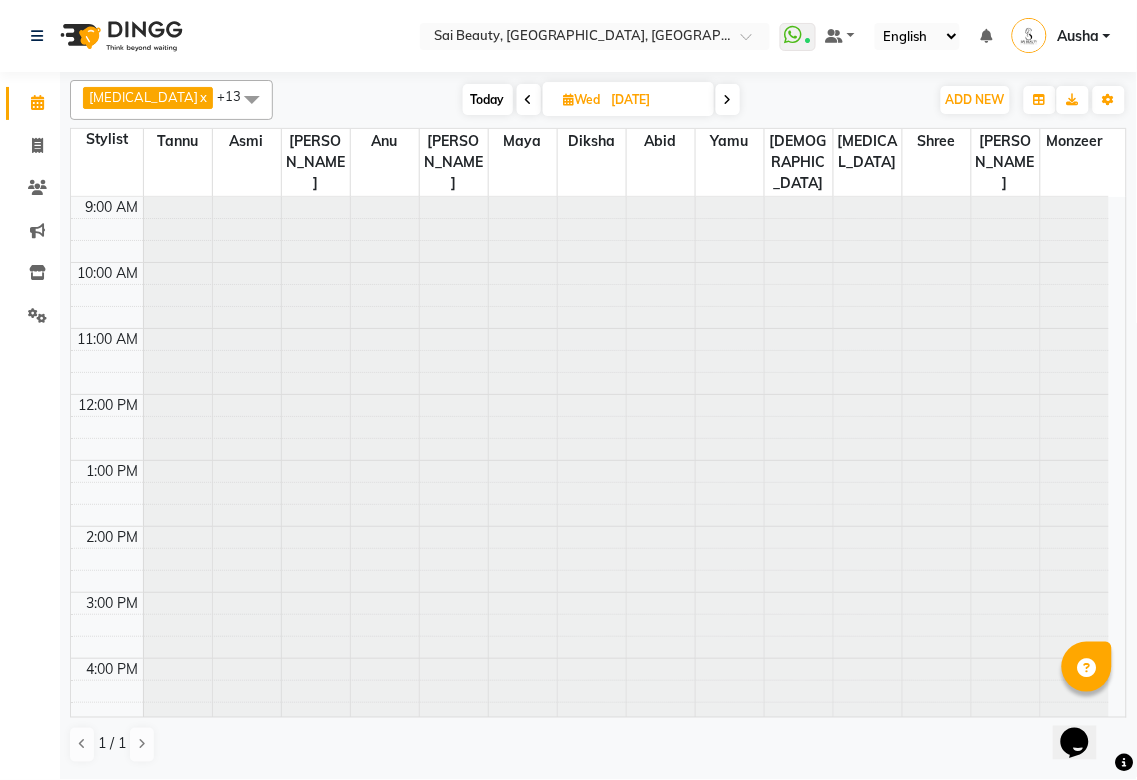 scroll, scrollTop: 134, scrollLeft: 0, axis: vertical 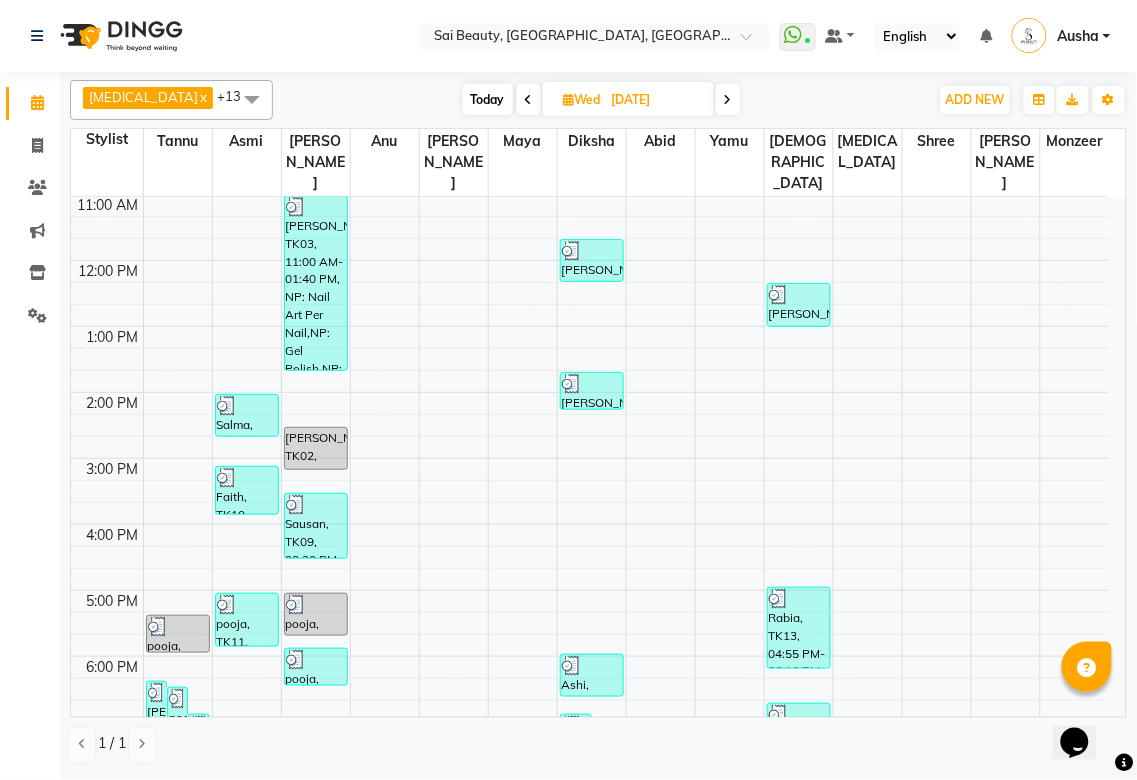 click at bounding box center (728, 100) 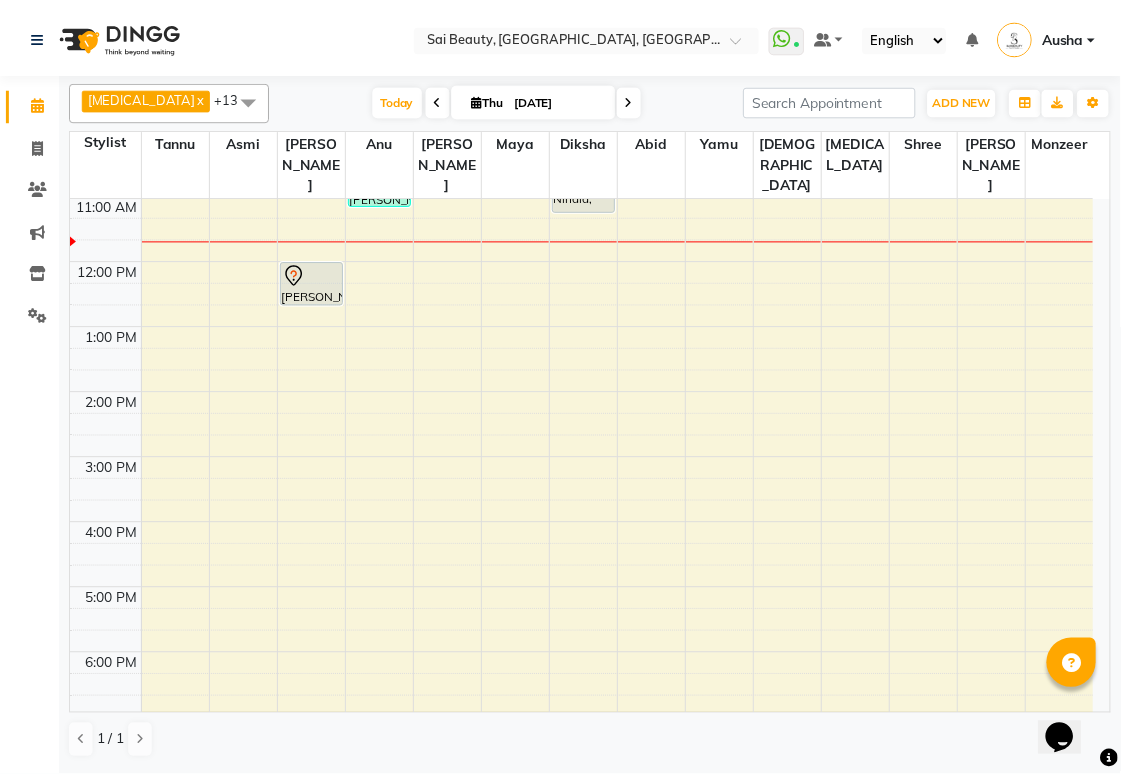 scroll, scrollTop: 21, scrollLeft: 0, axis: vertical 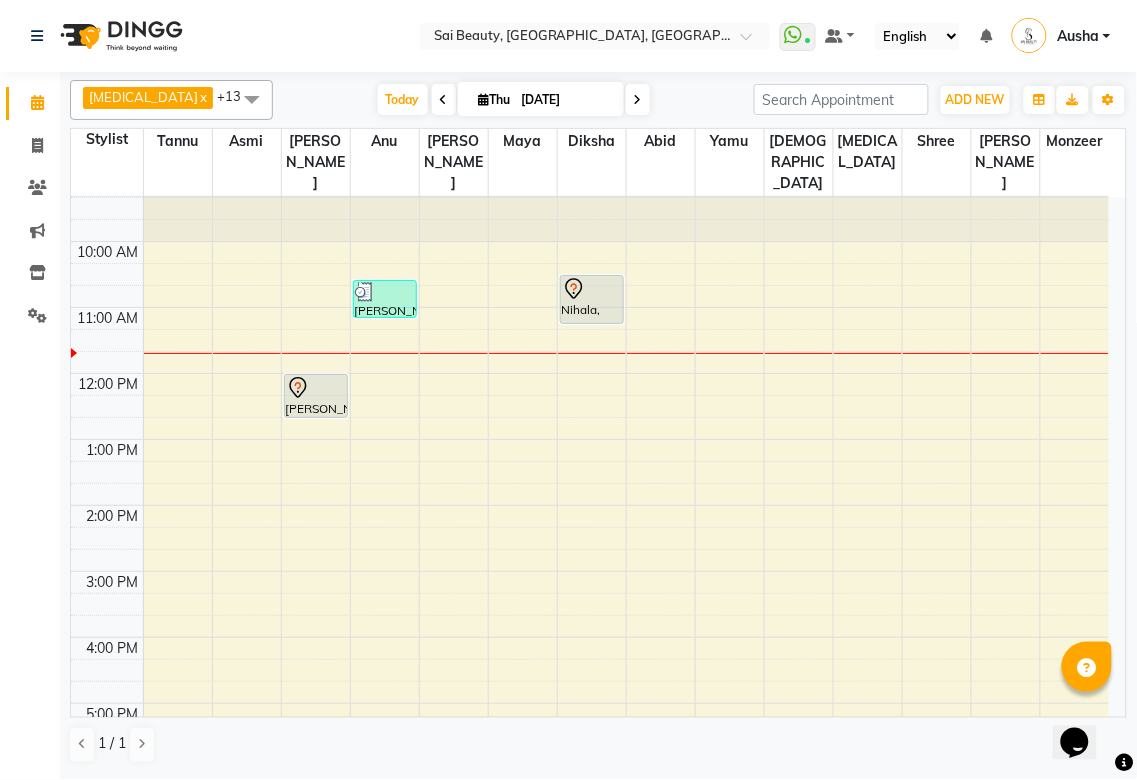 click 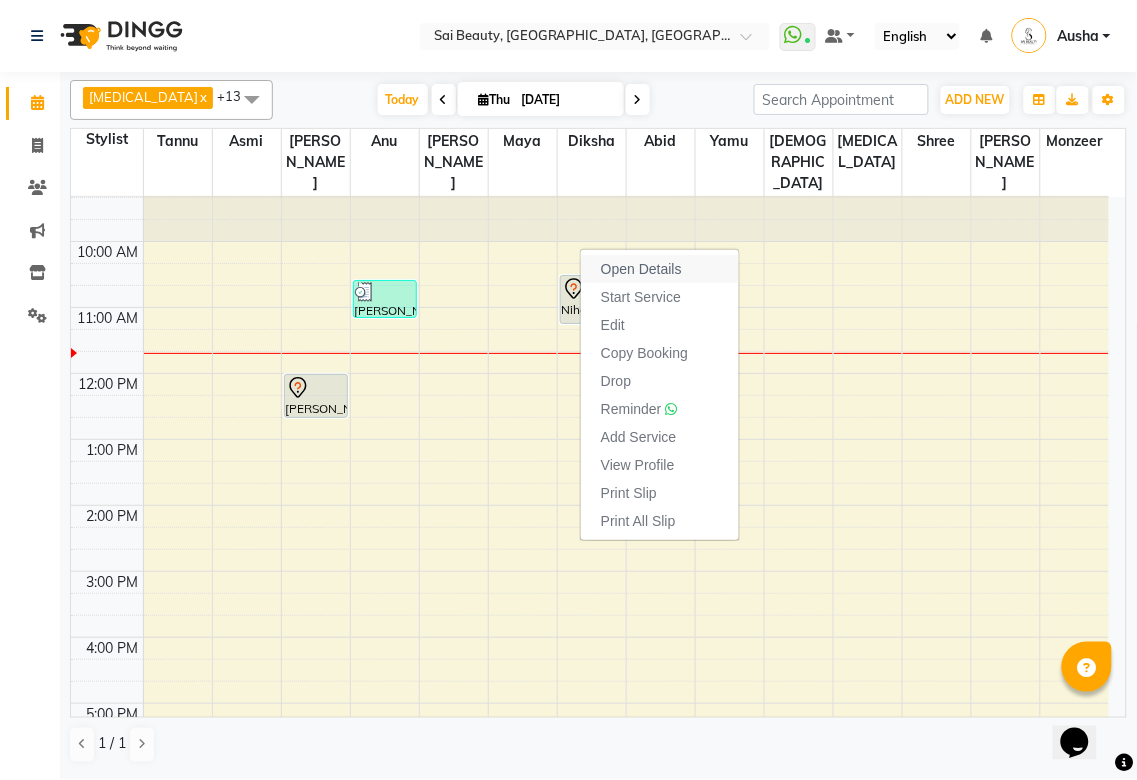 click on "Open Details" at bounding box center (641, 269) 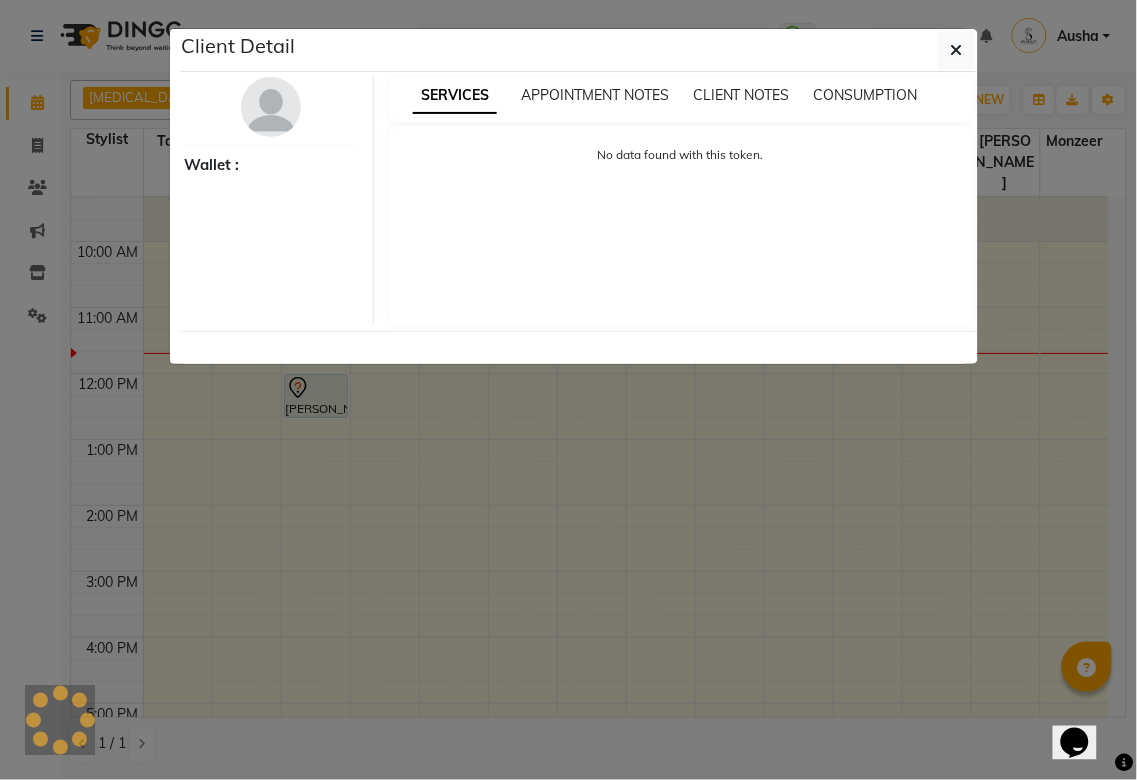 select on "7" 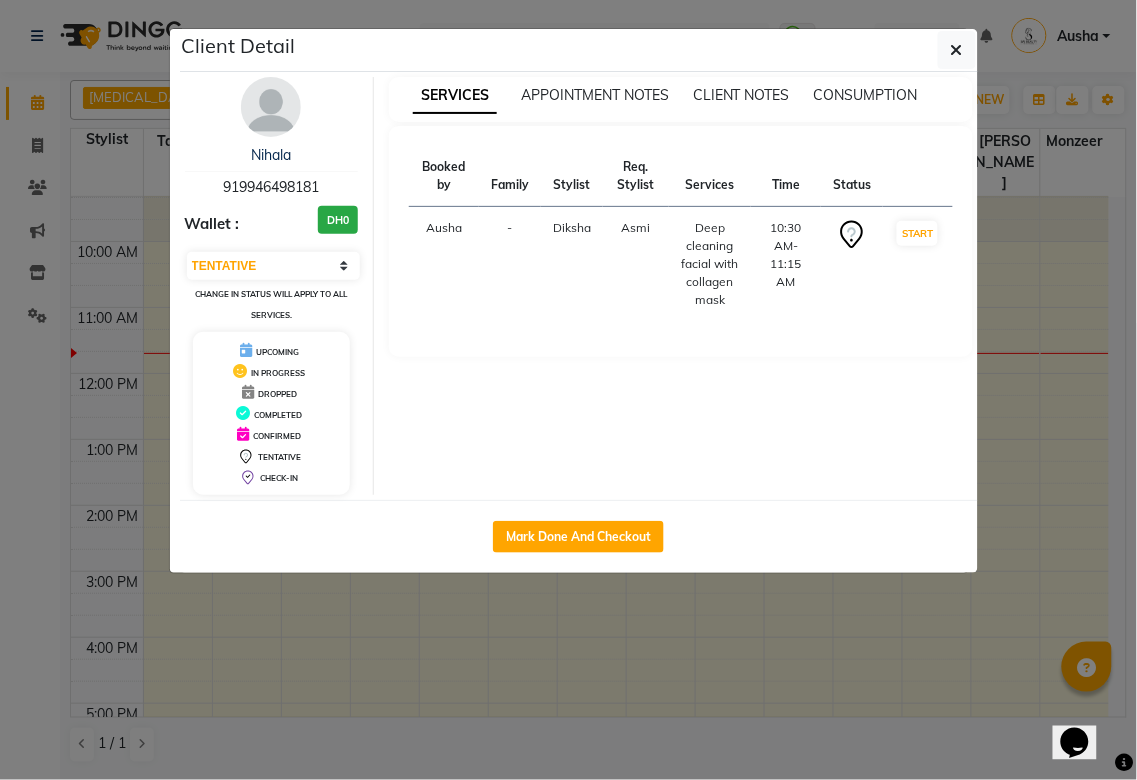 click on "SERVICES APPOINTMENT NOTES CLIENT NOTES CONSUMPTION Booked by Family Stylist Req. Stylist Services Time Status  [PERSON_NAME] Asmi  Deep cleaning facial with collagen mask   10:30 AM-11:15 AM   START" at bounding box center [681, 286] 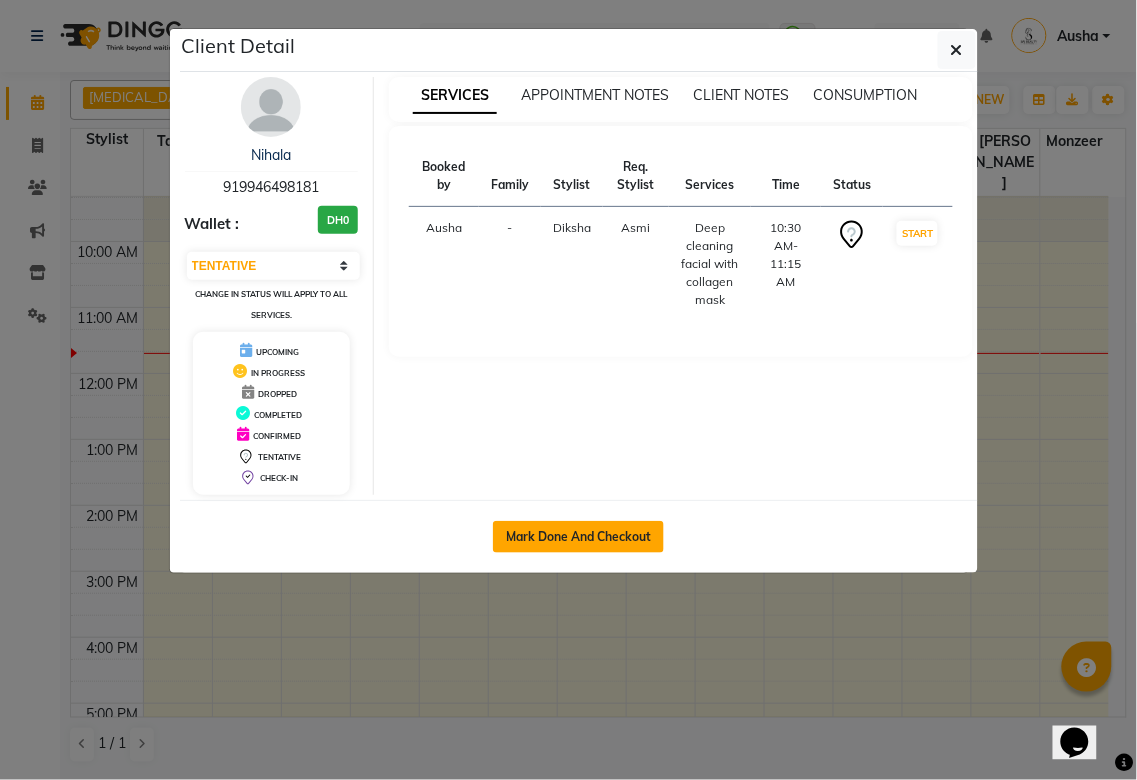 click on "Mark Done And Checkout" 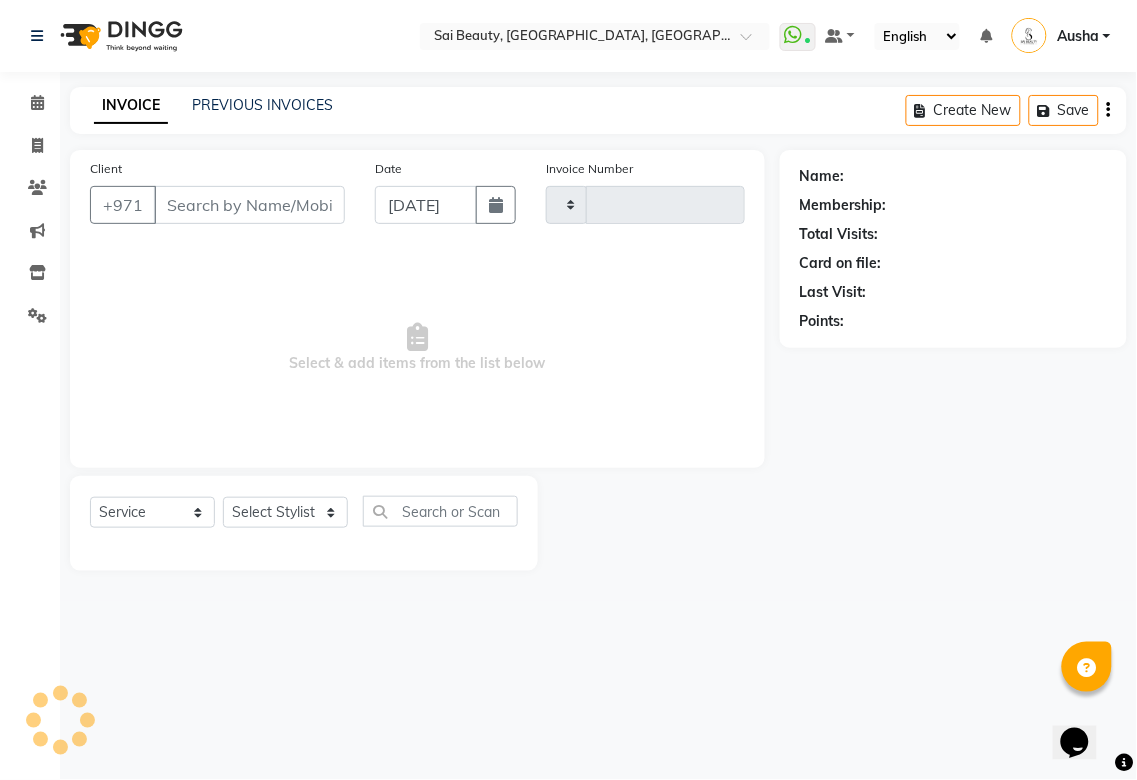 type on "2223" 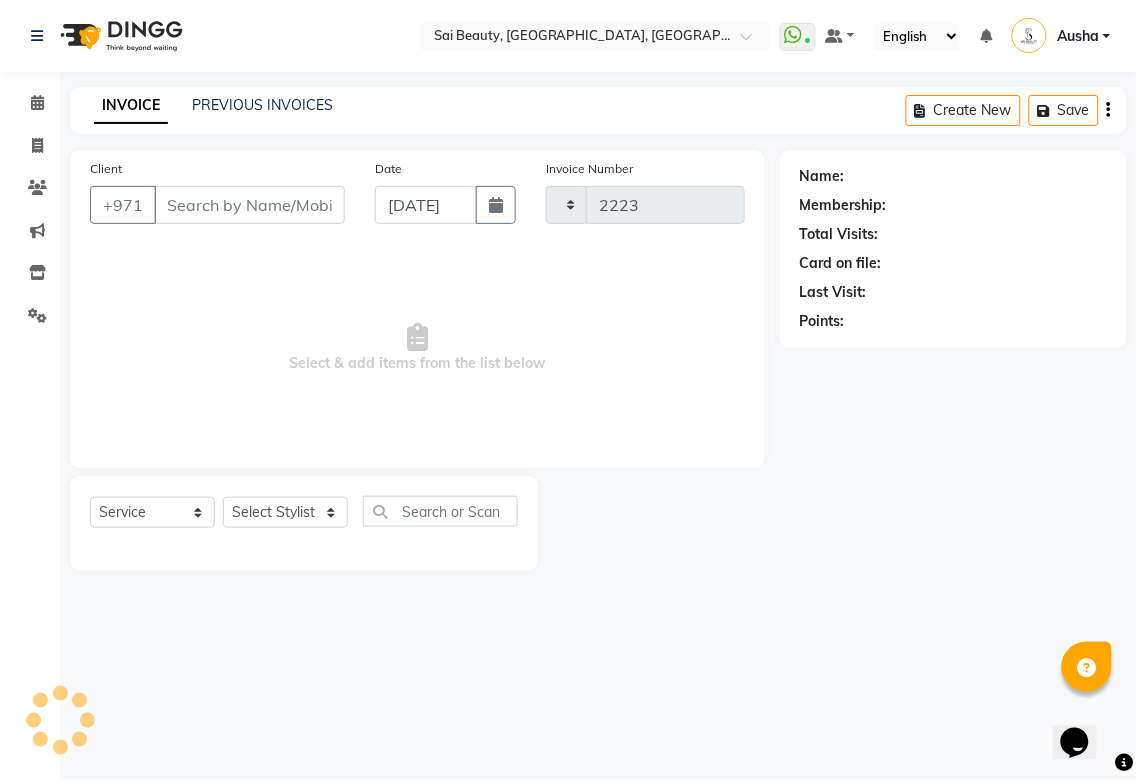 select on "5352" 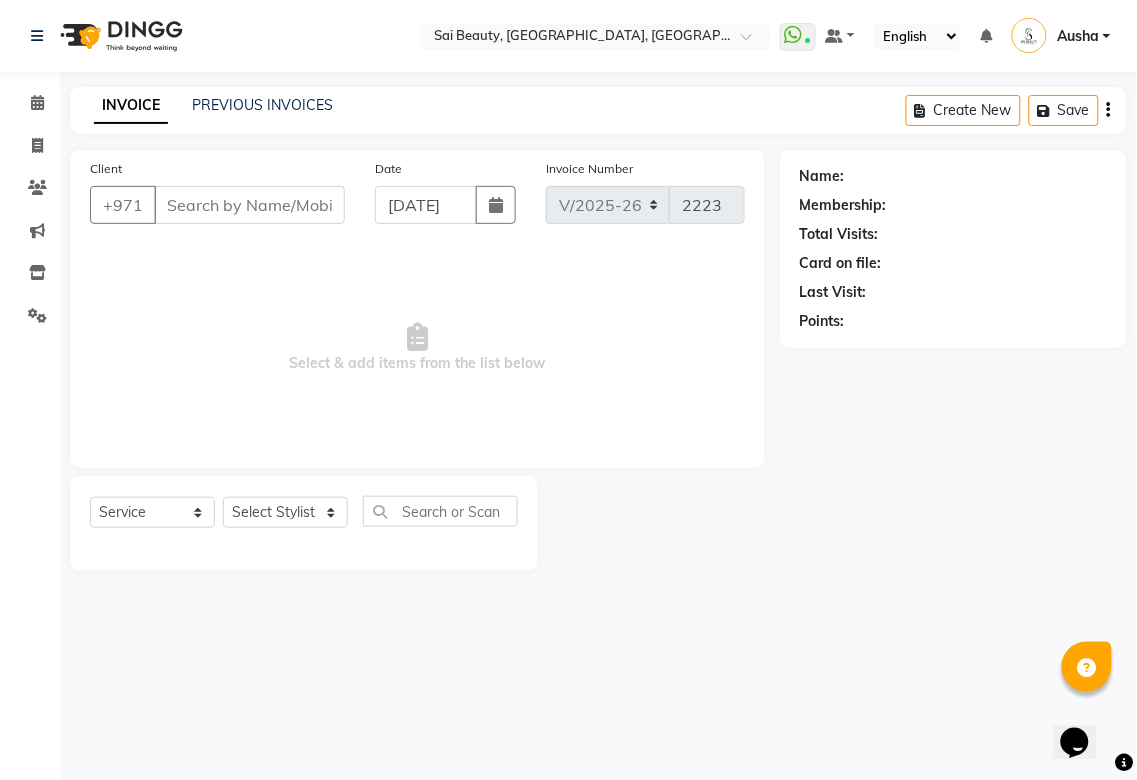 type on "919946498181" 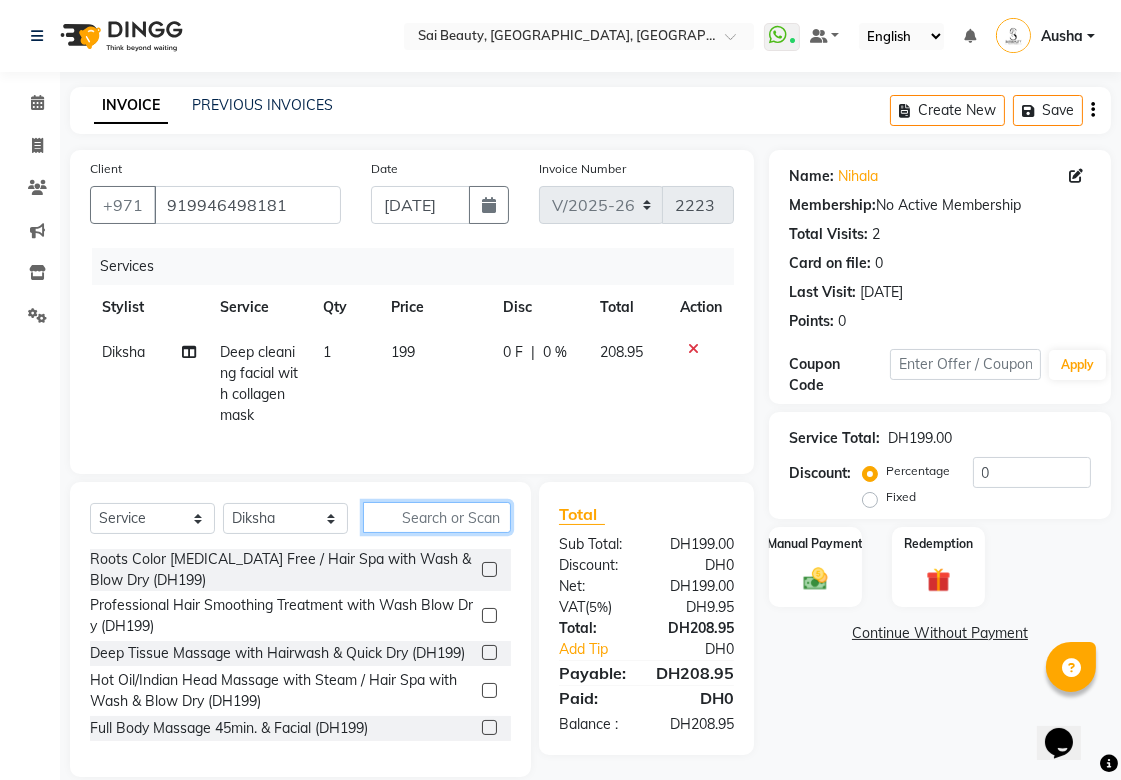 click 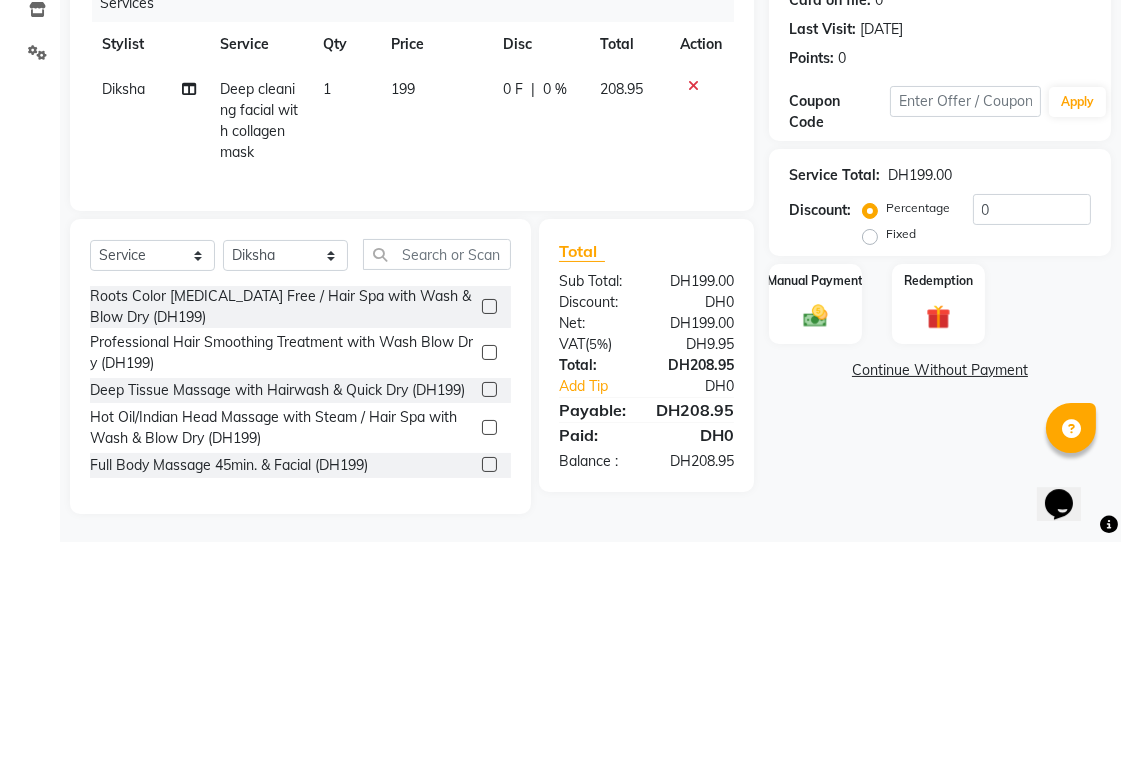 click 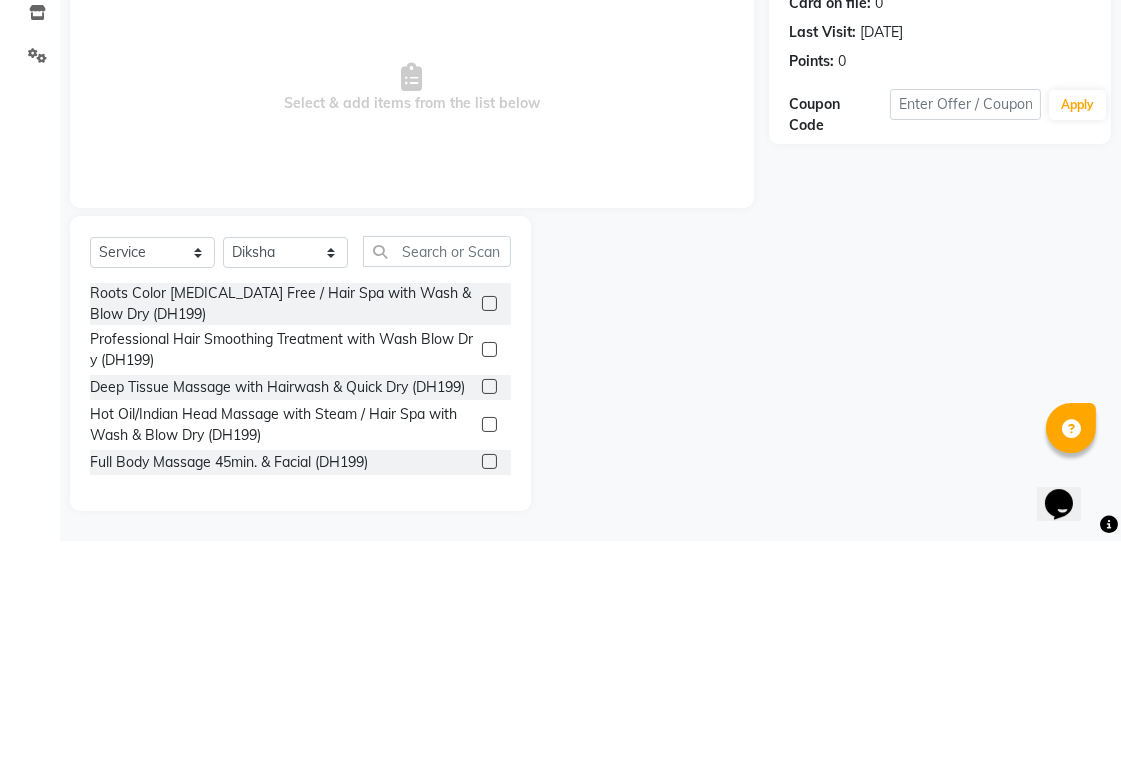 scroll, scrollTop: 21, scrollLeft: 0, axis: vertical 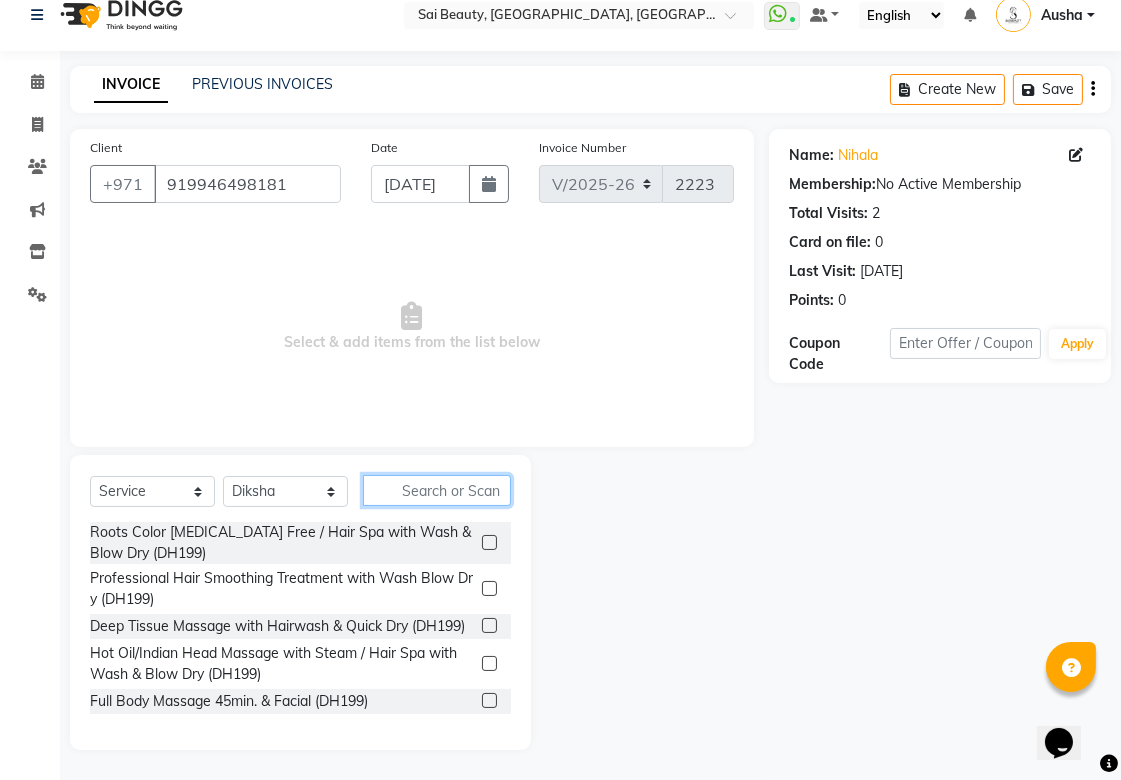 click 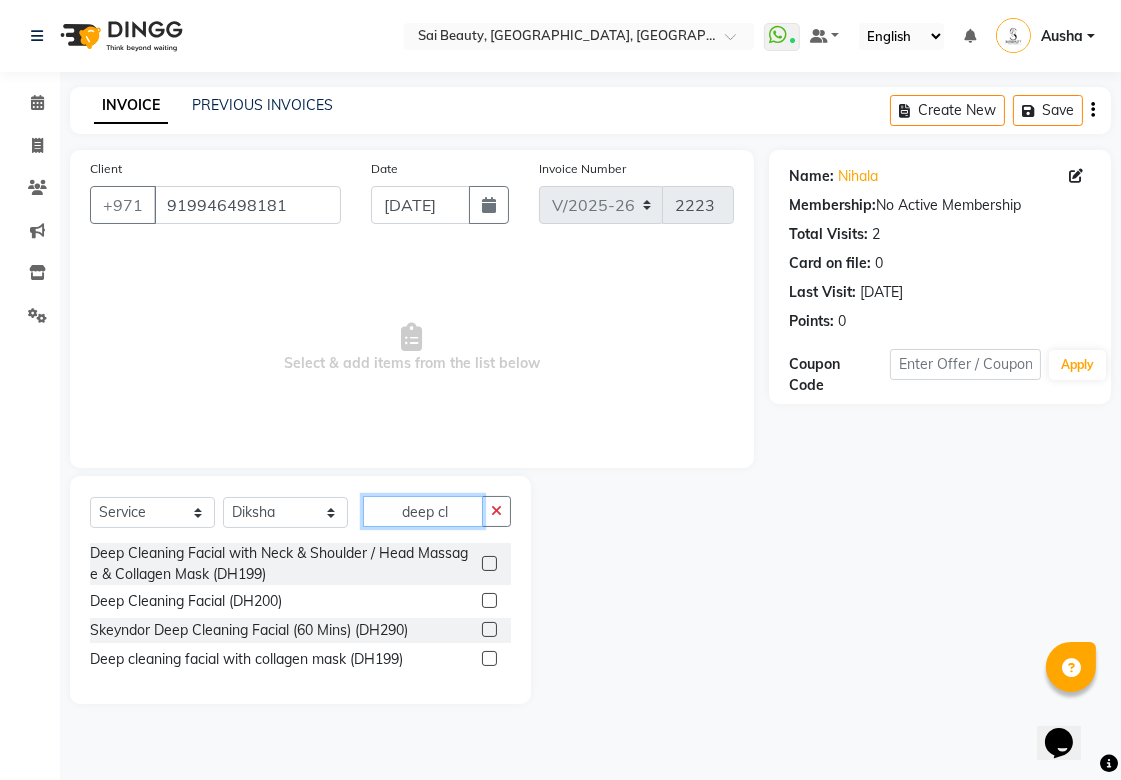 scroll, scrollTop: 0, scrollLeft: 0, axis: both 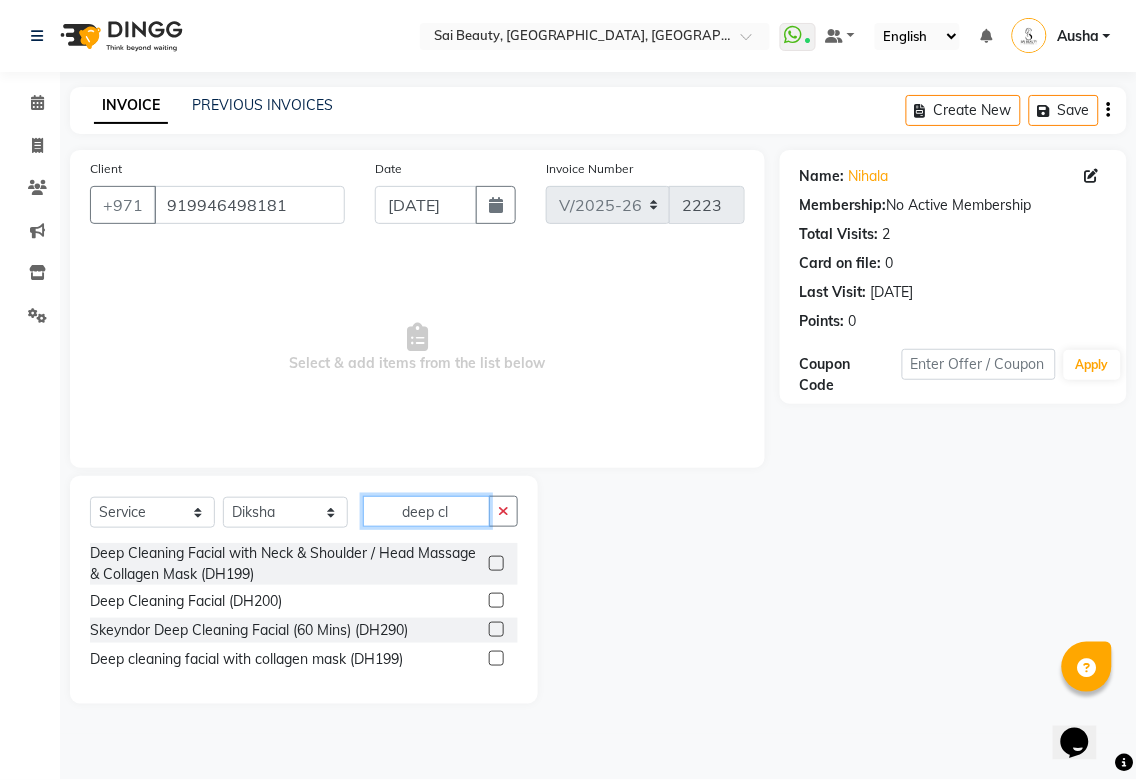 type on "deep cl" 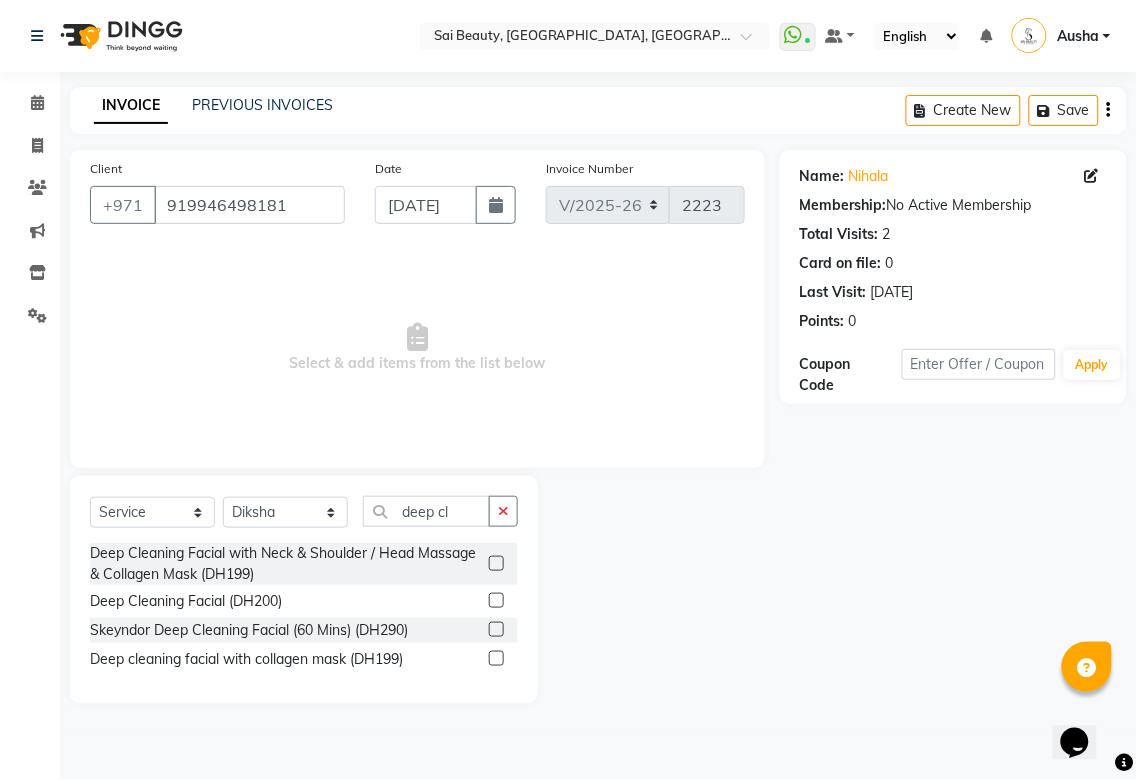 click 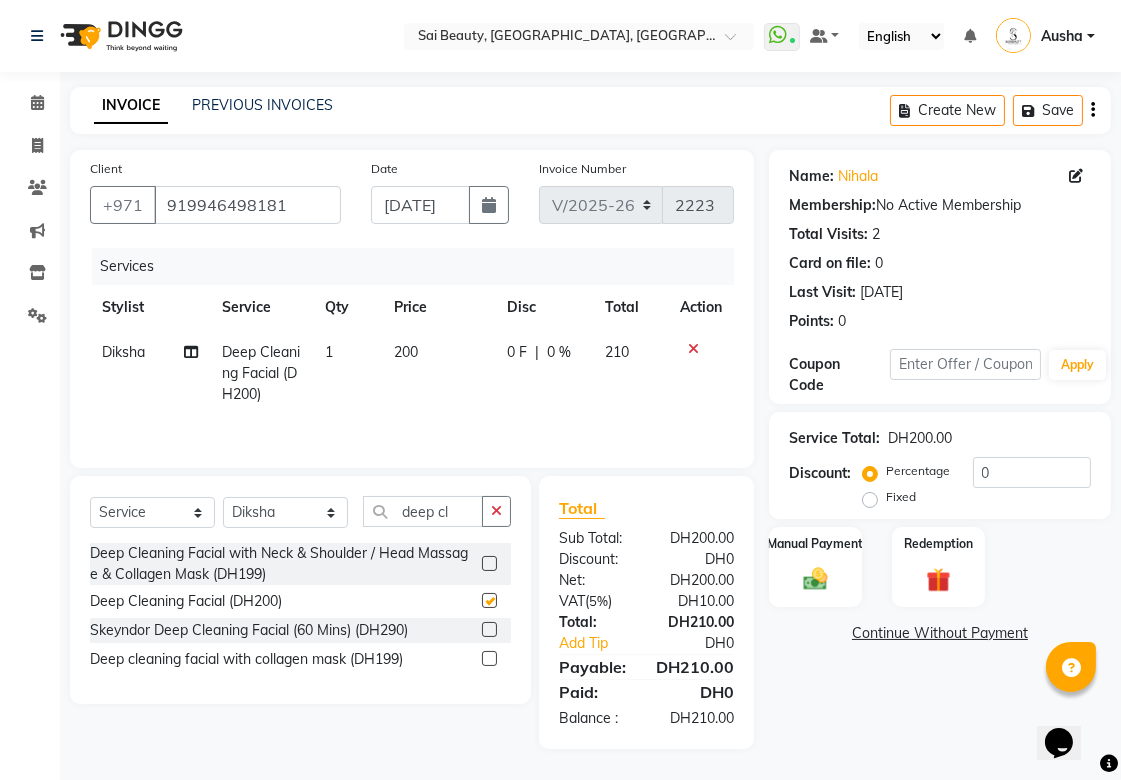 checkbox on "false" 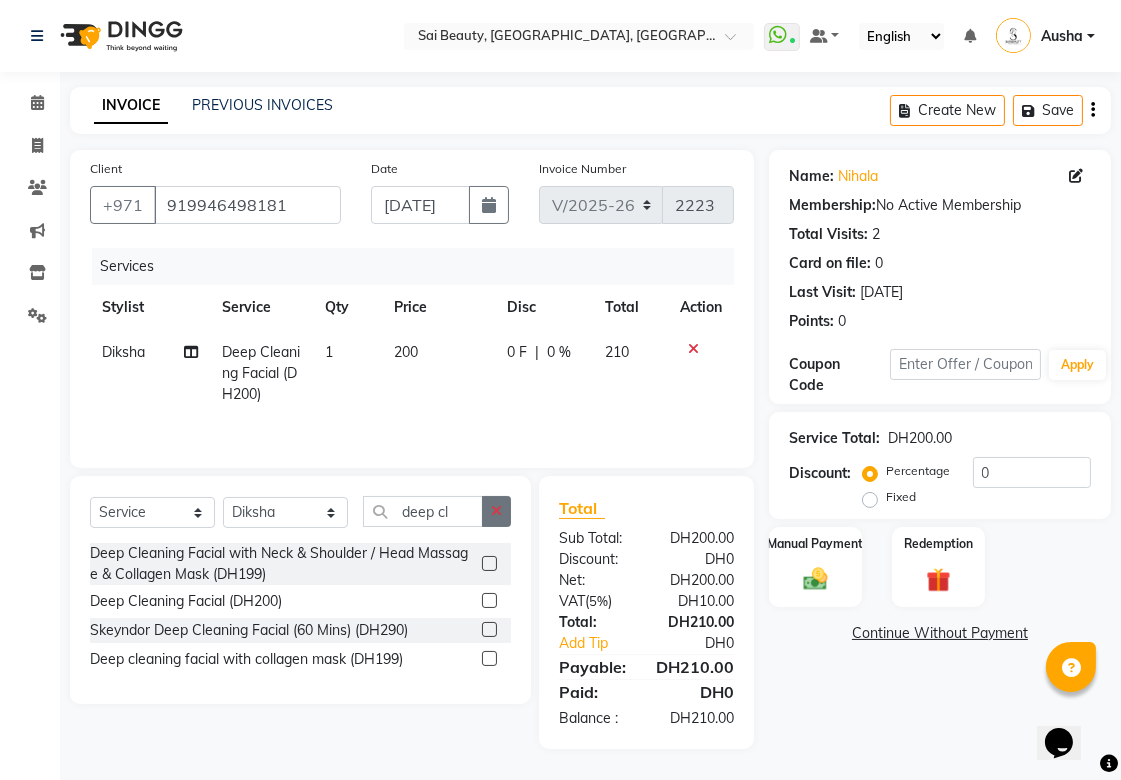 click 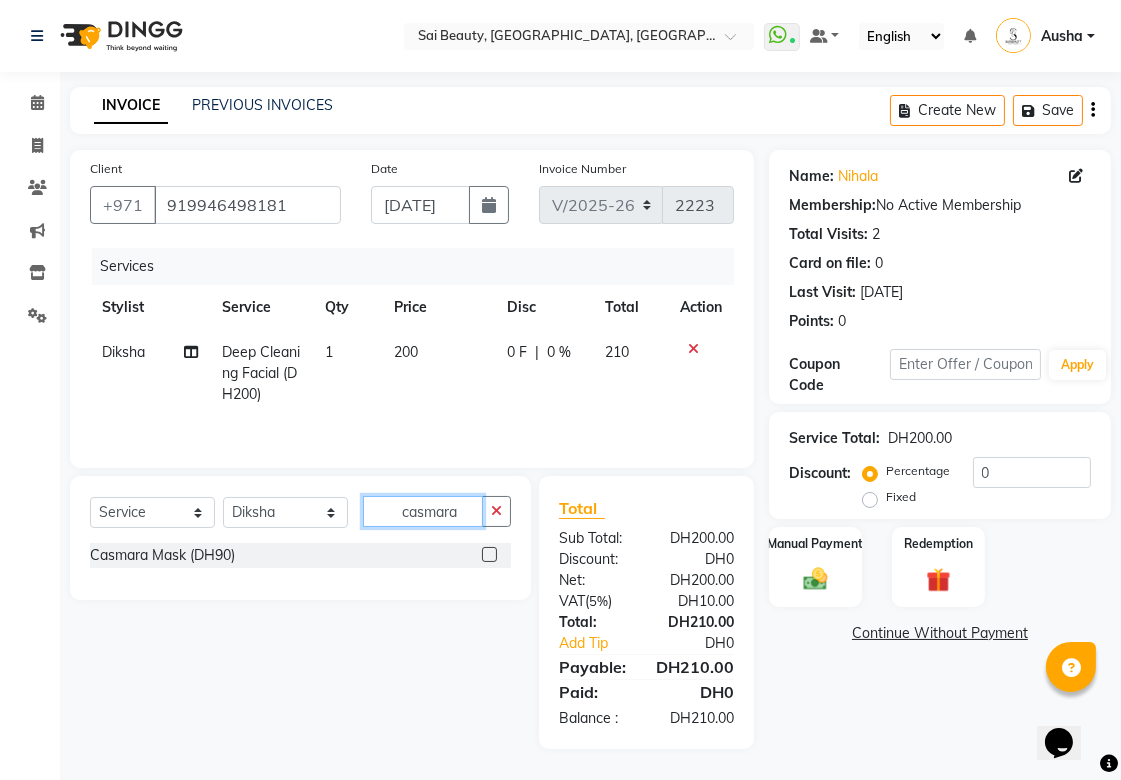 type on "casmara" 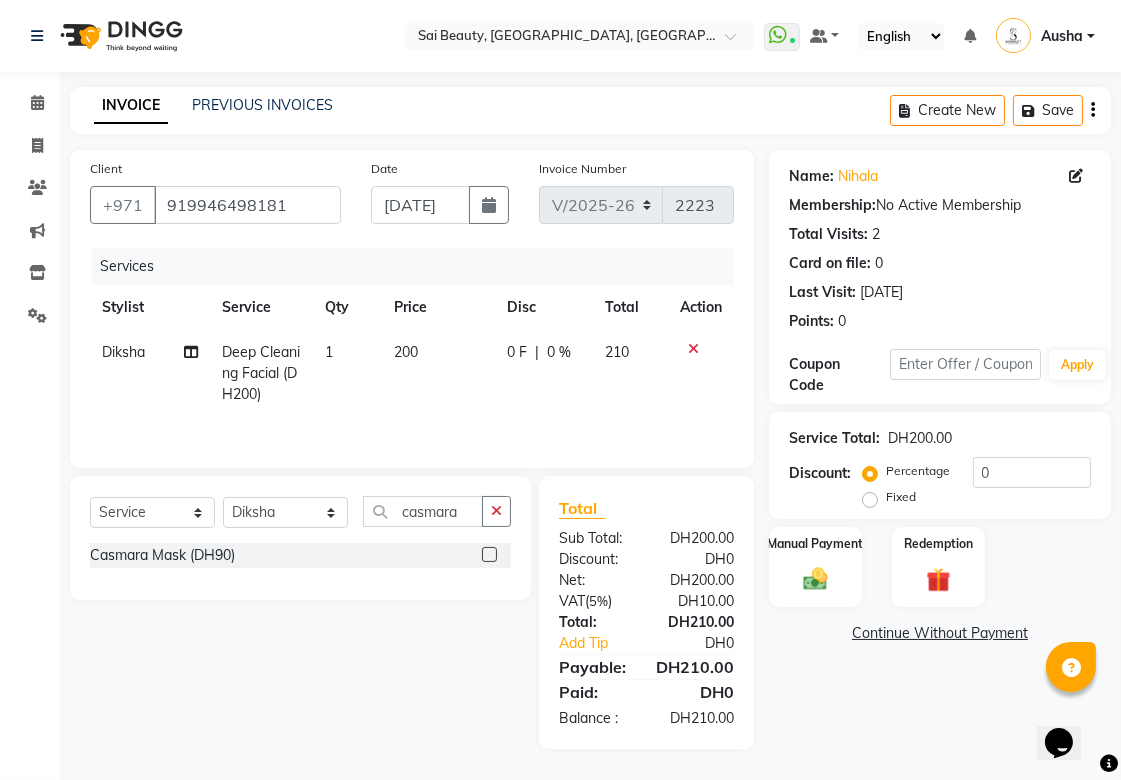 click 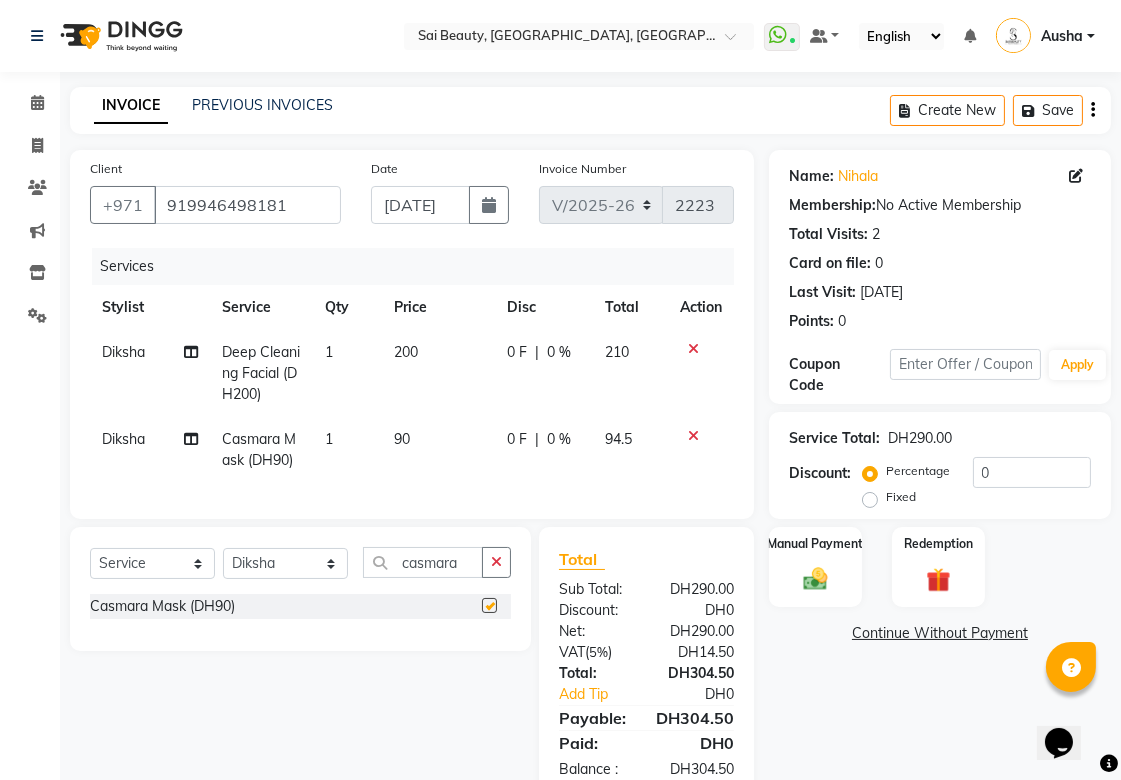 checkbox on "false" 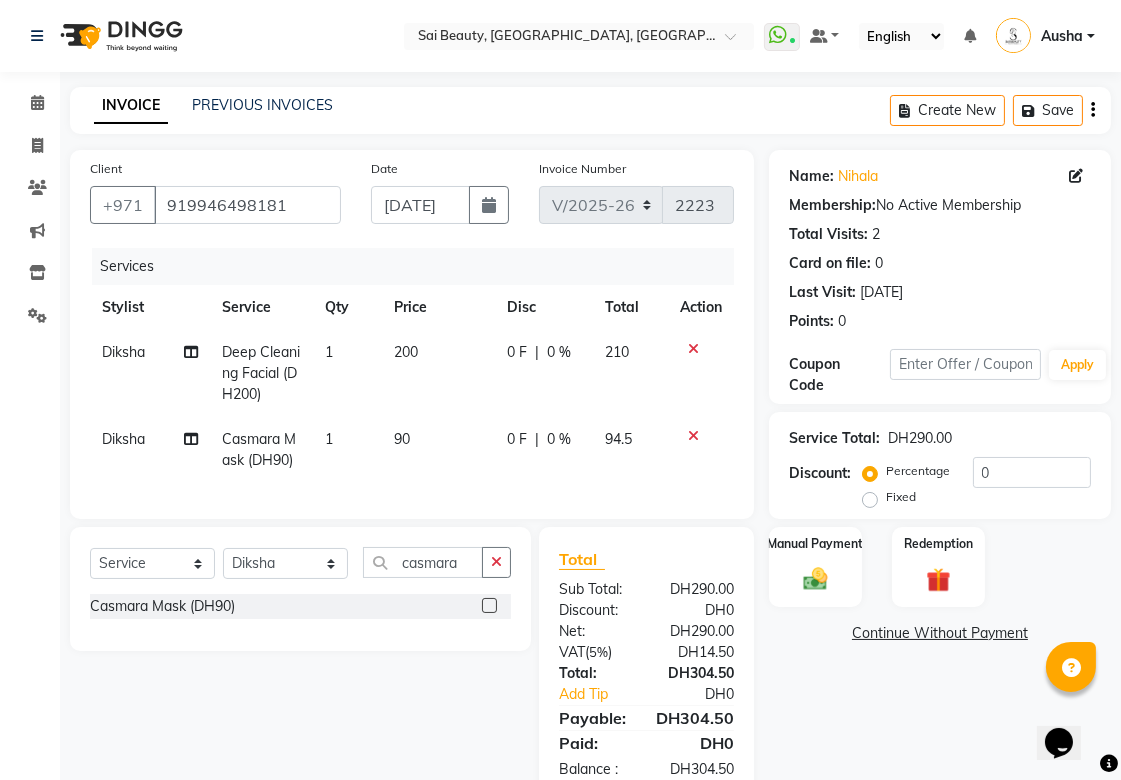 scroll, scrollTop: 66, scrollLeft: 0, axis: vertical 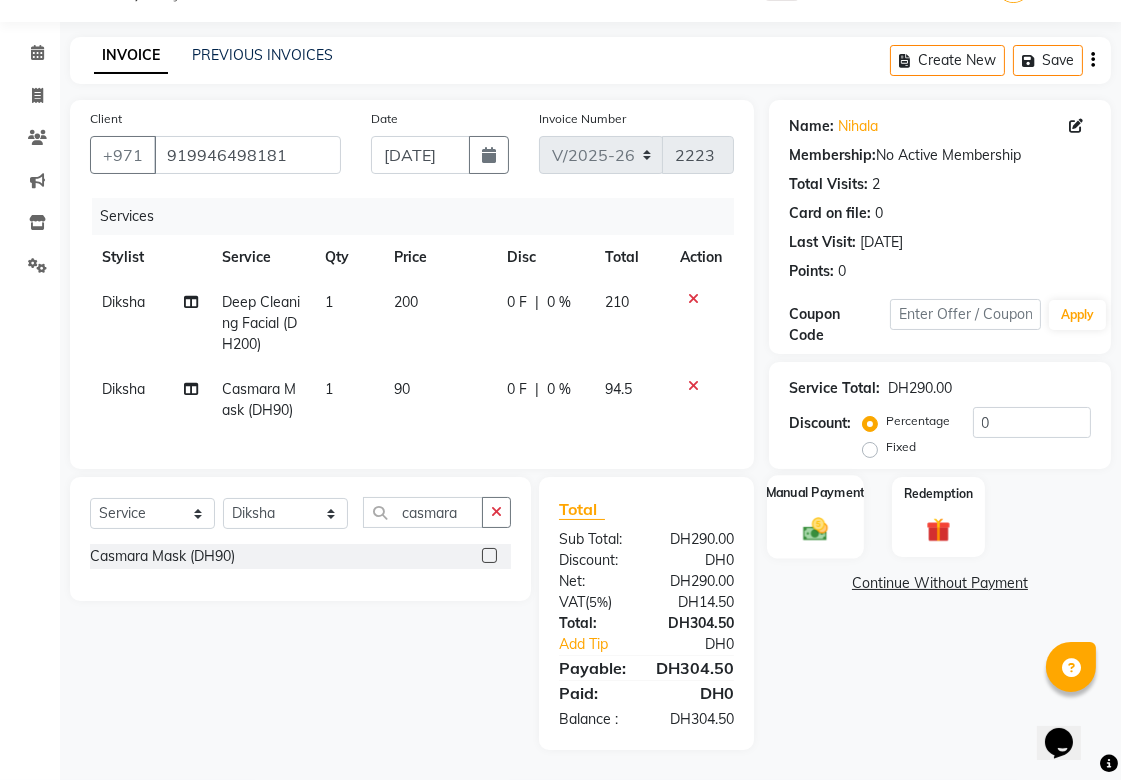click 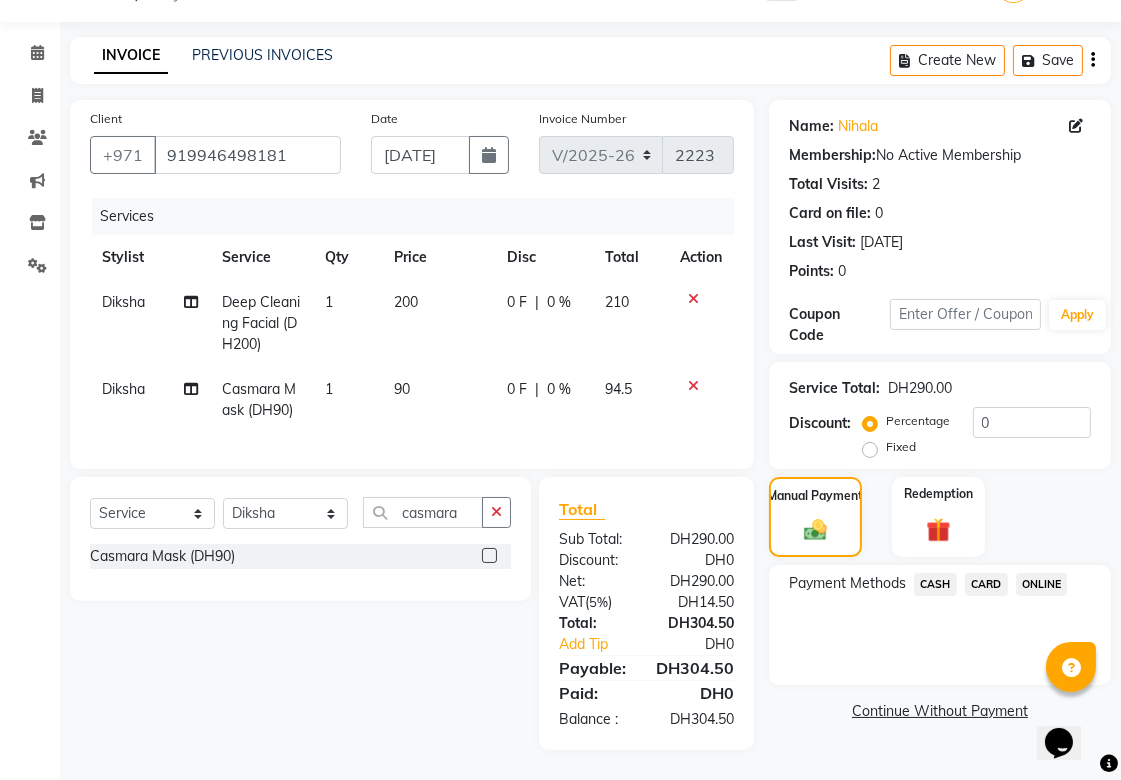 click on "CARD" 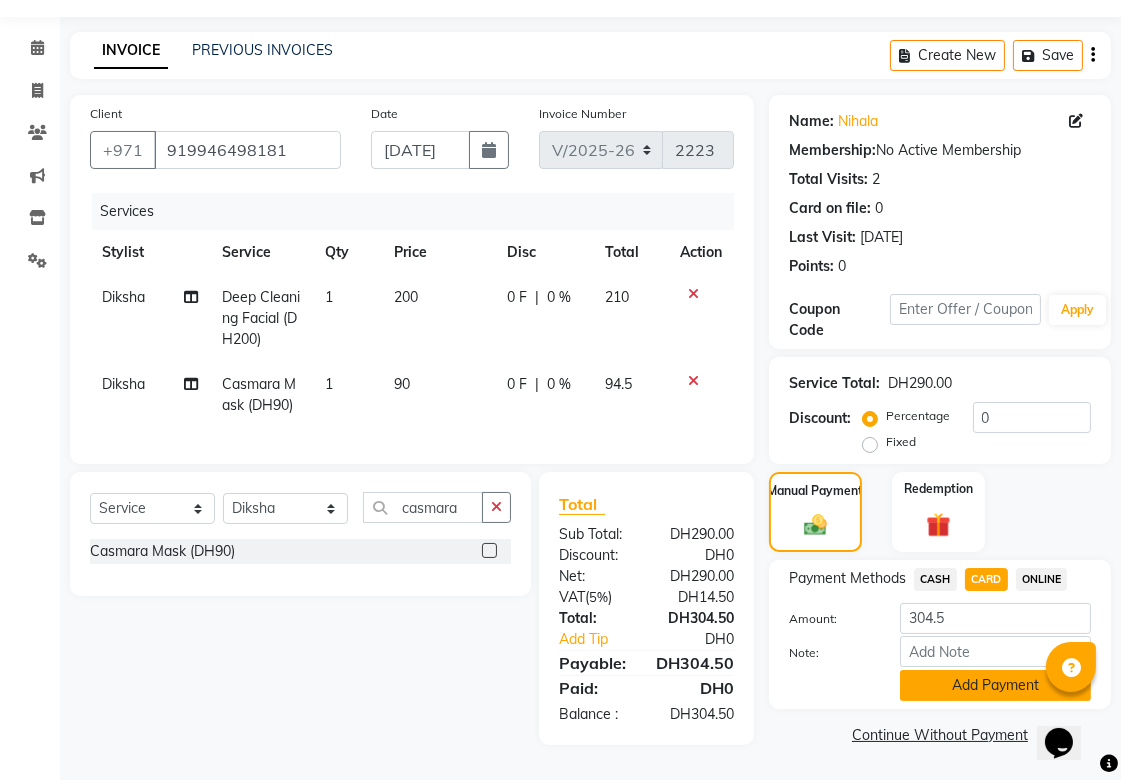 click on "Add Payment" 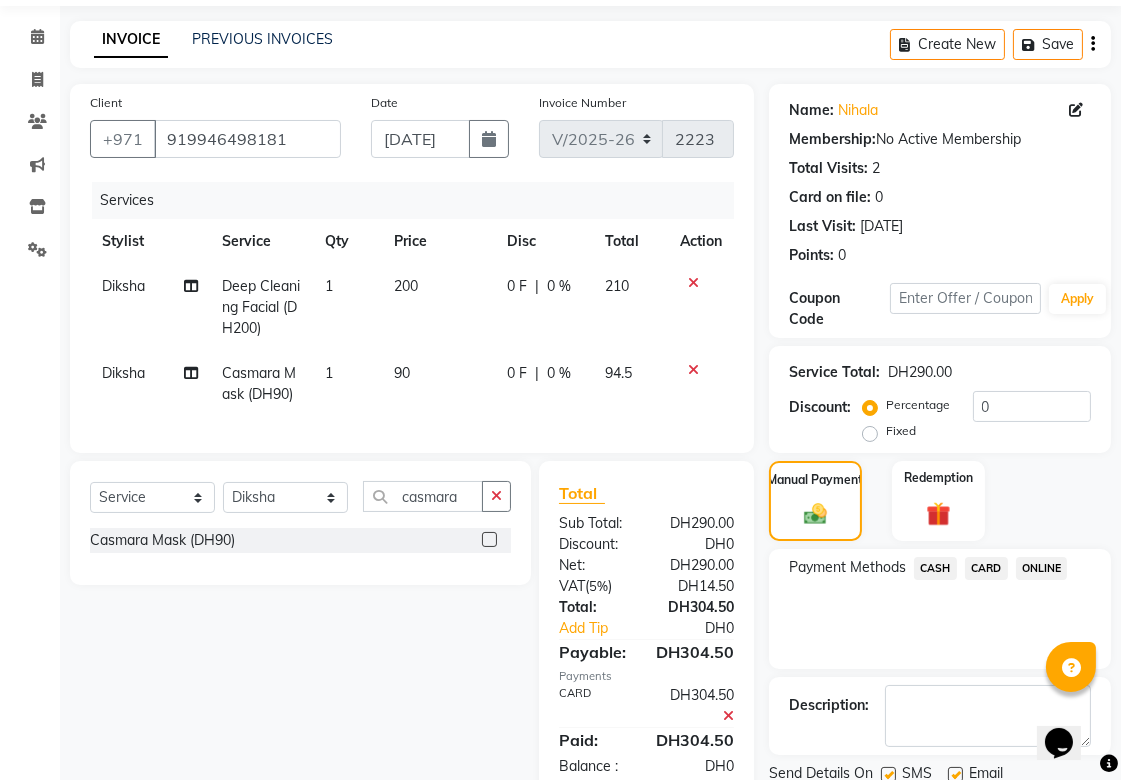 scroll, scrollTop: 138, scrollLeft: 0, axis: vertical 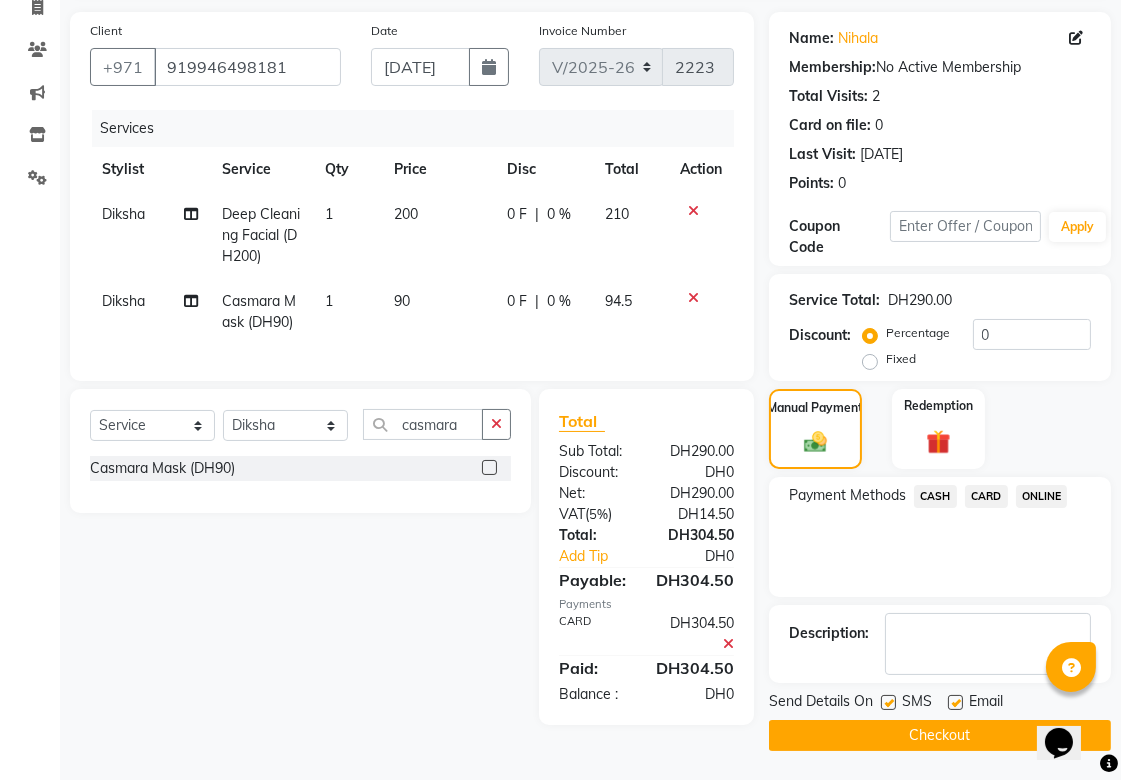 click on "Checkout" 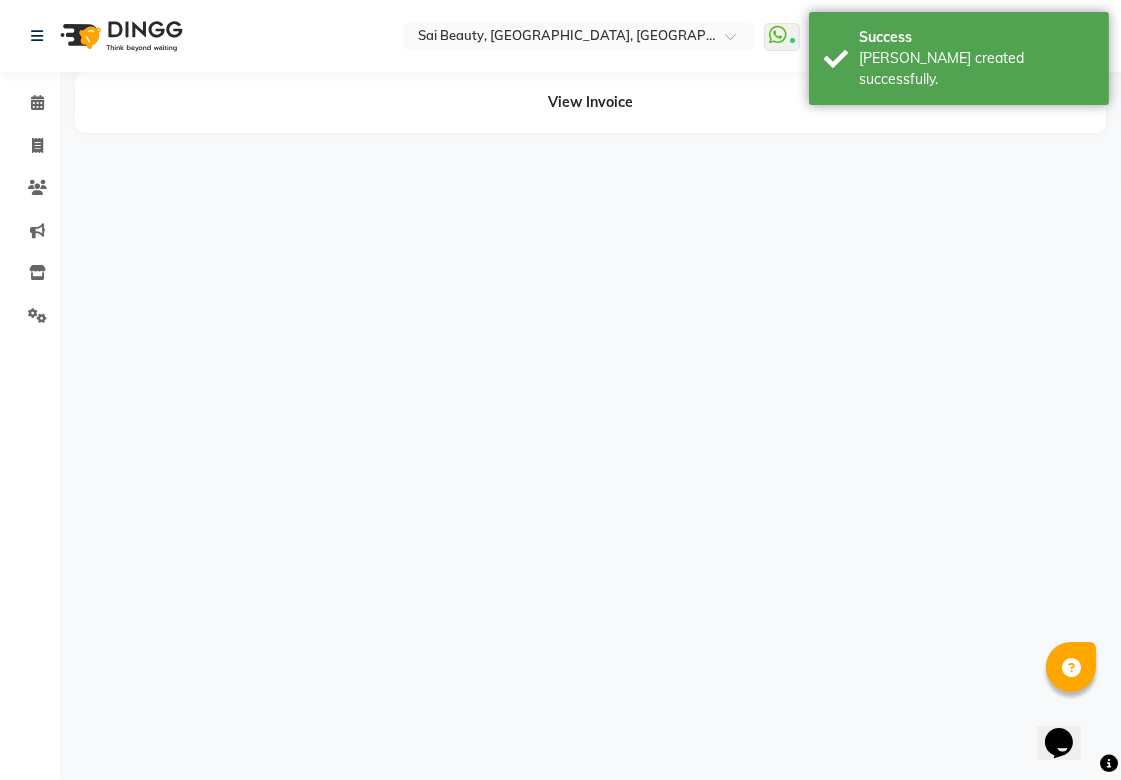 scroll, scrollTop: 0, scrollLeft: 0, axis: both 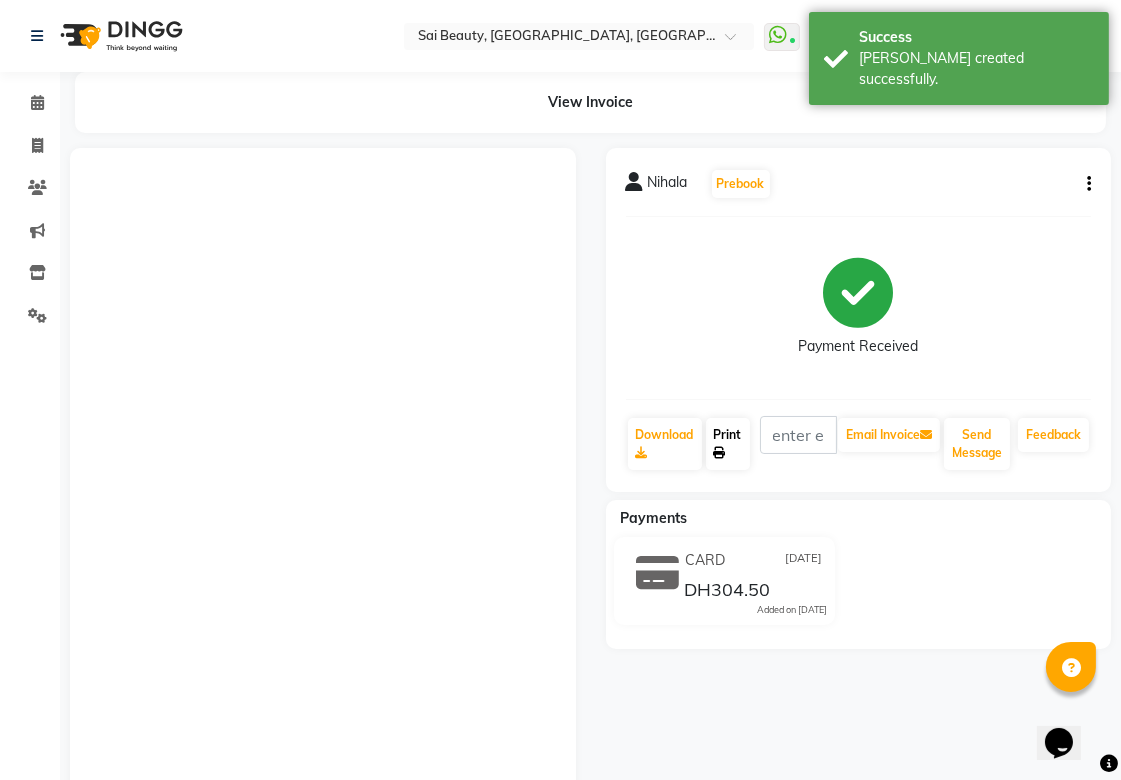 click 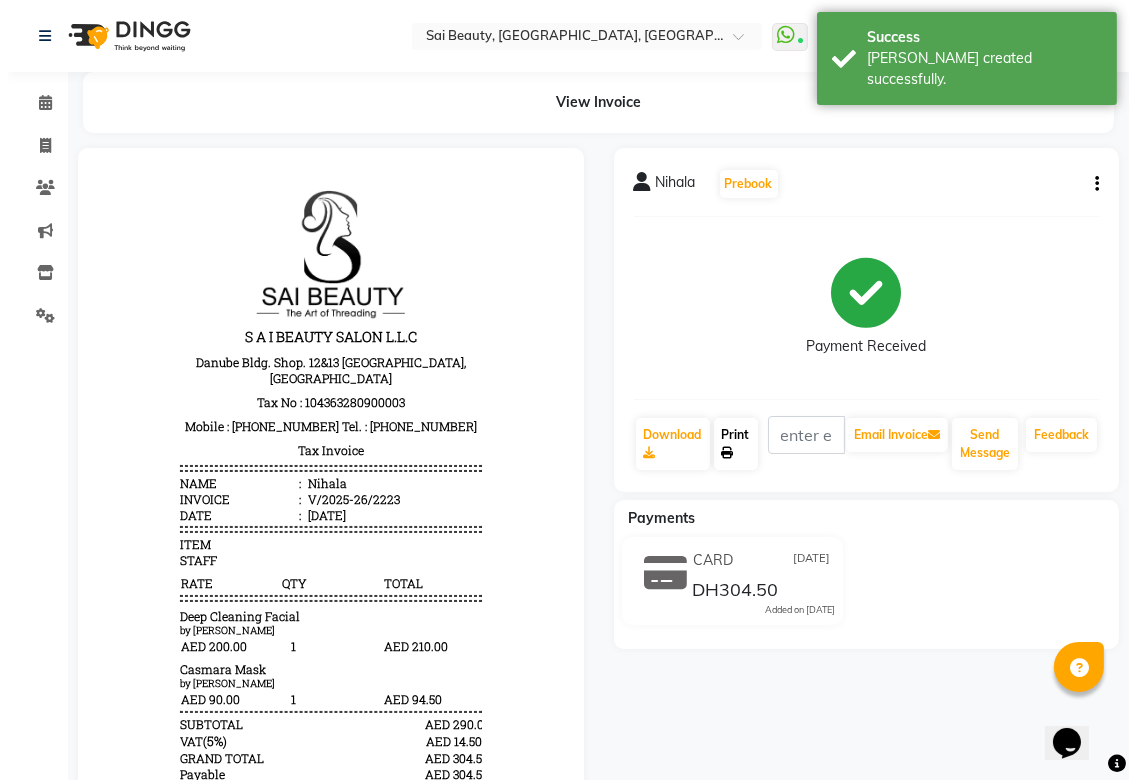 scroll, scrollTop: 0, scrollLeft: 0, axis: both 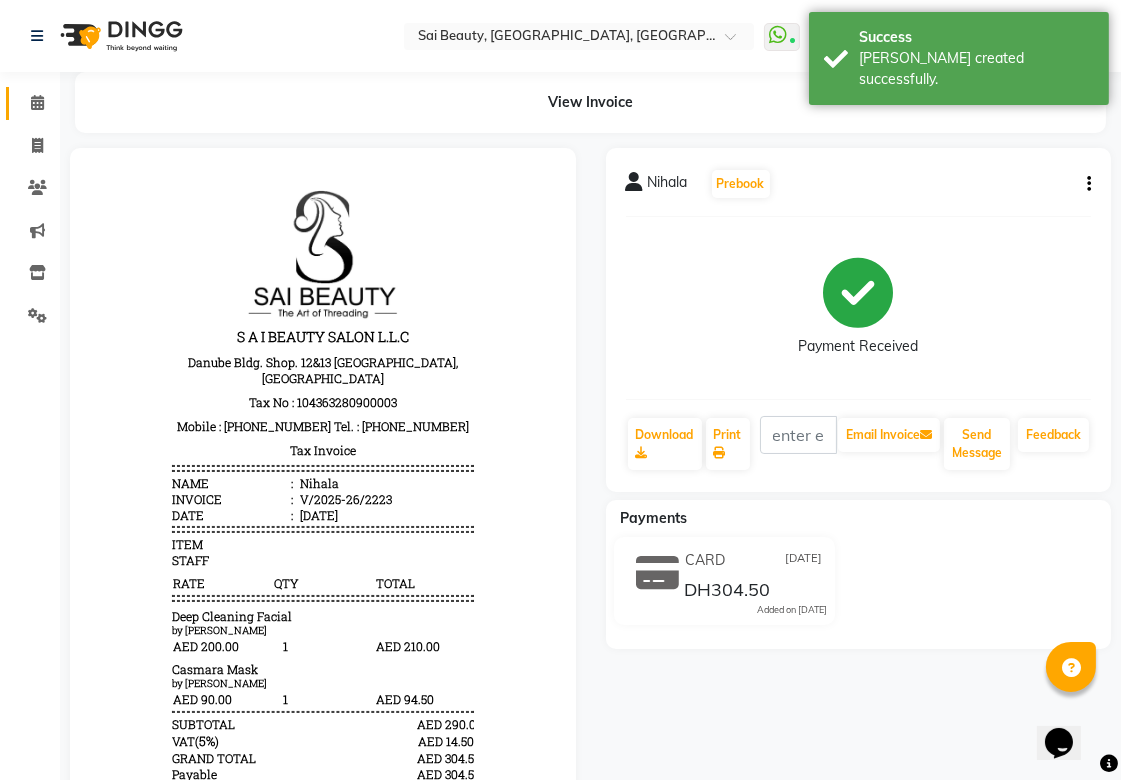 click 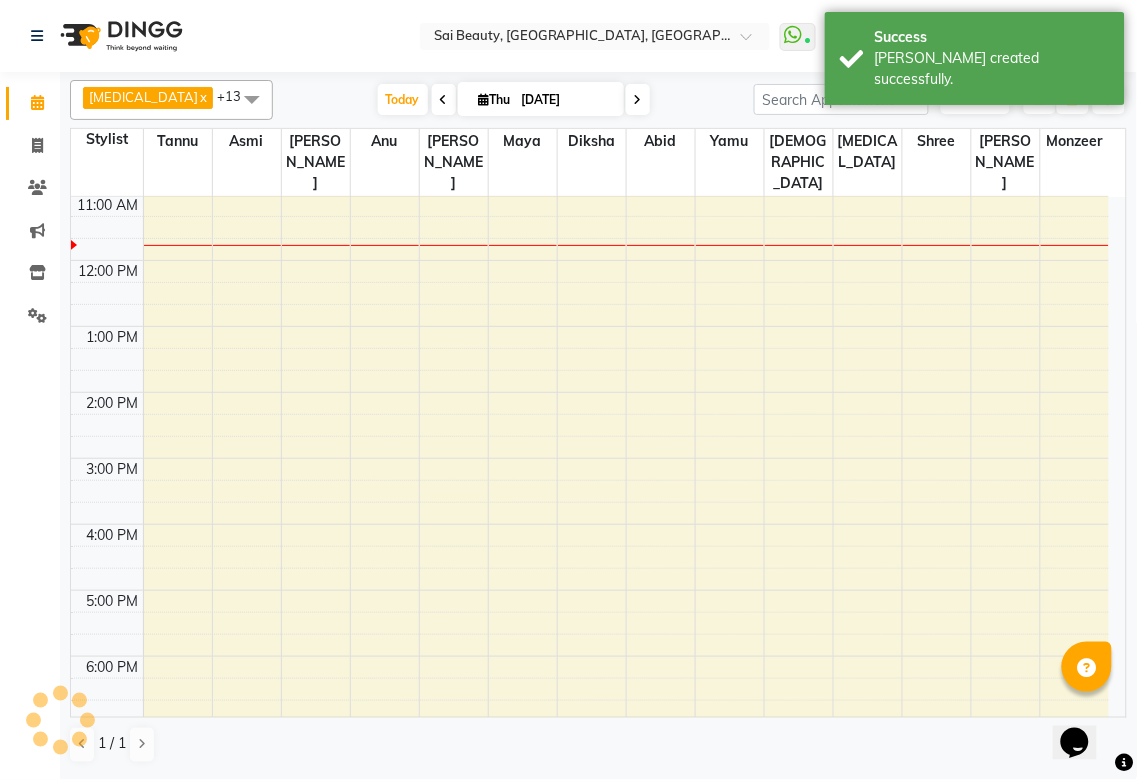 scroll, scrollTop: 0, scrollLeft: 0, axis: both 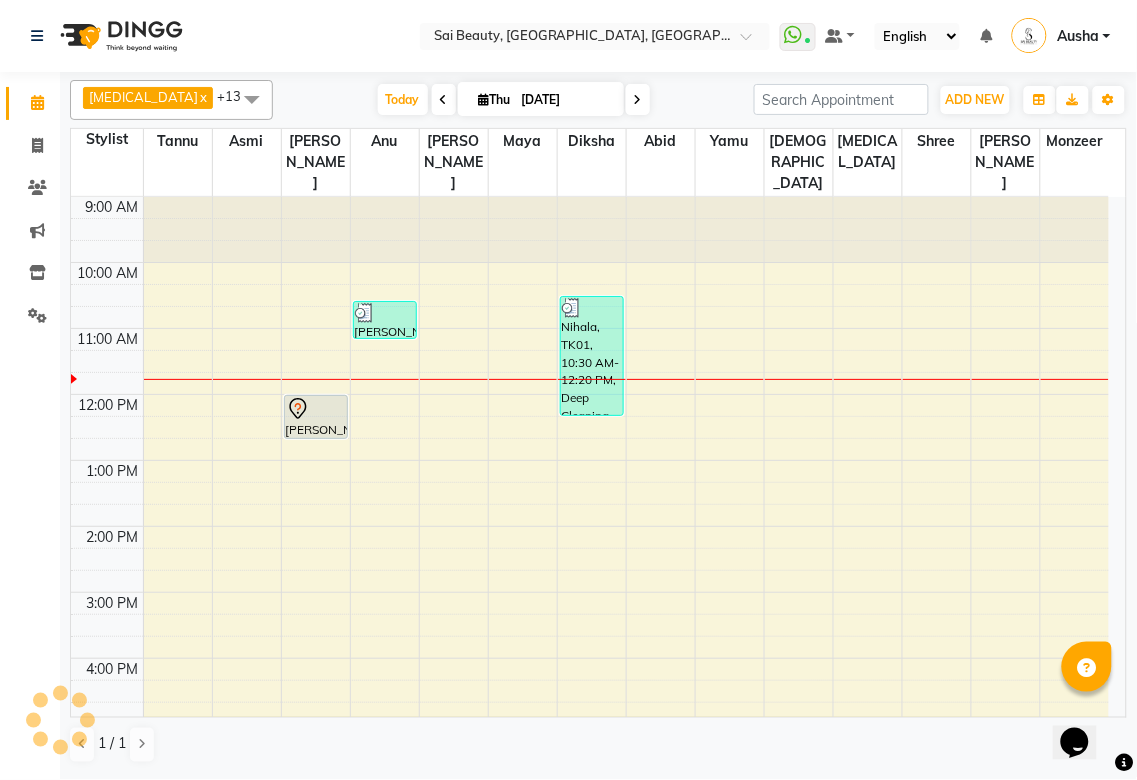 click at bounding box center [638, 100] 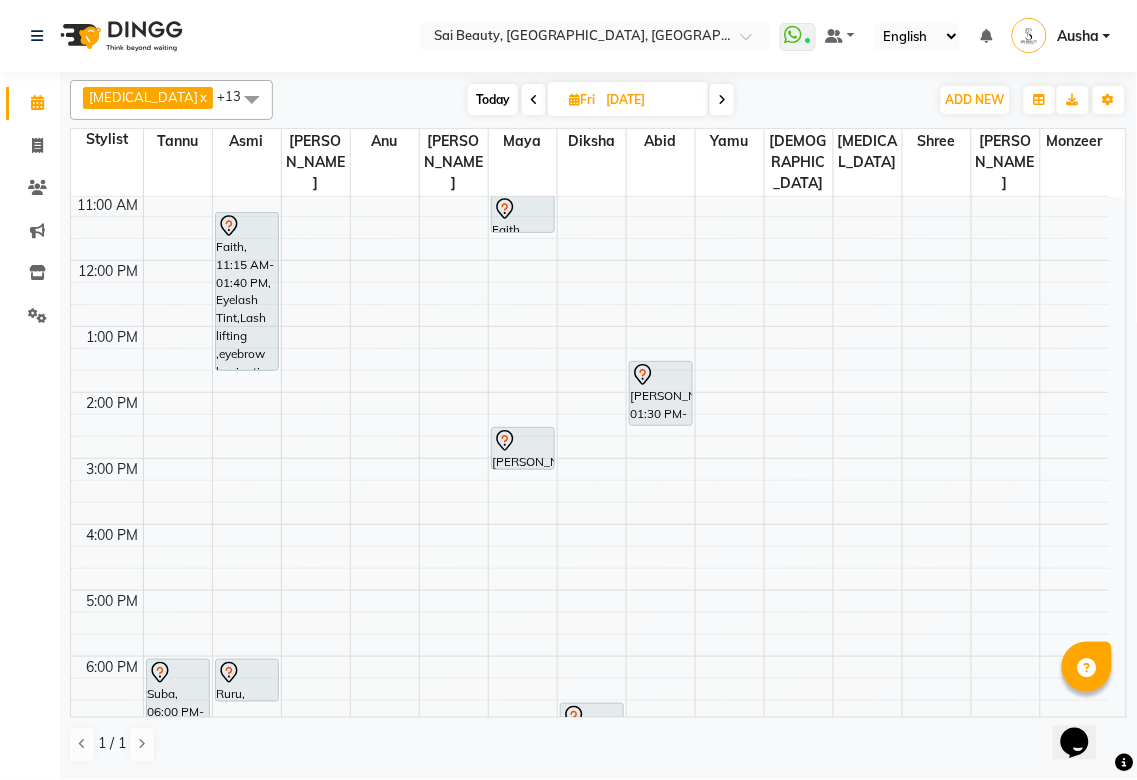 scroll, scrollTop: 0, scrollLeft: 0, axis: both 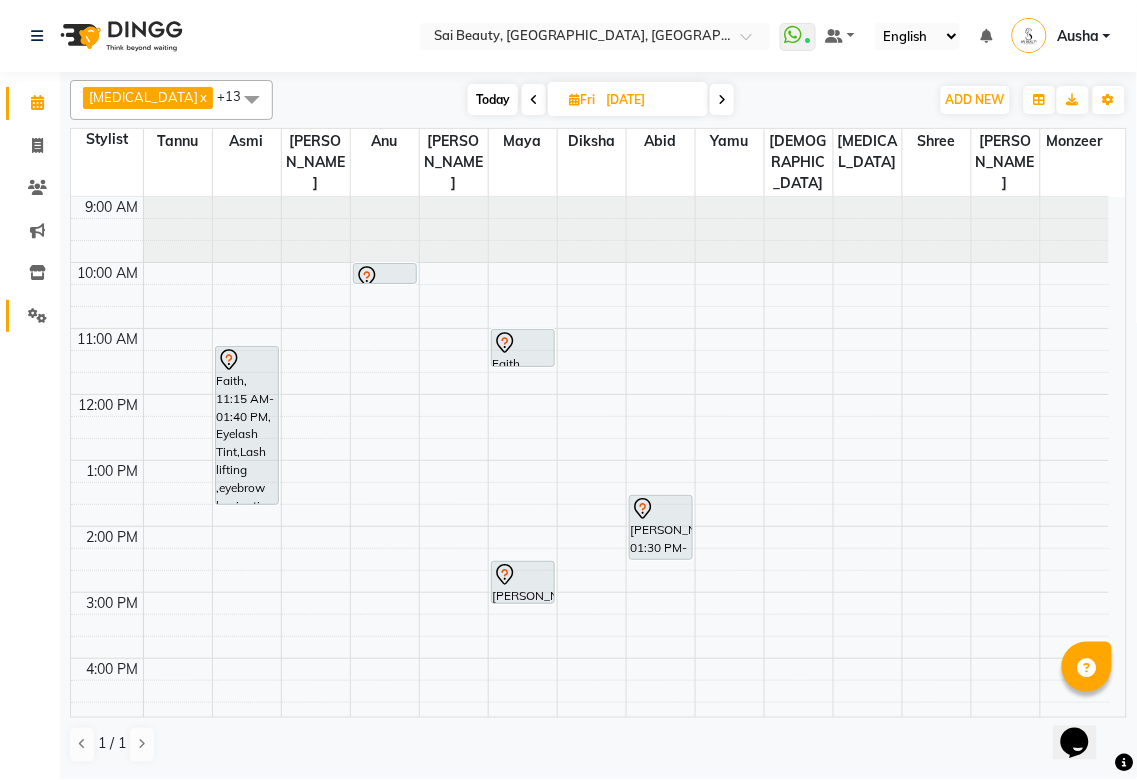 click 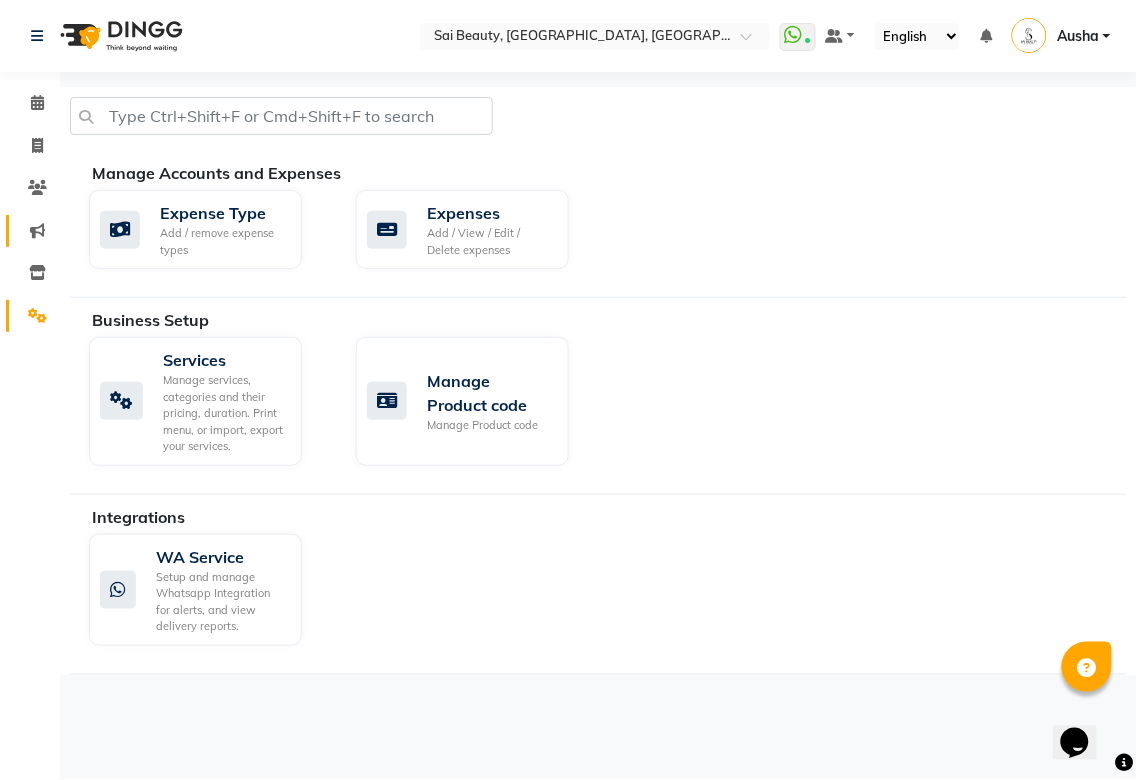 click 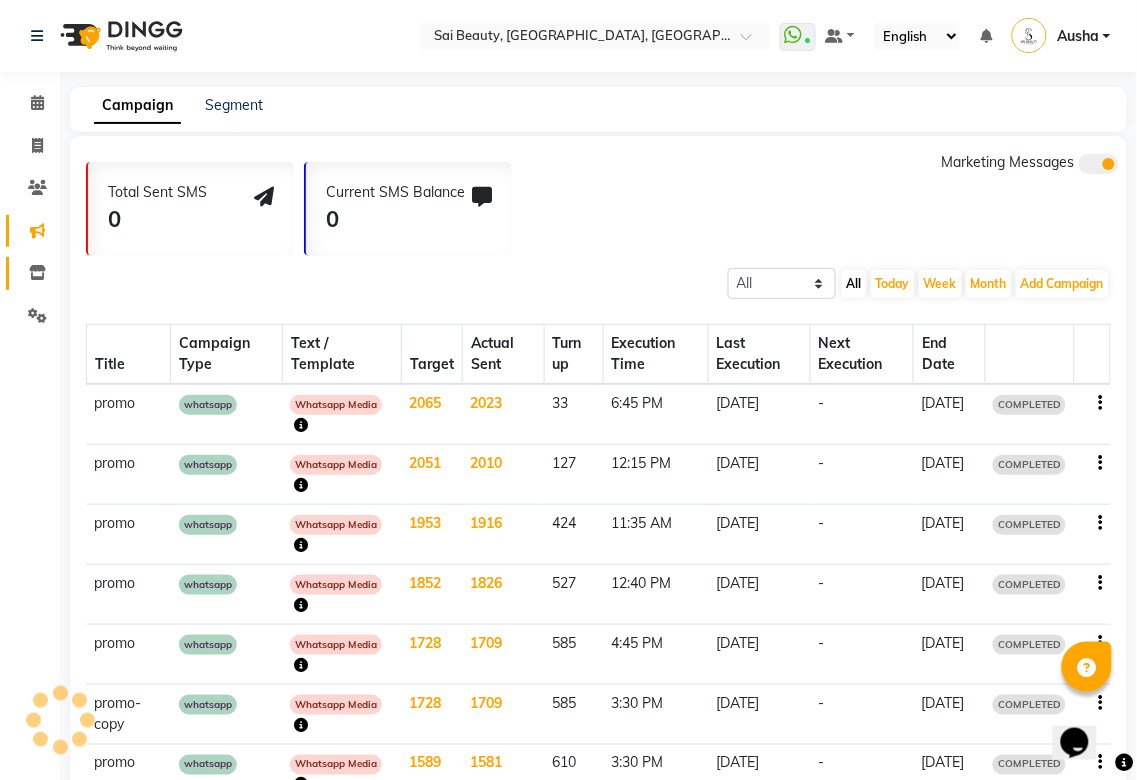click 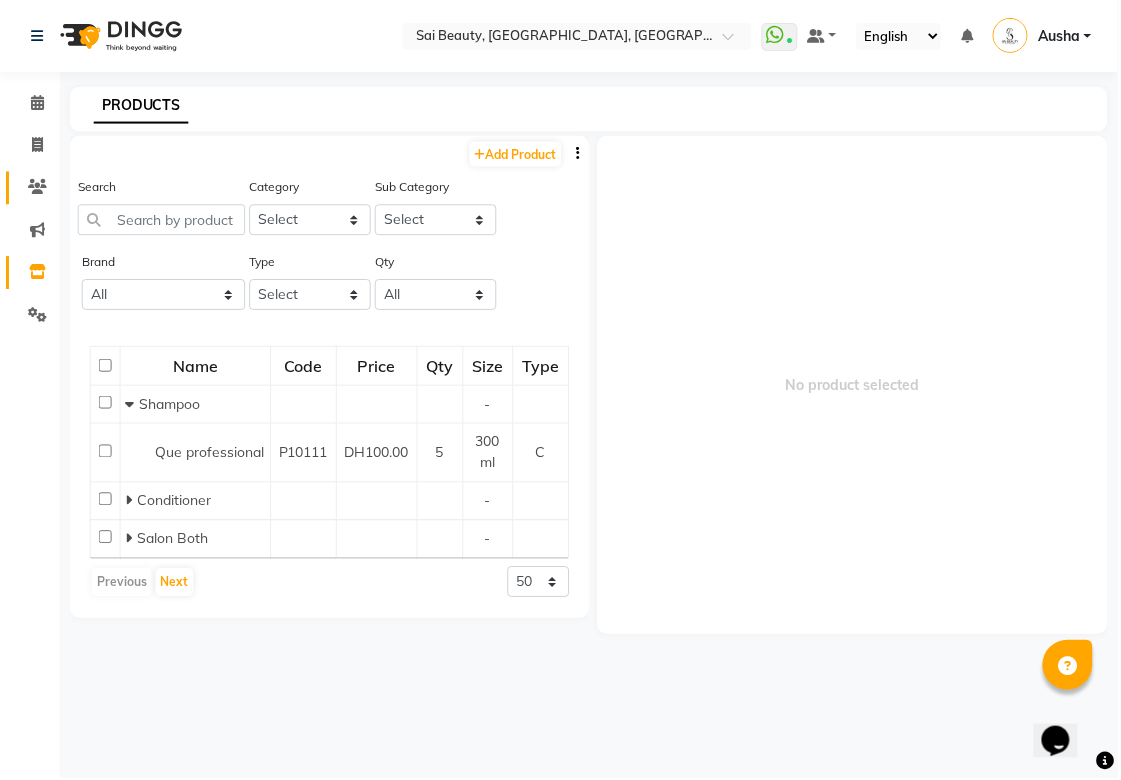 click 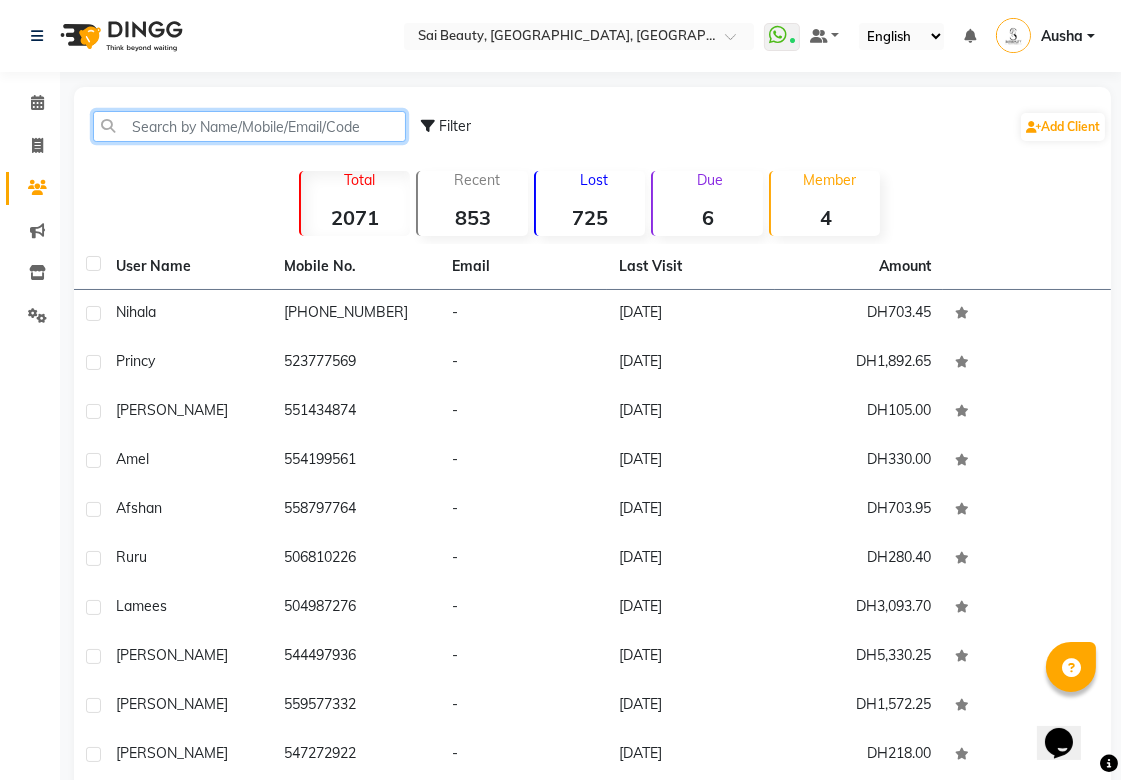 click 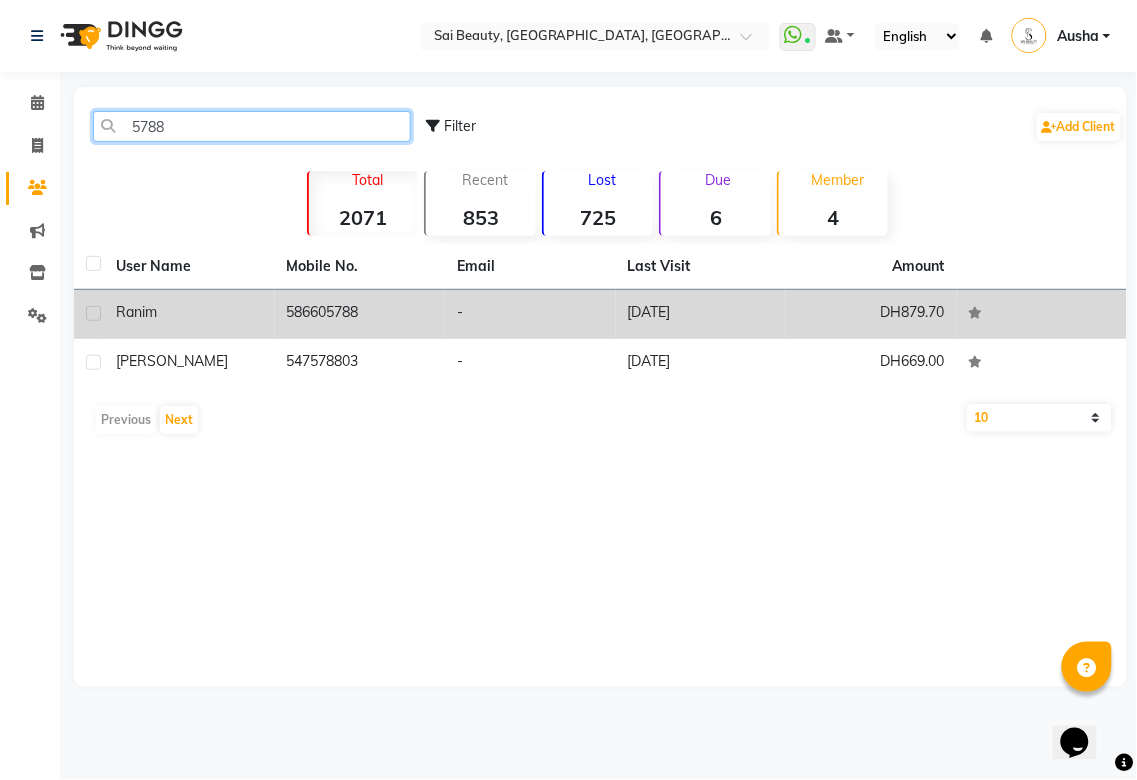 type on "5788" 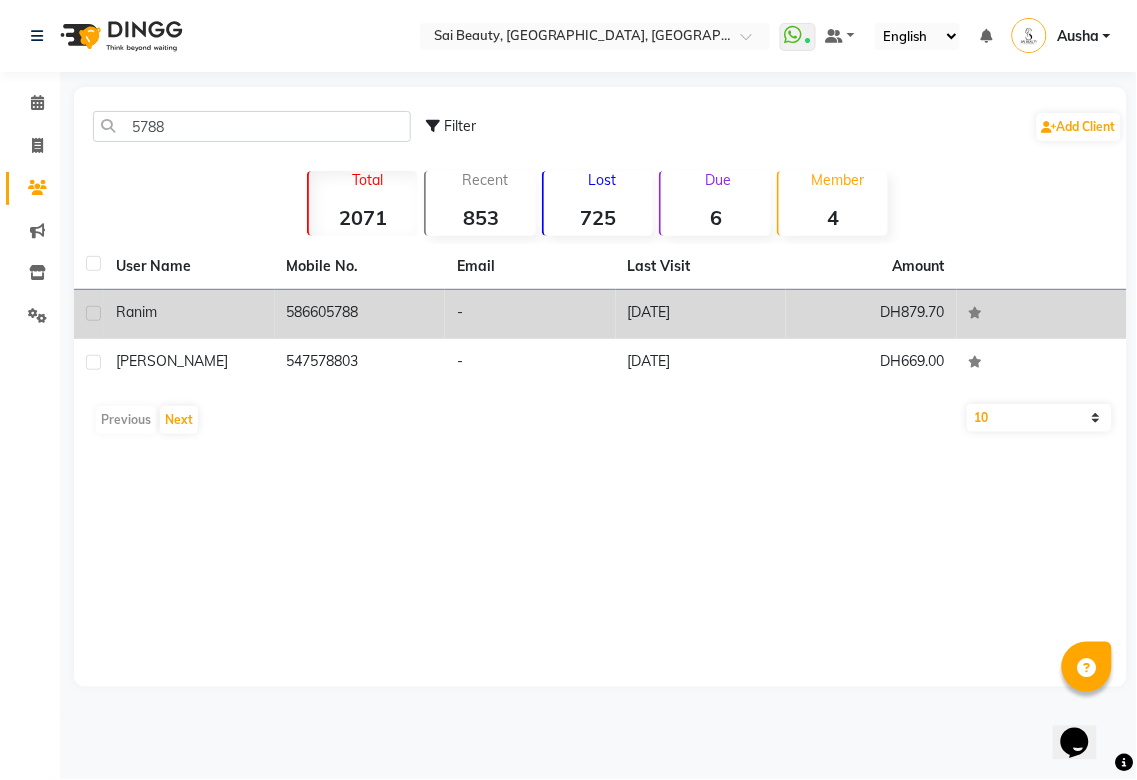 click on "Ranim" 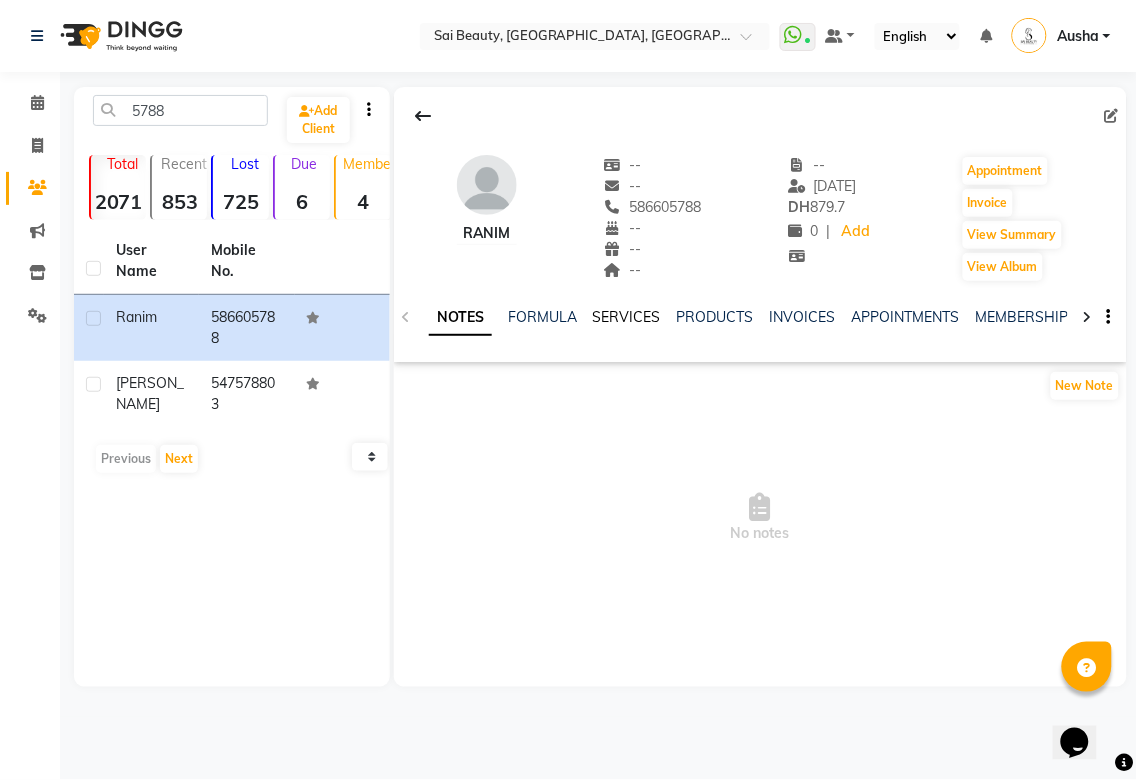 click on "SERVICES" 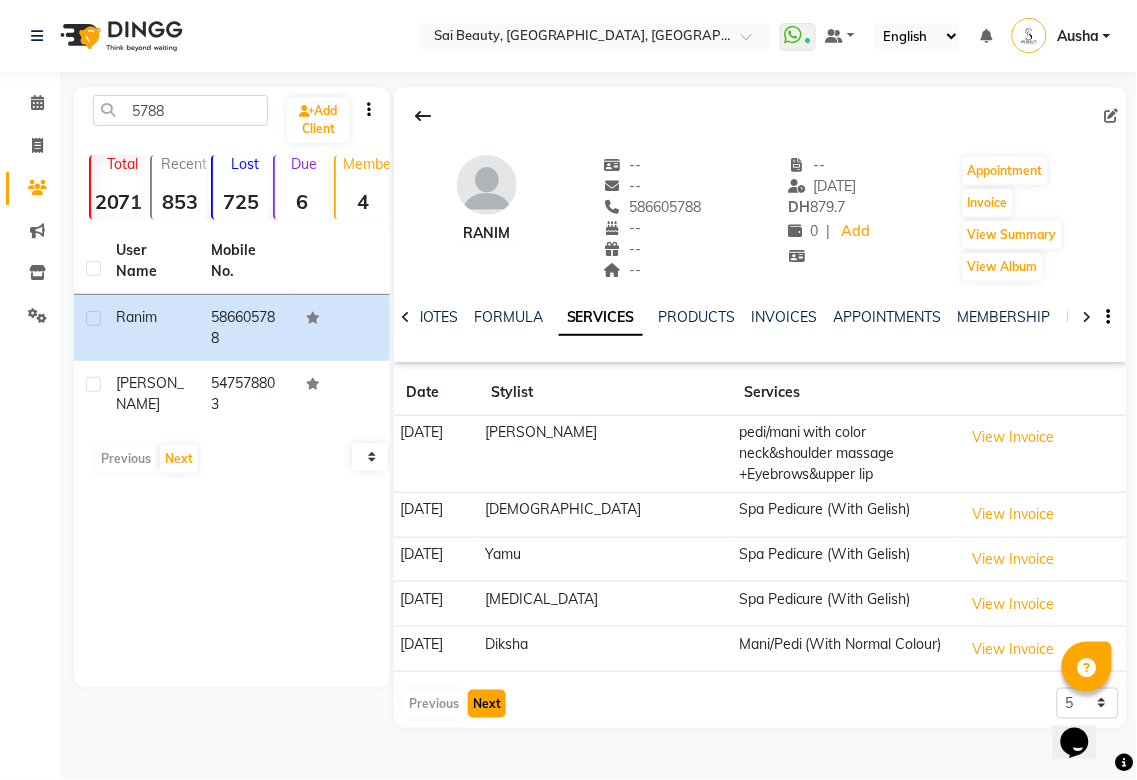 click on "Next" 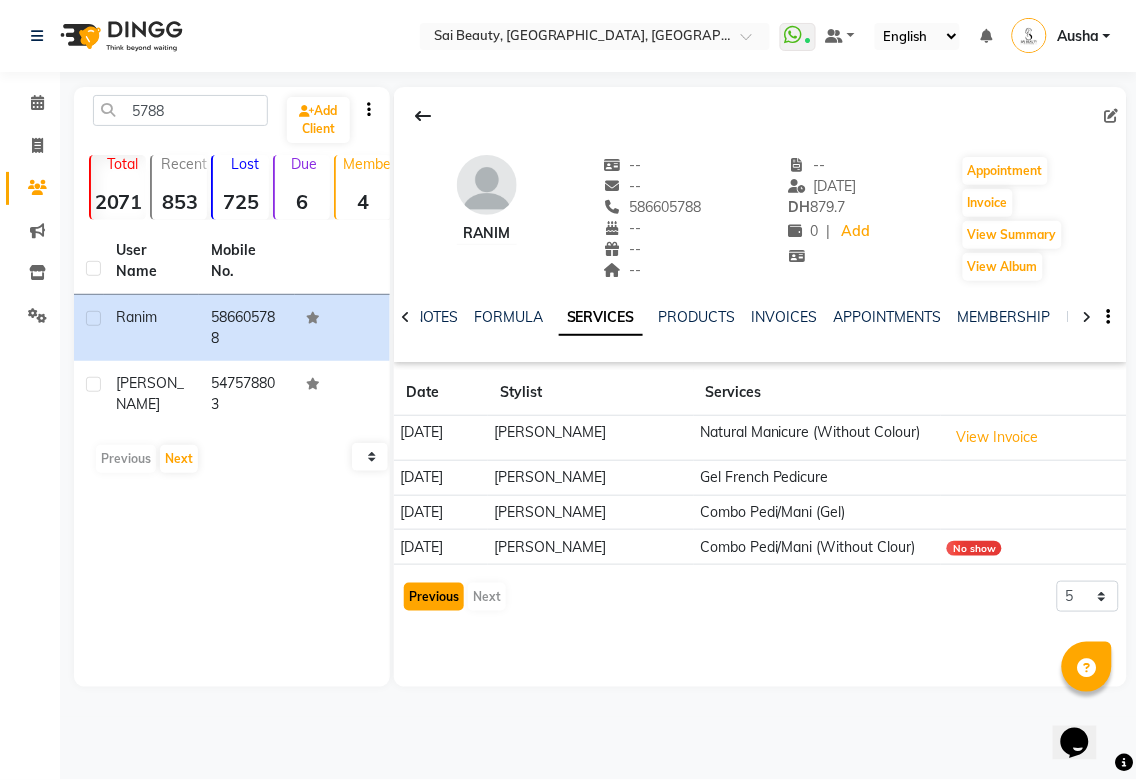 click on "Previous" 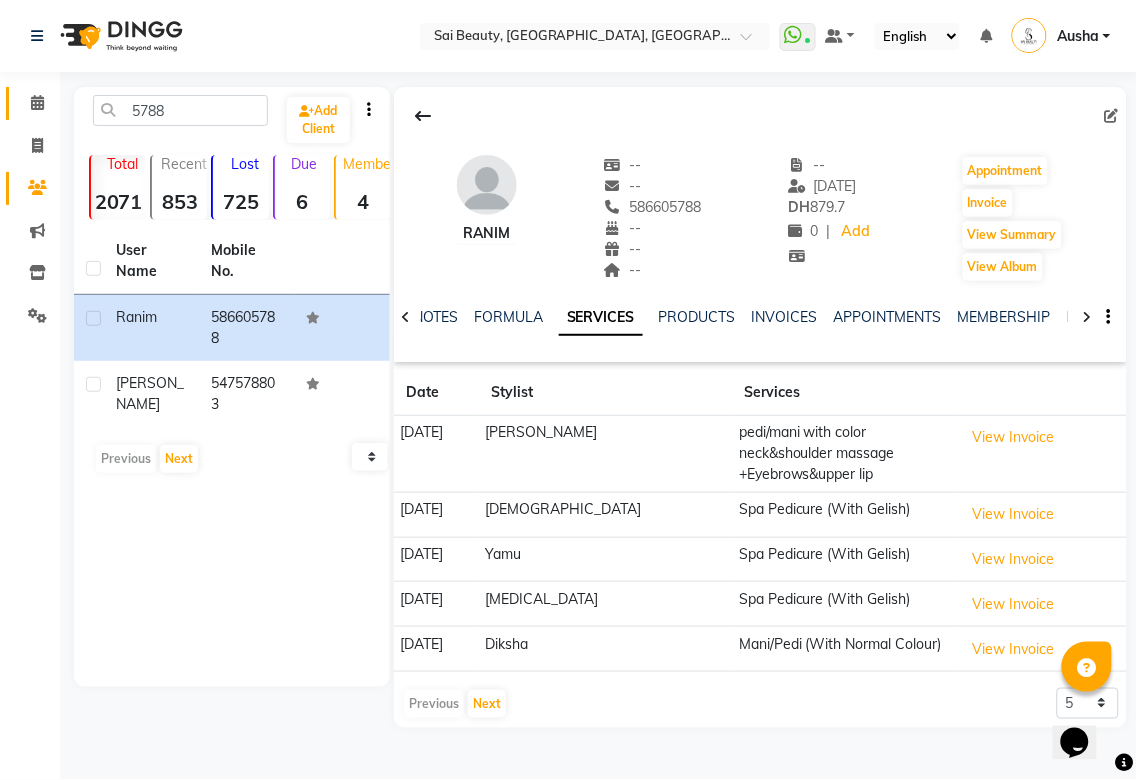 click 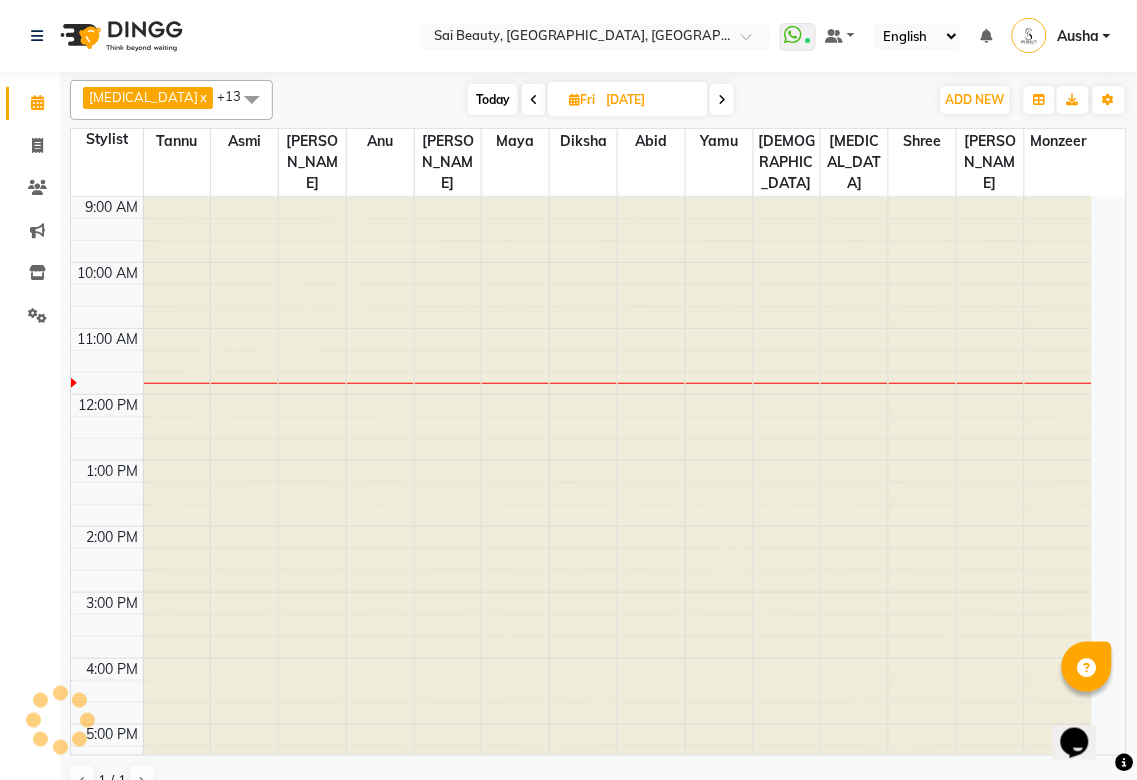 scroll, scrollTop: 0, scrollLeft: 0, axis: both 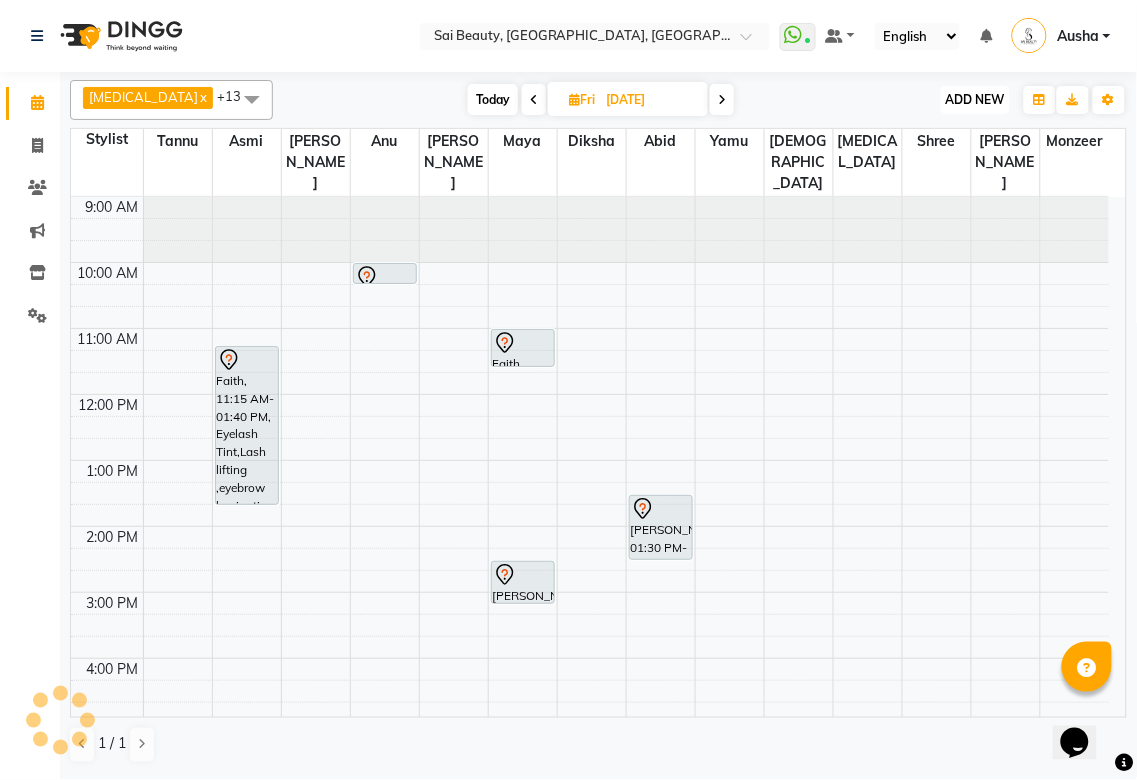 click on "ADD NEW" at bounding box center [975, 99] 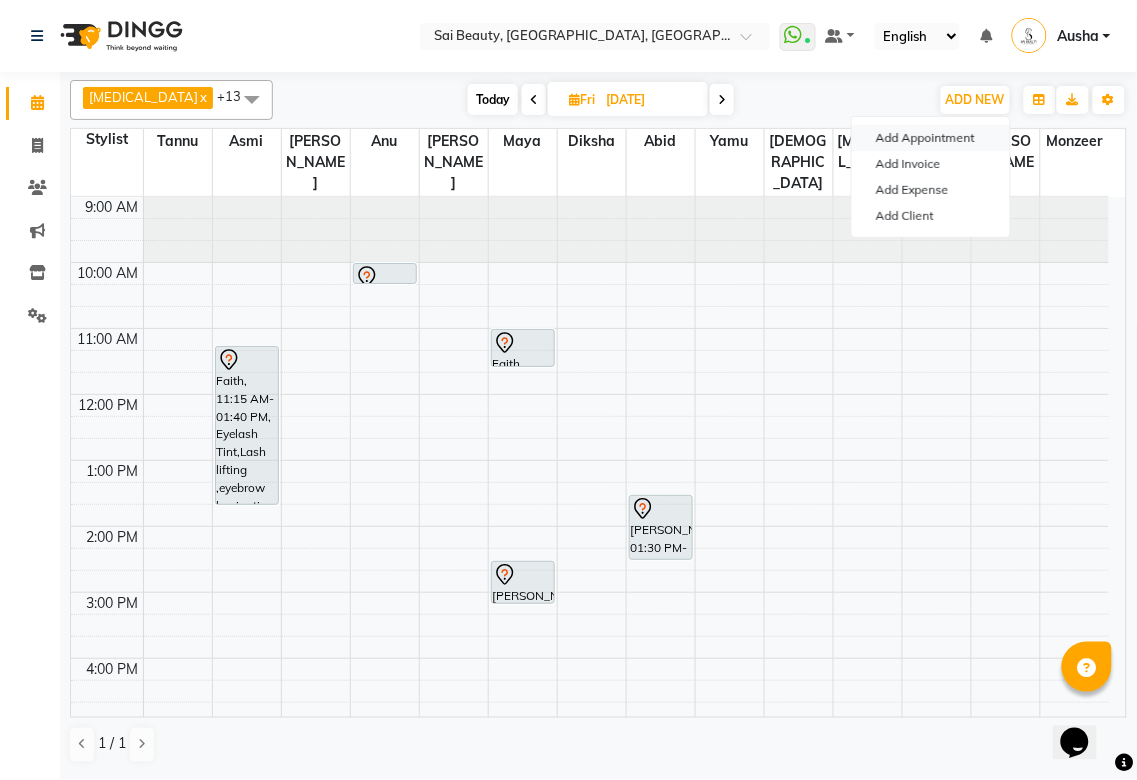 click on "Add Appointment" at bounding box center (931, 138) 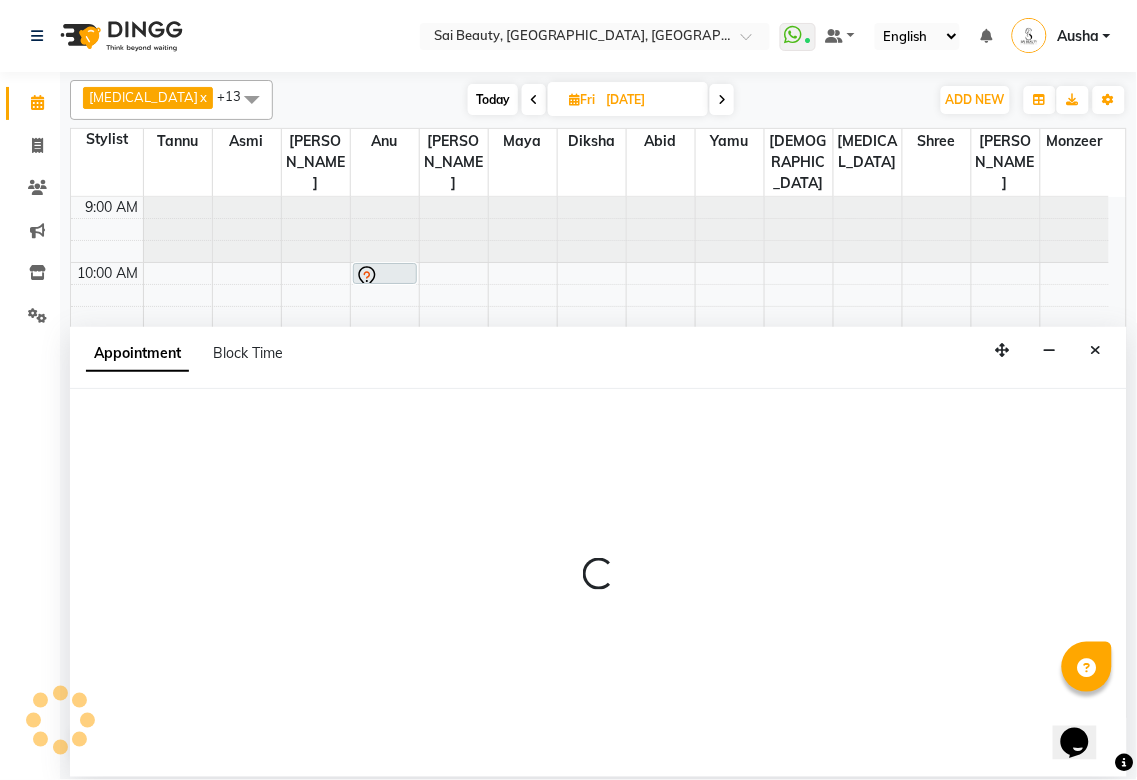 select on "tentative" 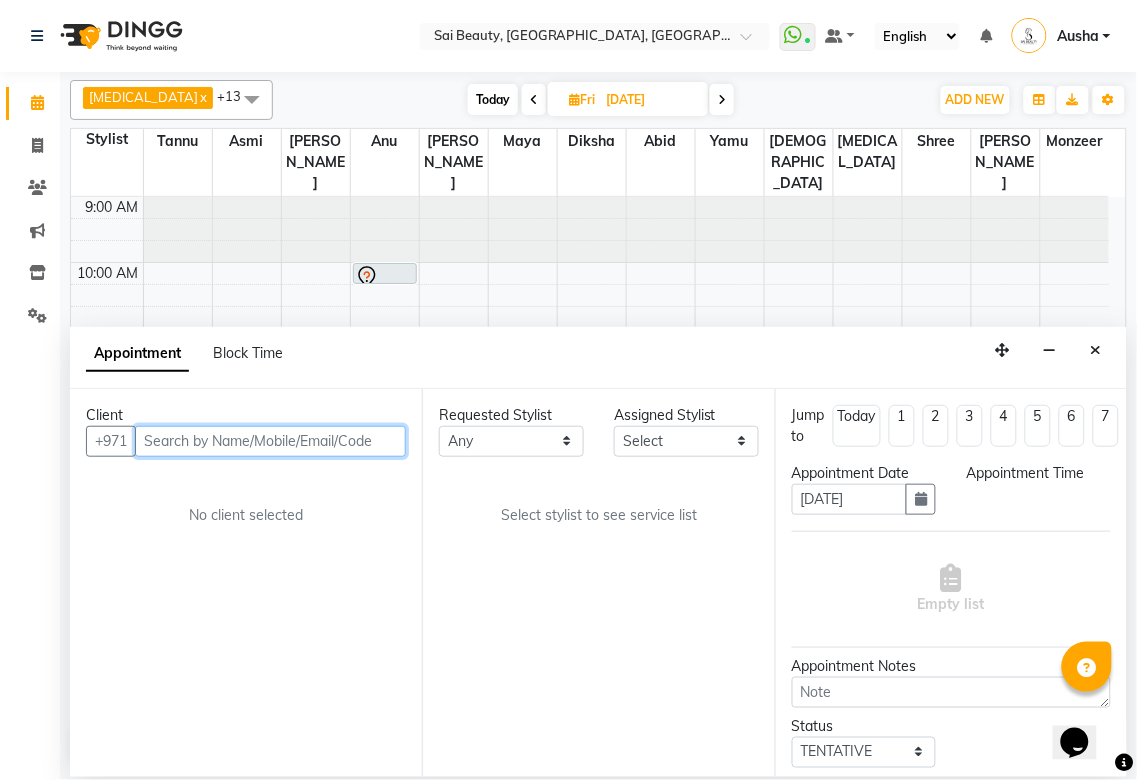 select on "600" 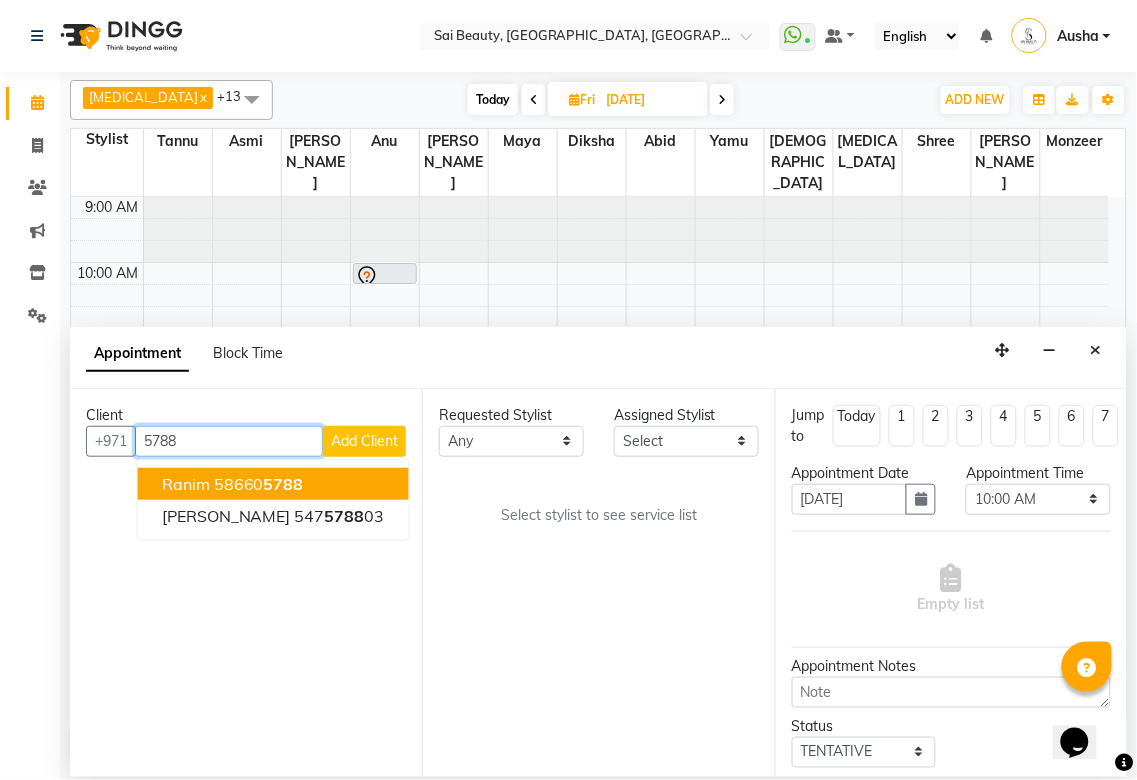 click on "5788" at bounding box center (284, 484) 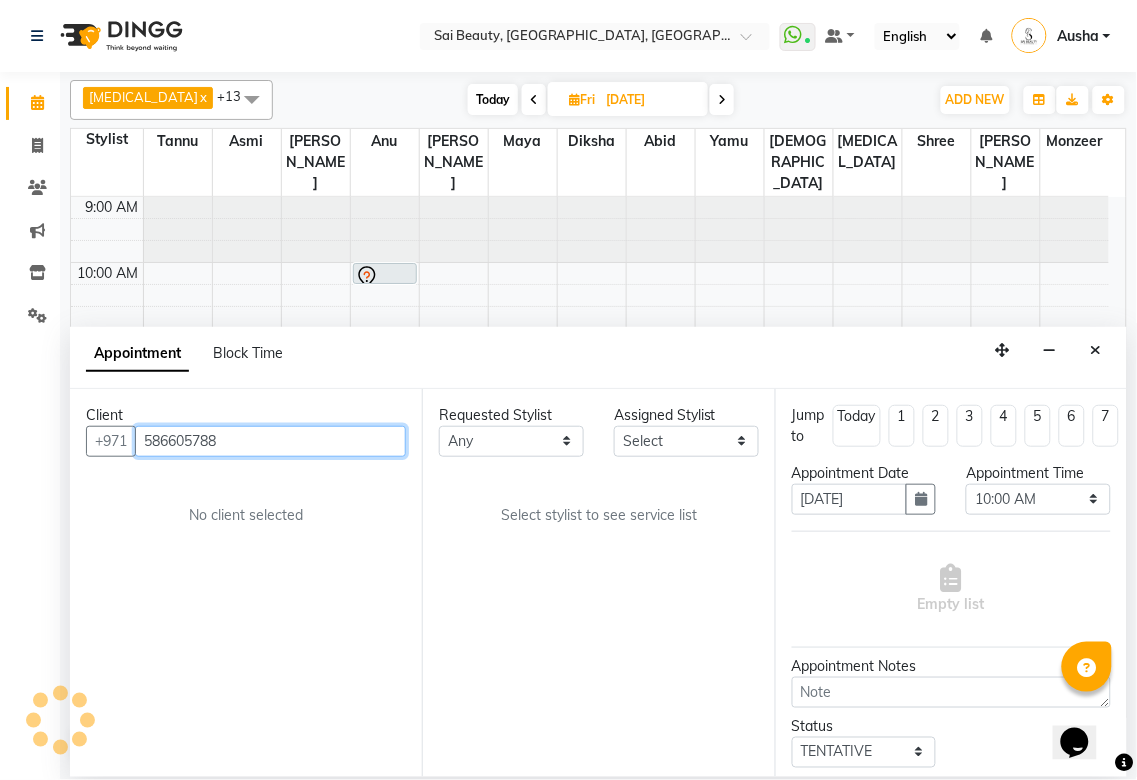 type on "586605788" 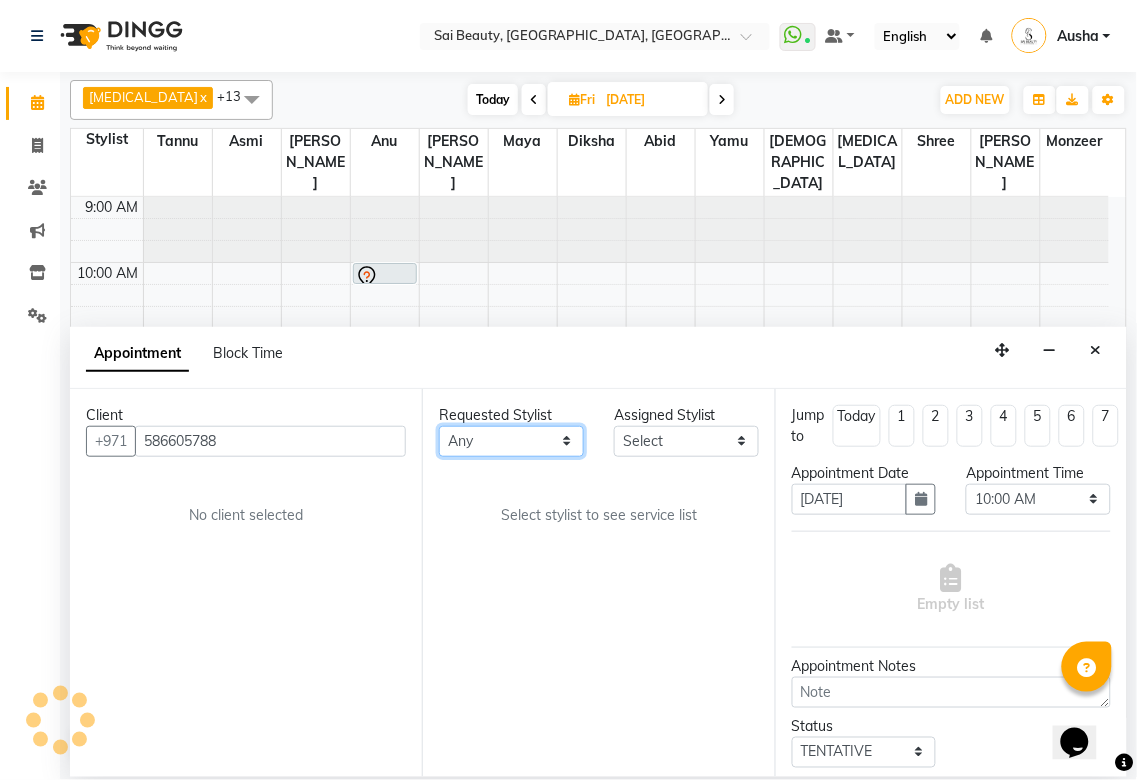 click on "Any [PERSON_NAME][MEDICAL_DATA] [PERSON_NAME] Asmi [PERSON_NAME] Gita [PERSON_NAME] Monzeer shree [PERSON_NAME] Surakcha [PERSON_NAME]" at bounding box center [511, 441] 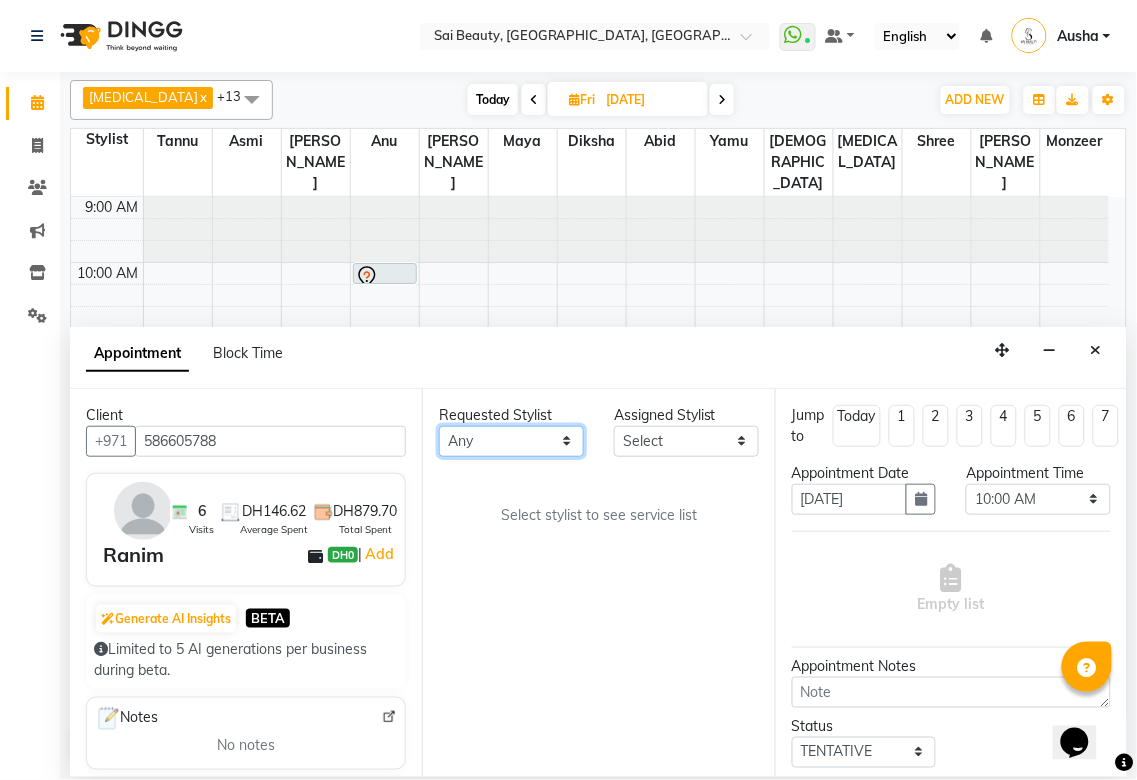select on "45072" 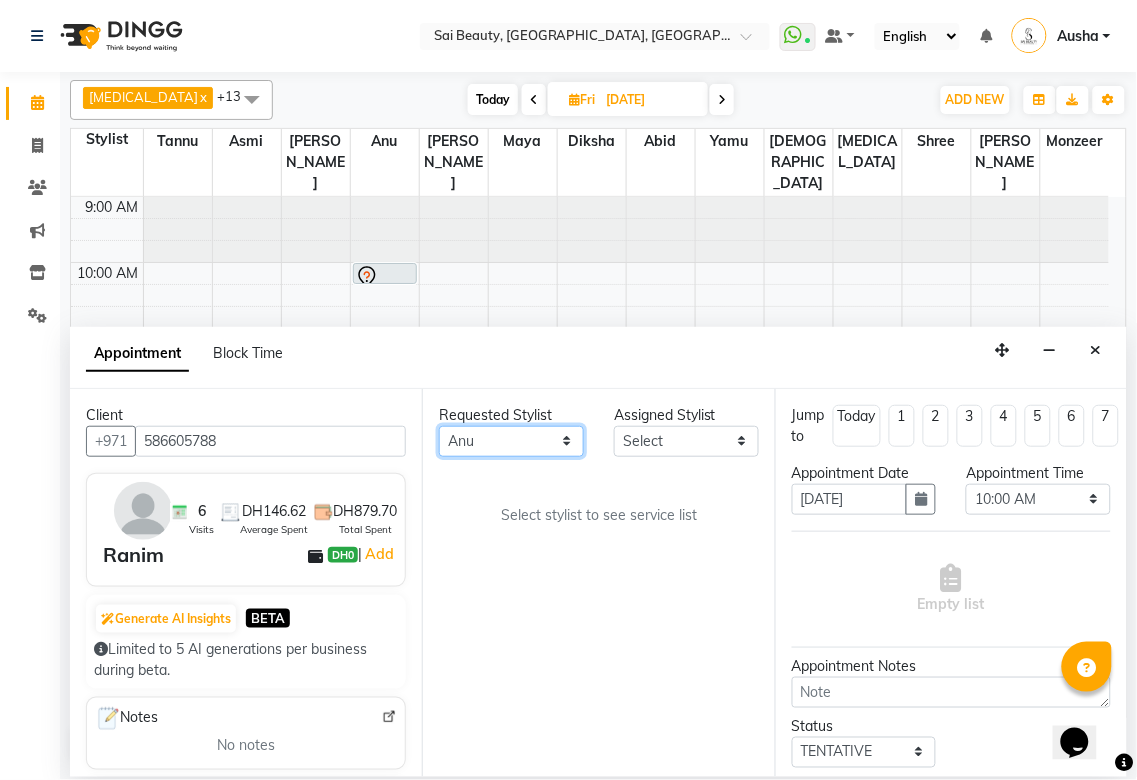 click on "Any [PERSON_NAME][MEDICAL_DATA] [PERSON_NAME] Asmi [PERSON_NAME] Gita [PERSON_NAME] Monzeer shree [PERSON_NAME] Surakcha [PERSON_NAME]" at bounding box center (511, 441) 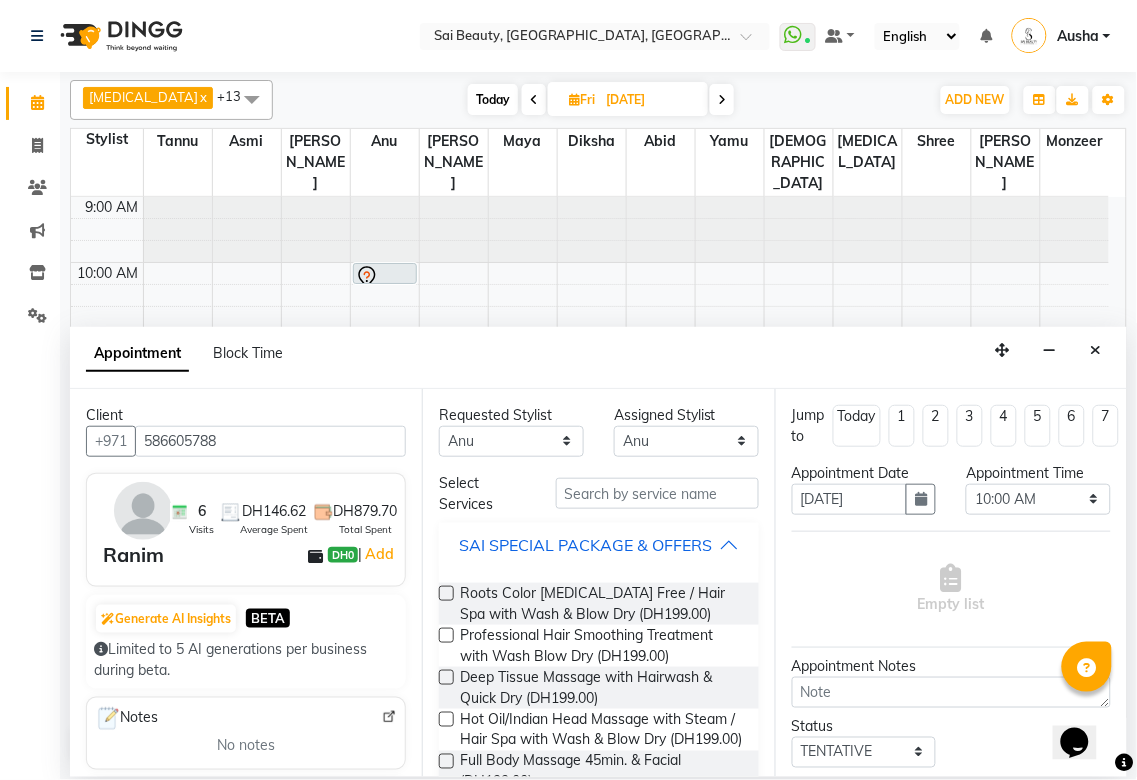 click on "SAI SPECIAL PACKAGE & OFFERS" at bounding box center (585, 545) 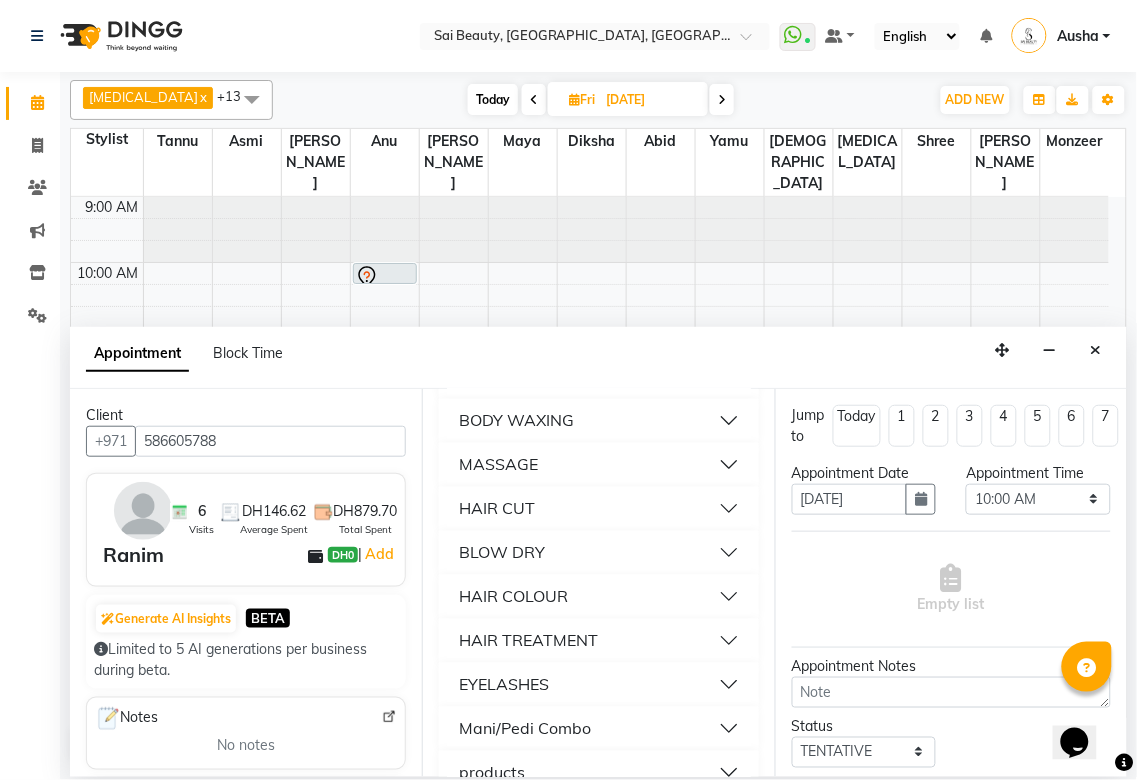scroll, scrollTop: 768, scrollLeft: 0, axis: vertical 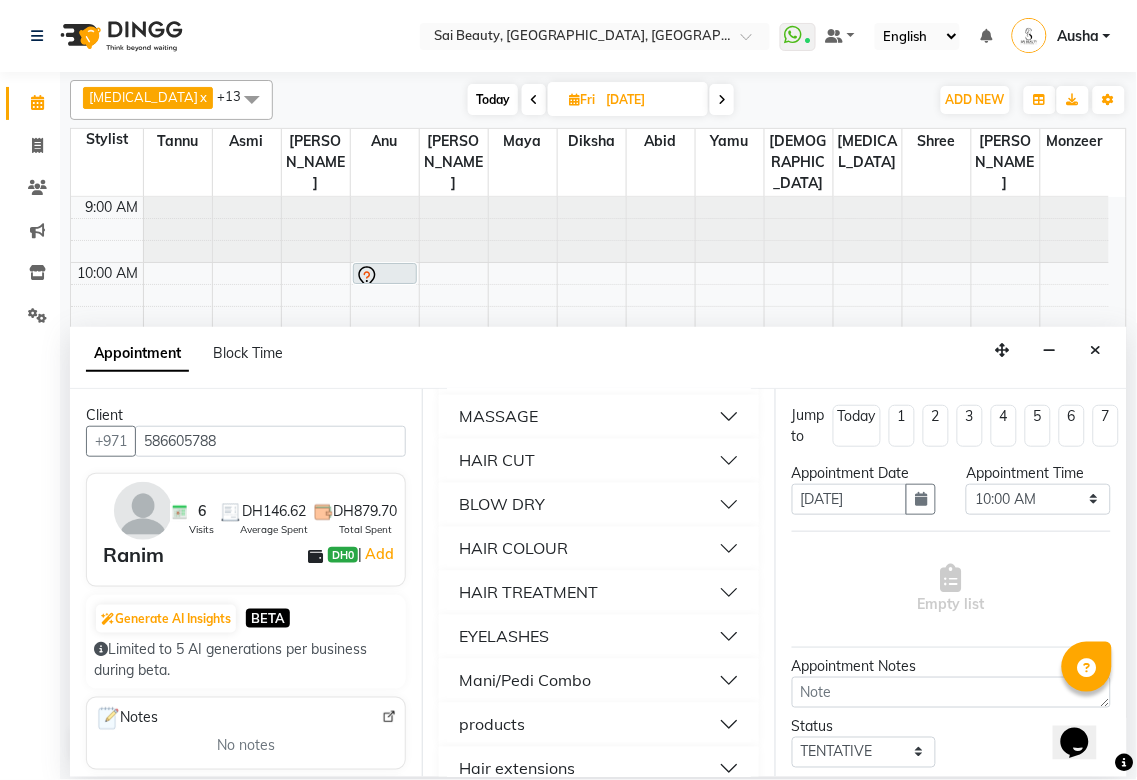 click on "HAIR CUT" at bounding box center [598, 461] 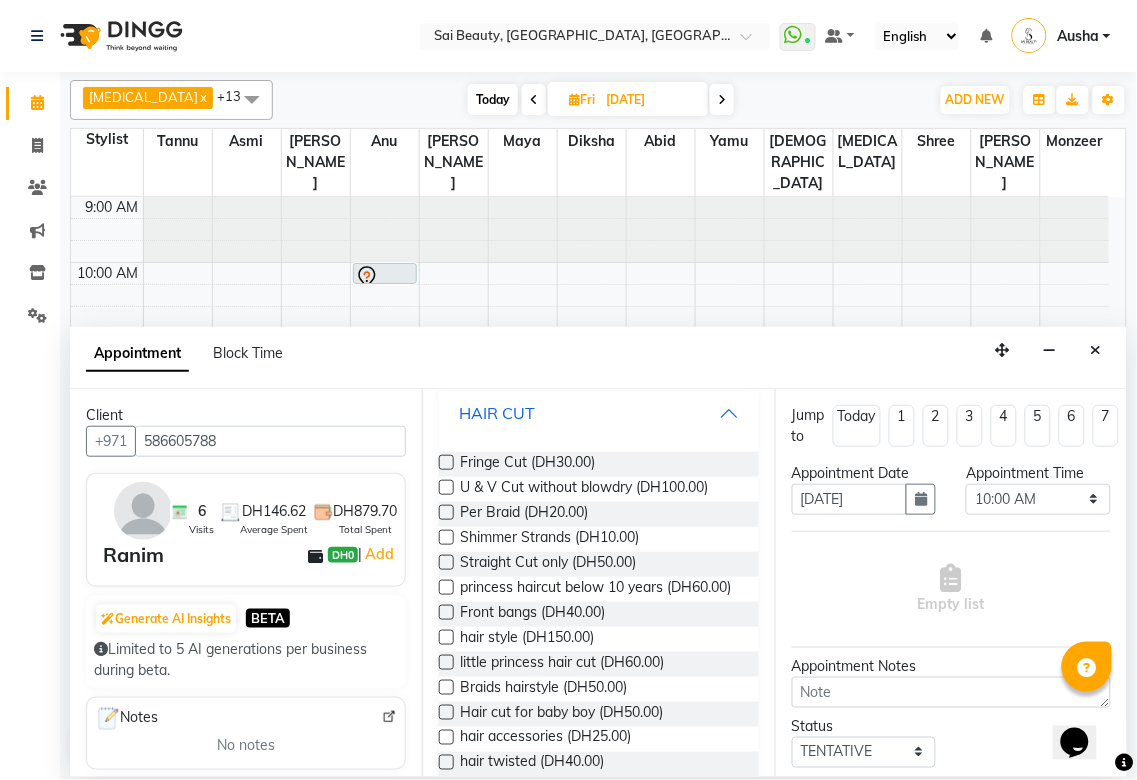 scroll, scrollTop: 834, scrollLeft: 0, axis: vertical 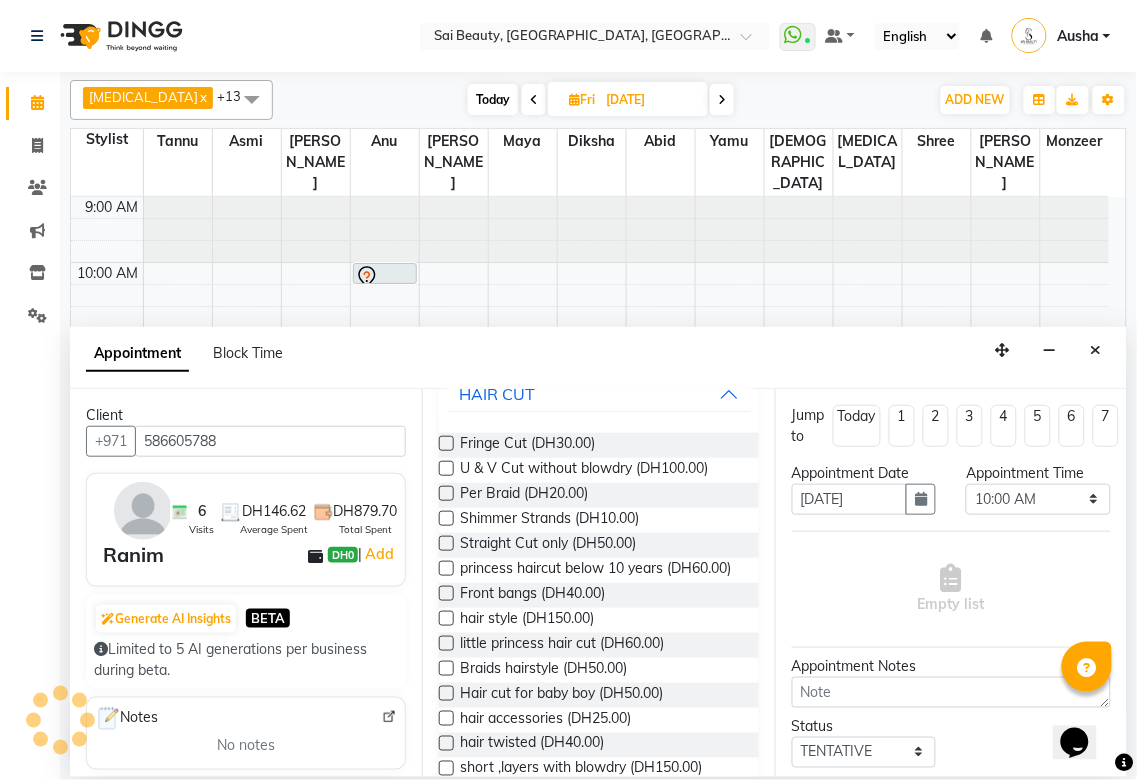 click at bounding box center [446, 543] 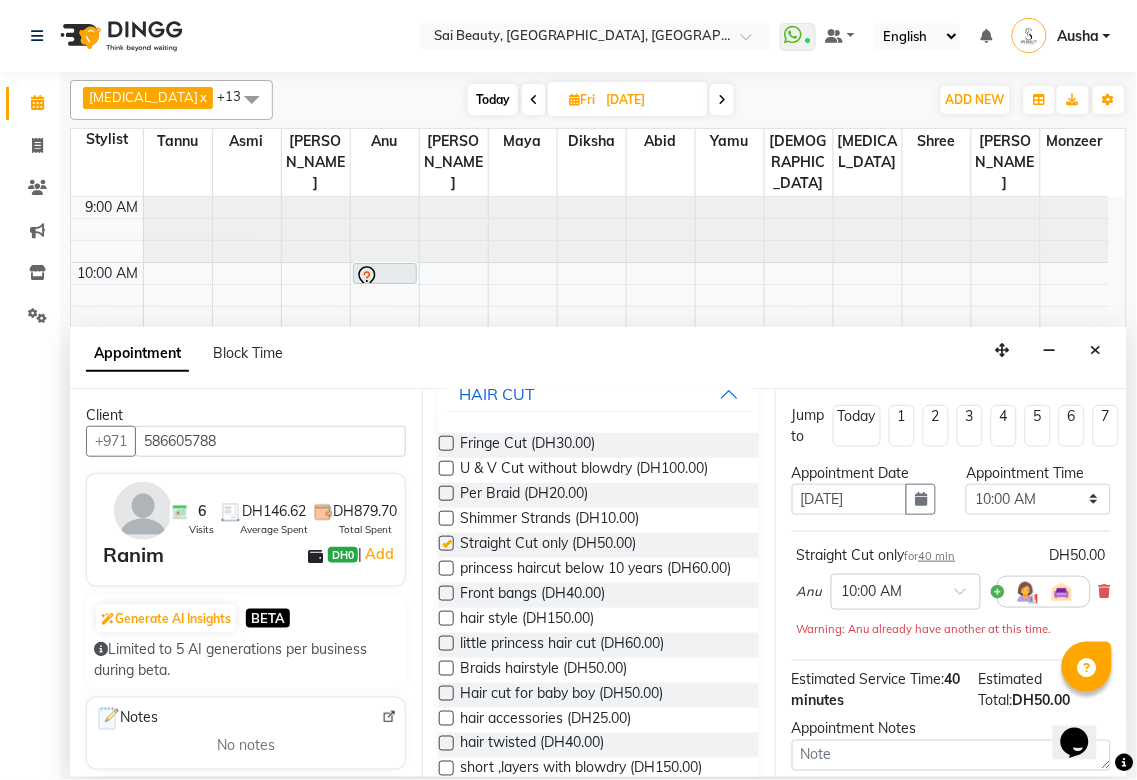 checkbox on "false" 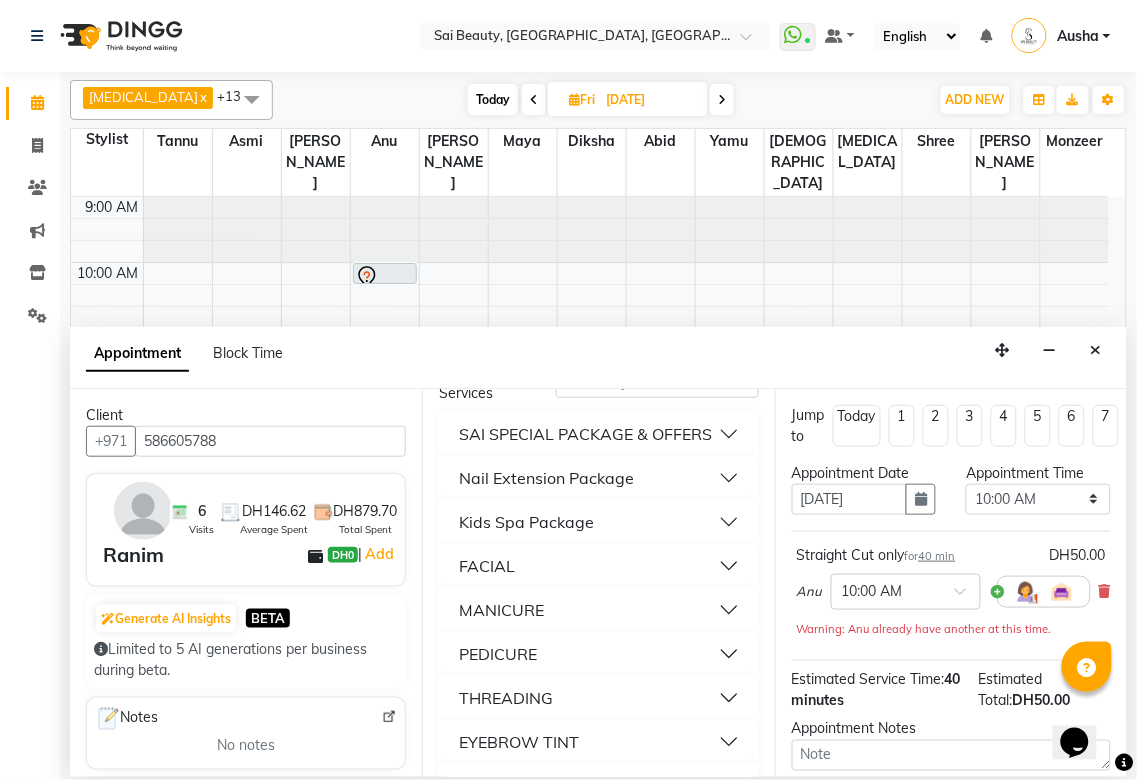 scroll, scrollTop: 0, scrollLeft: 0, axis: both 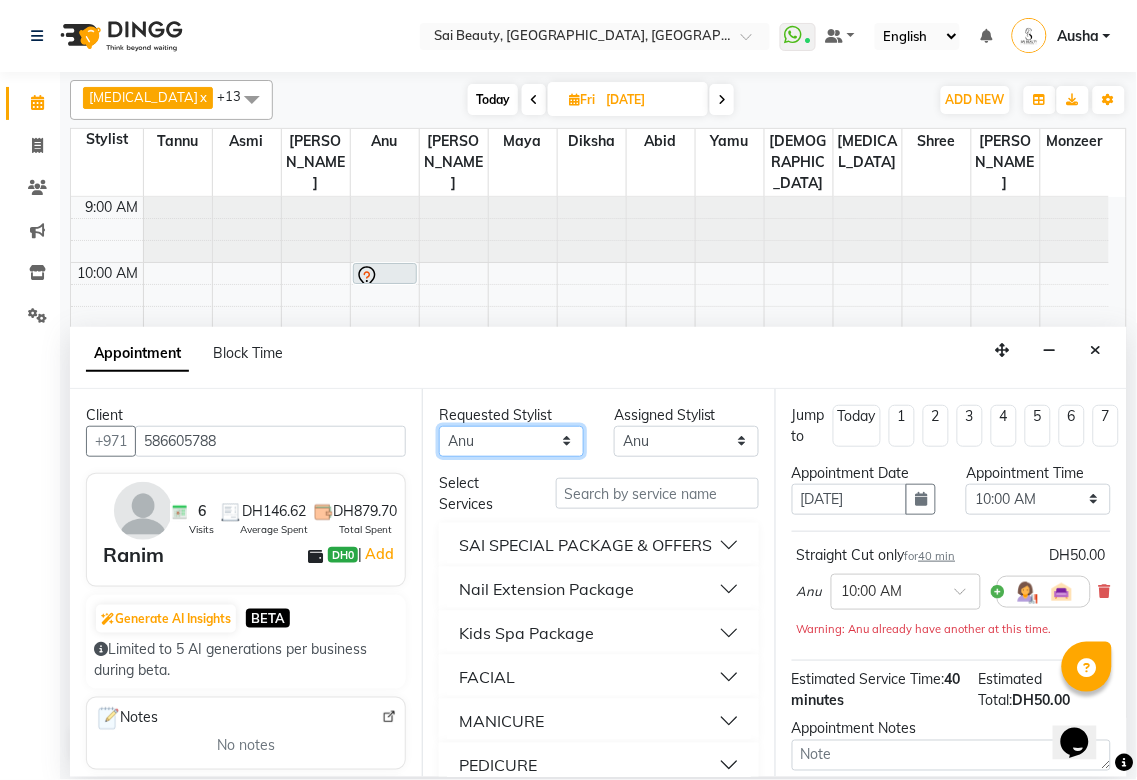 click on "Any [PERSON_NAME][MEDICAL_DATA] [PERSON_NAME] Asmi [PERSON_NAME] Gita [PERSON_NAME] Monzeer shree [PERSON_NAME] Surakcha [PERSON_NAME]" at bounding box center [511, 441] 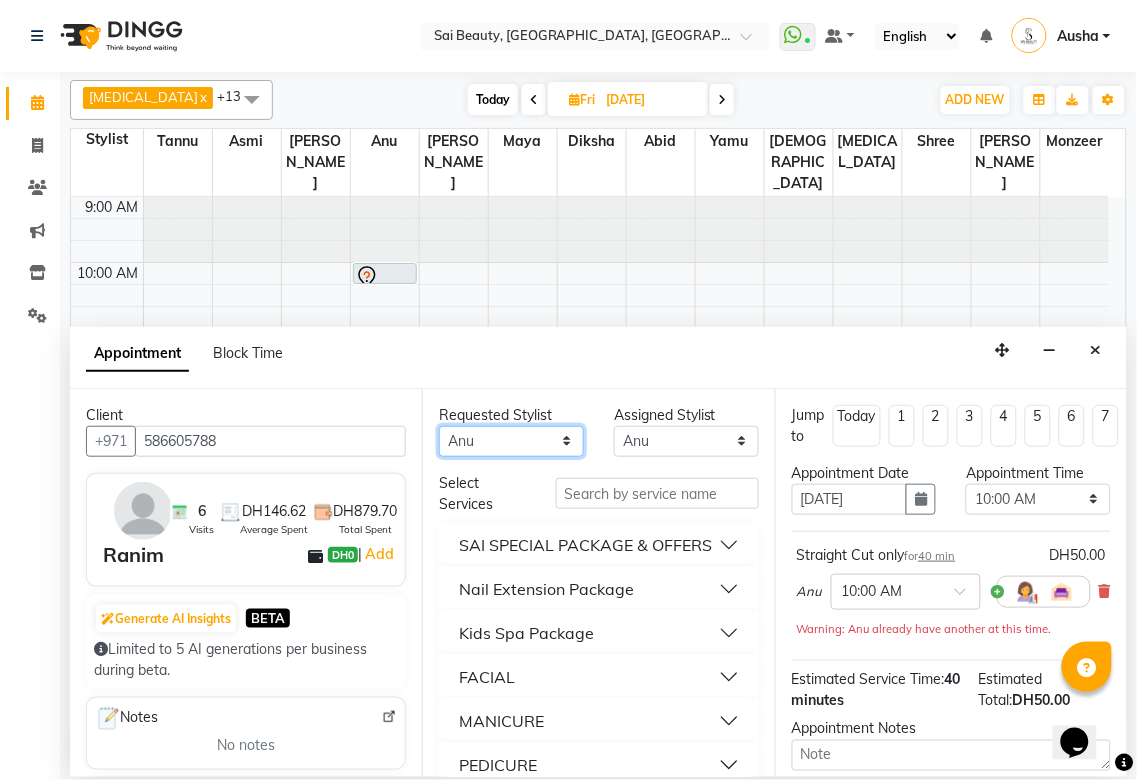 select on "52340" 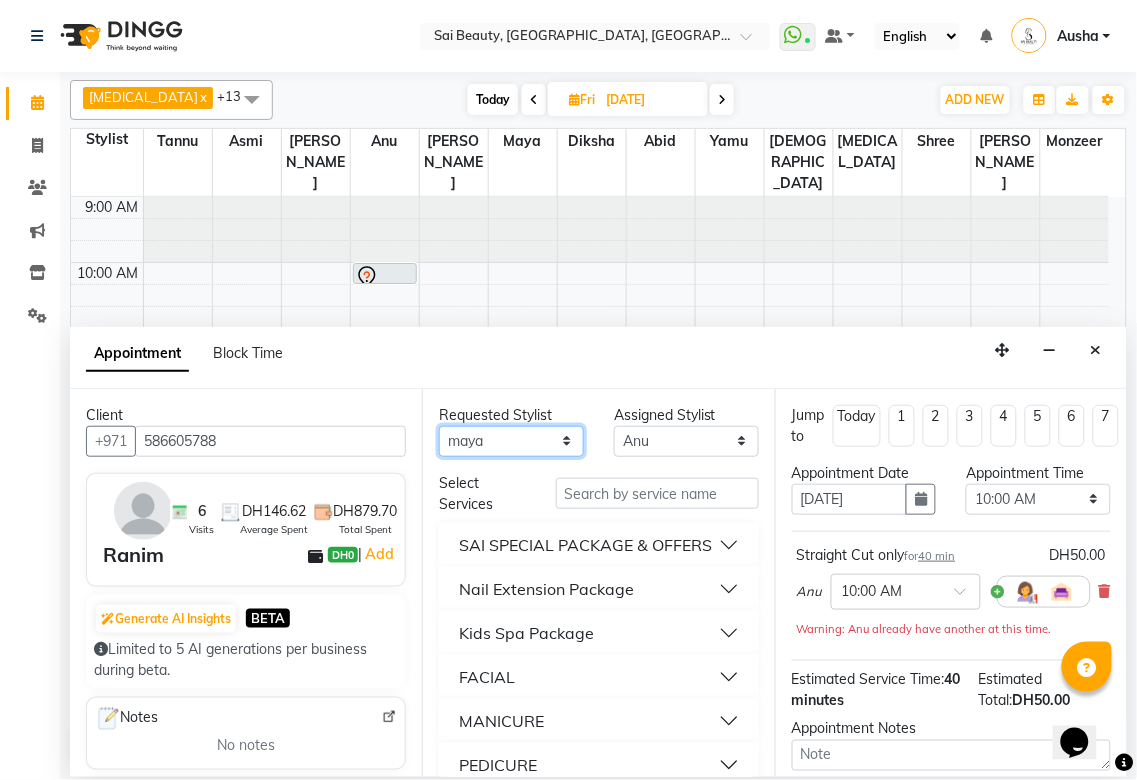 click on "Any [PERSON_NAME][MEDICAL_DATA] [PERSON_NAME] Asmi [PERSON_NAME] Gita [PERSON_NAME] Monzeer shree [PERSON_NAME] Surakcha [PERSON_NAME]" at bounding box center [511, 441] 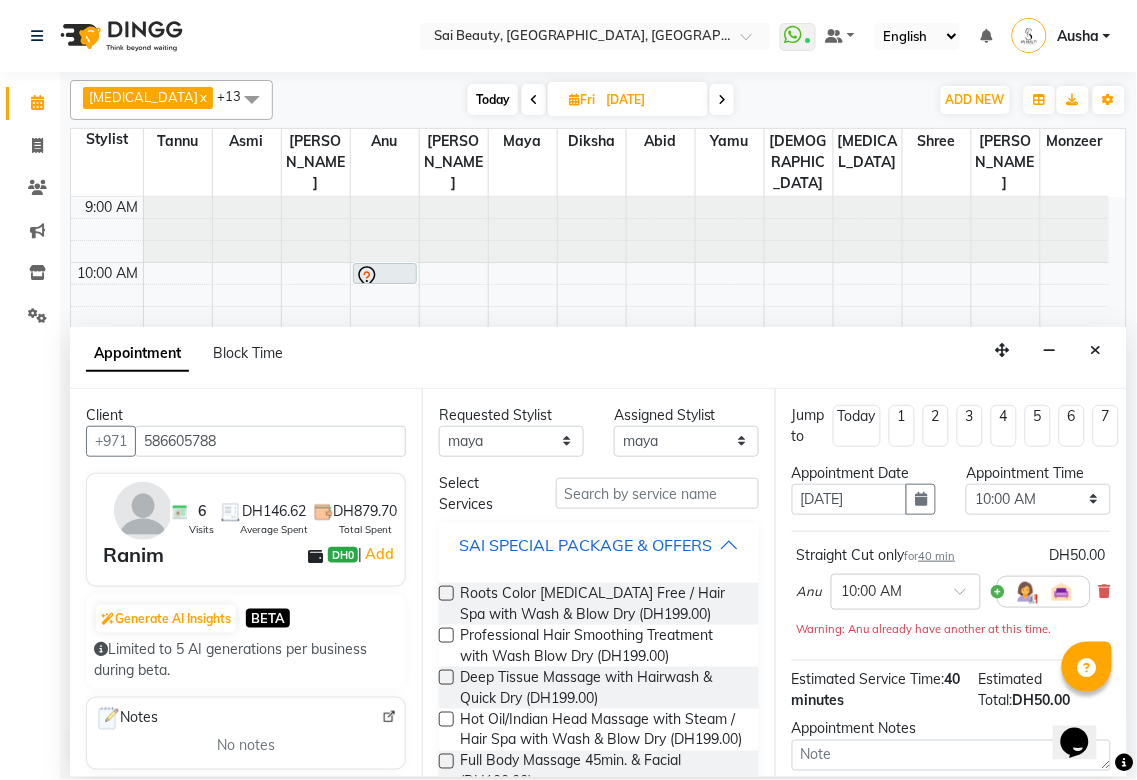 click on "SAI SPECIAL PACKAGE & OFFERS" at bounding box center (585, 545) 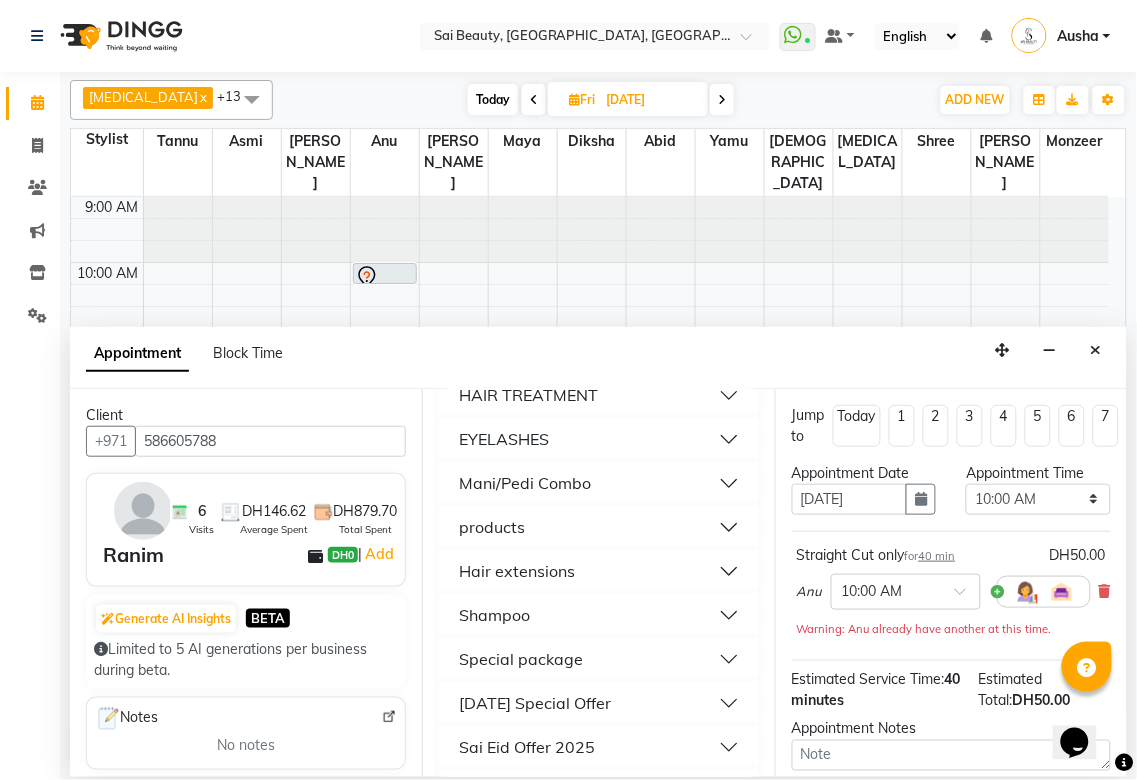 scroll, scrollTop: 1041, scrollLeft: 0, axis: vertical 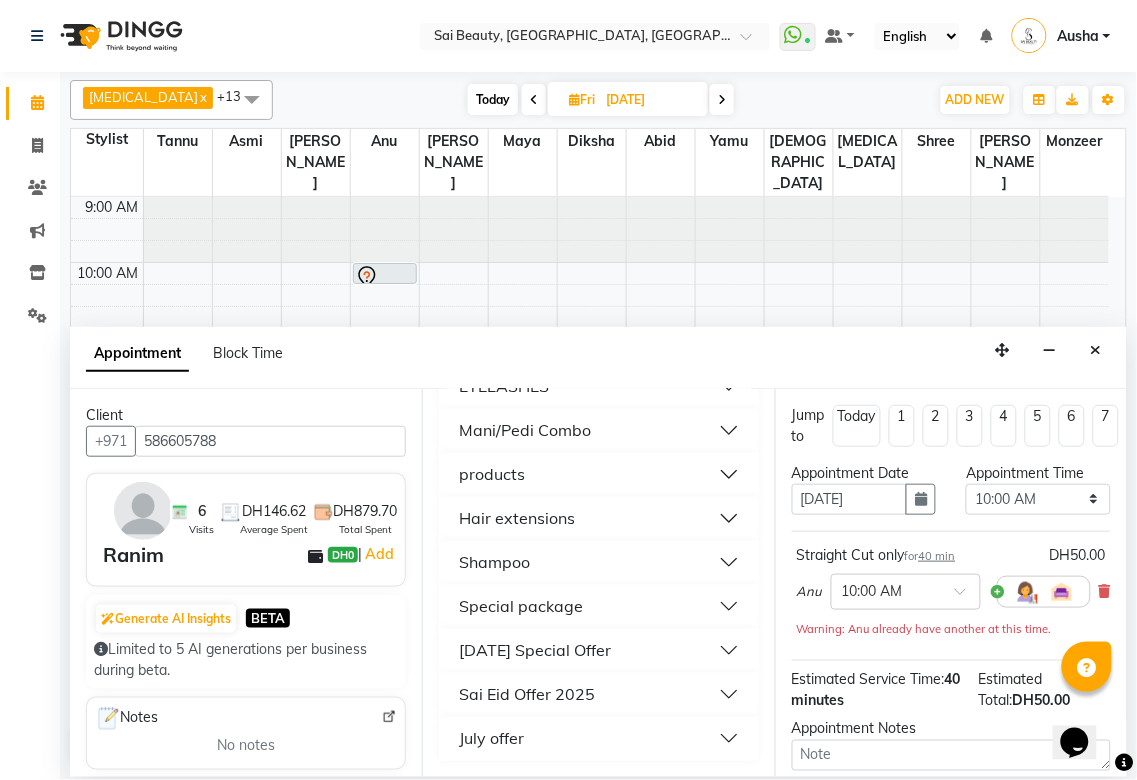click on "July offer" at bounding box center [598, 739] 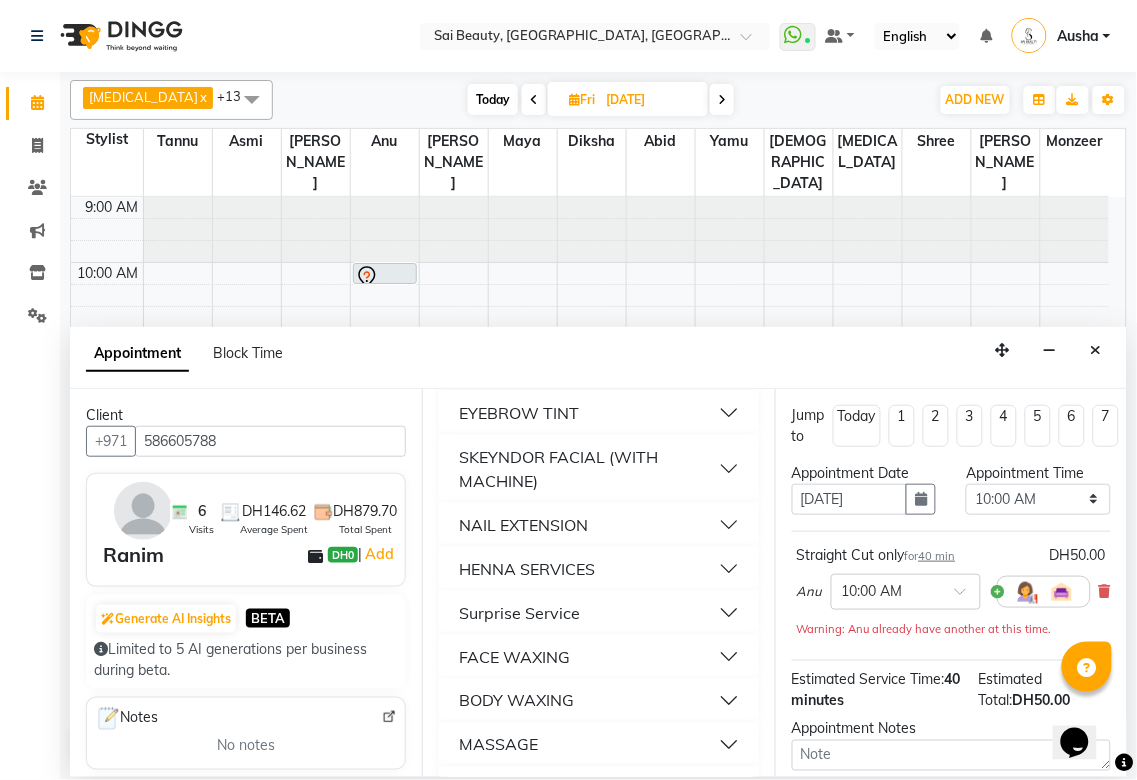 scroll, scrollTop: 216, scrollLeft: 0, axis: vertical 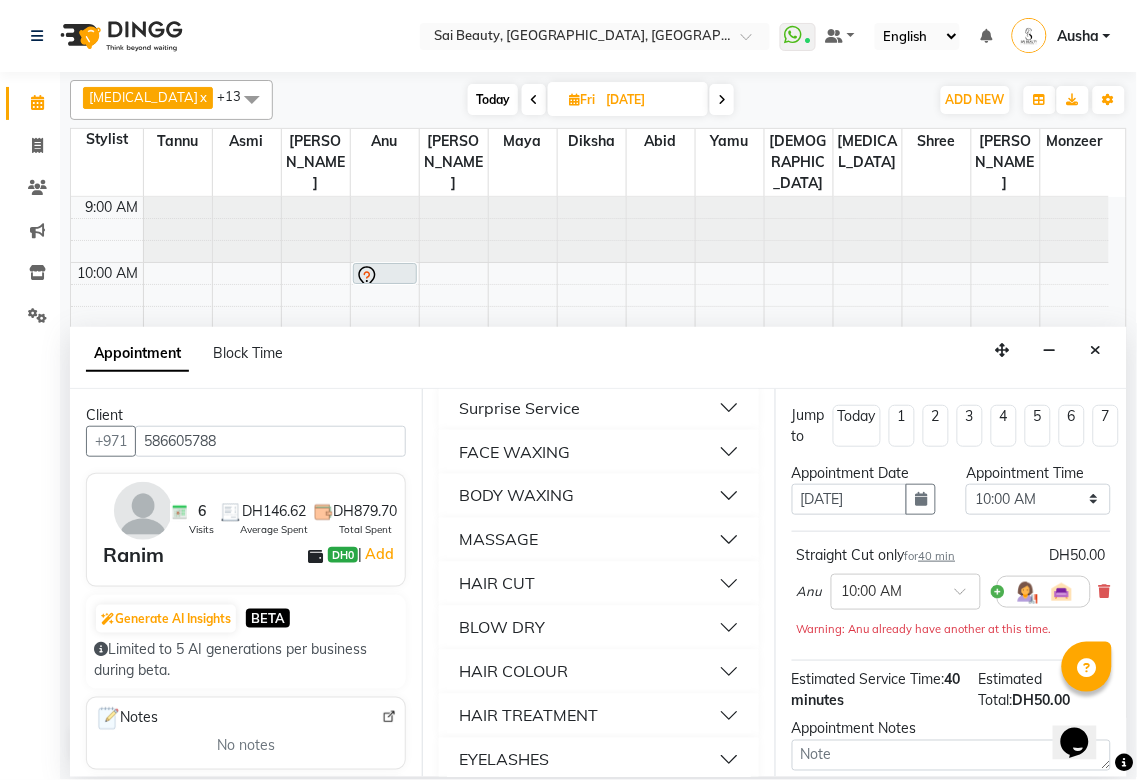 click on "MASSAGE" at bounding box center (598, 540) 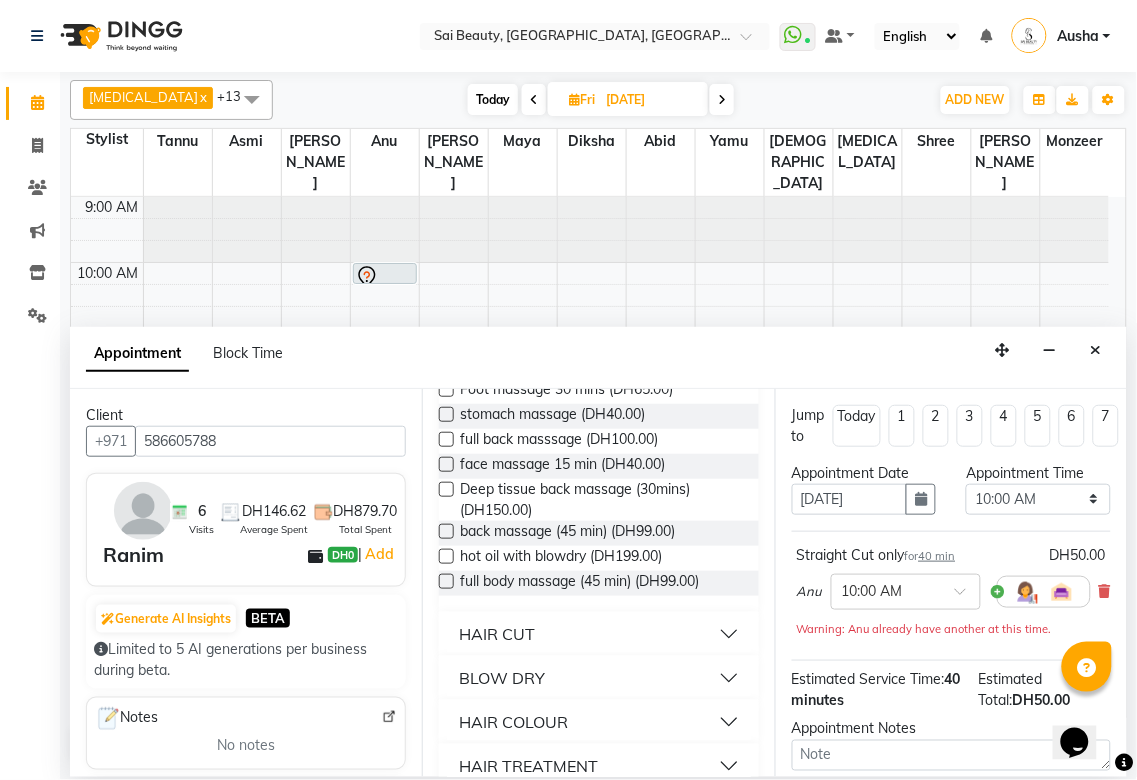 scroll, scrollTop: 1448, scrollLeft: 0, axis: vertical 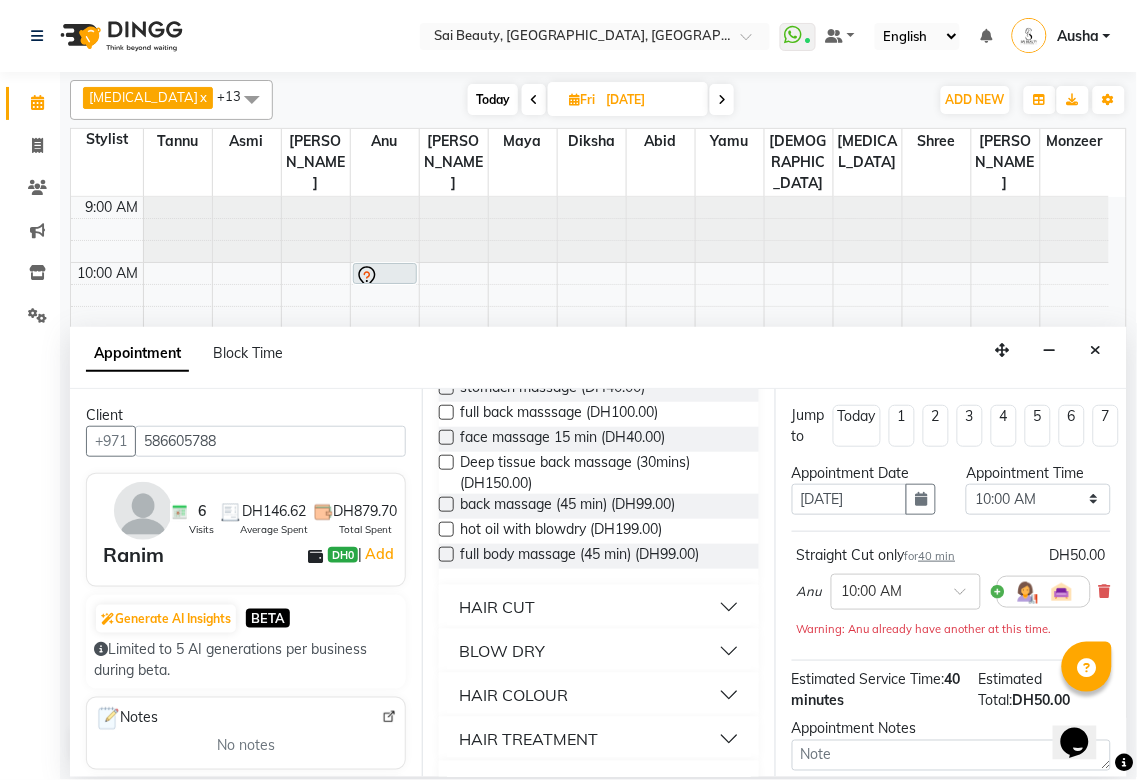 click at bounding box center (446, 554) 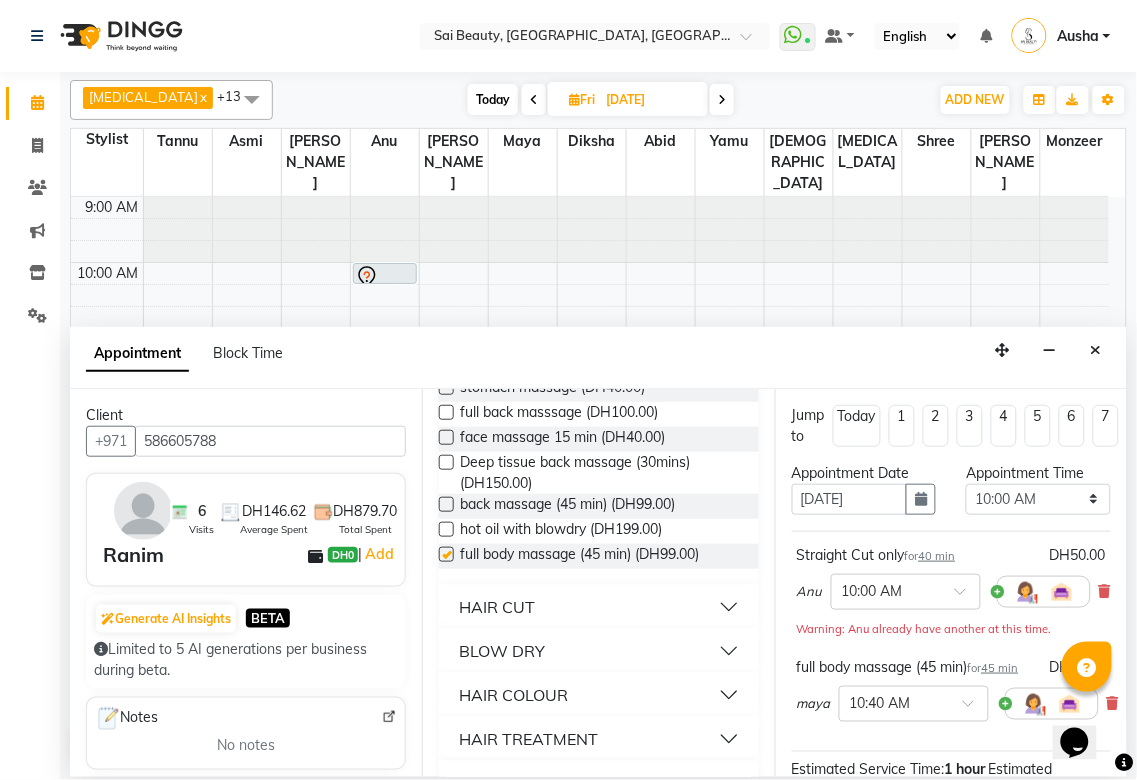 checkbox on "false" 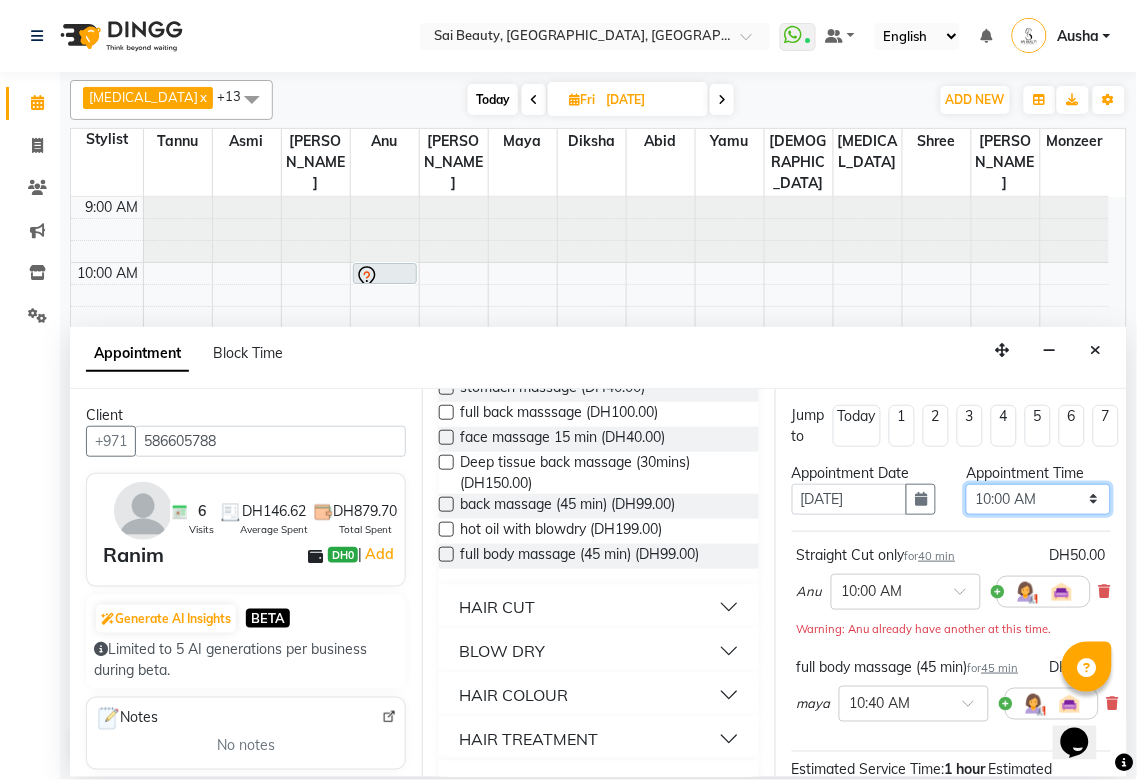 click on "Select 10:00 AM 10:05 AM 10:10 AM 10:15 AM 10:20 AM 10:25 AM 10:30 AM 10:35 AM 10:40 AM 10:45 AM 10:50 AM 10:55 AM 11:00 AM 11:05 AM 11:10 AM 11:15 AM 11:20 AM 11:25 AM 11:30 AM 11:35 AM 11:40 AM 11:45 AM 11:50 AM 11:55 AM 12:00 PM 12:05 PM 12:10 PM 12:15 PM 12:20 PM 12:25 PM 12:30 PM 12:35 PM 12:40 PM 12:45 PM 12:50 PM 12:55 PM 01:00 PM 01:05 PM 01:10 PM 01:15 PM 01:20 PM 01:25 PM 01:30 PM 01:35 PM 01:40 PM 01:45 PM 01:50 PM 01:55 PM 02:00 PM 02:05 PM 02:10 PM 02:15 PM 02:20 PM 02:25 PM 02:30 PM 02:35 PM 02:40 PM 02:45 PM 02:50 PM 02:55 PM 03:00 PM 03:05 PM 03:10 PM 03:15 PM 03:20 PM 03:25 PM 03:30 PM 03:35 PM 03:40 PM 03:45 PM 03:50 PM 03:55 PM 04:00 PM 04:05 PM 04:10 PM 04:15 PM 04:20 PM 04:25 PM 04:30 PM 04:35 PM 04:40 PM 04:45 PM 04:50 PM 04:55 PM 05:00 PM 05:05 PM 05:10 PM 05:15 PM 05:20 PM 05:25 PM 05:30 PM 05:35 PM 05:40 PM 05:45 PM 05:50 PM 05:55 PM 06:00 PM 06:05 PM 06:10 PM 06:15 PM 06:20 PM 06:25 PM 06:30 PM 06:35 PM 06:40 PM 06:45 PM 06:50 PM 06:55 PM 07:00 PM 07:05 PM 07:10 PM 07:15 PM 07:20 PM" at bounding box center [1038, 499] 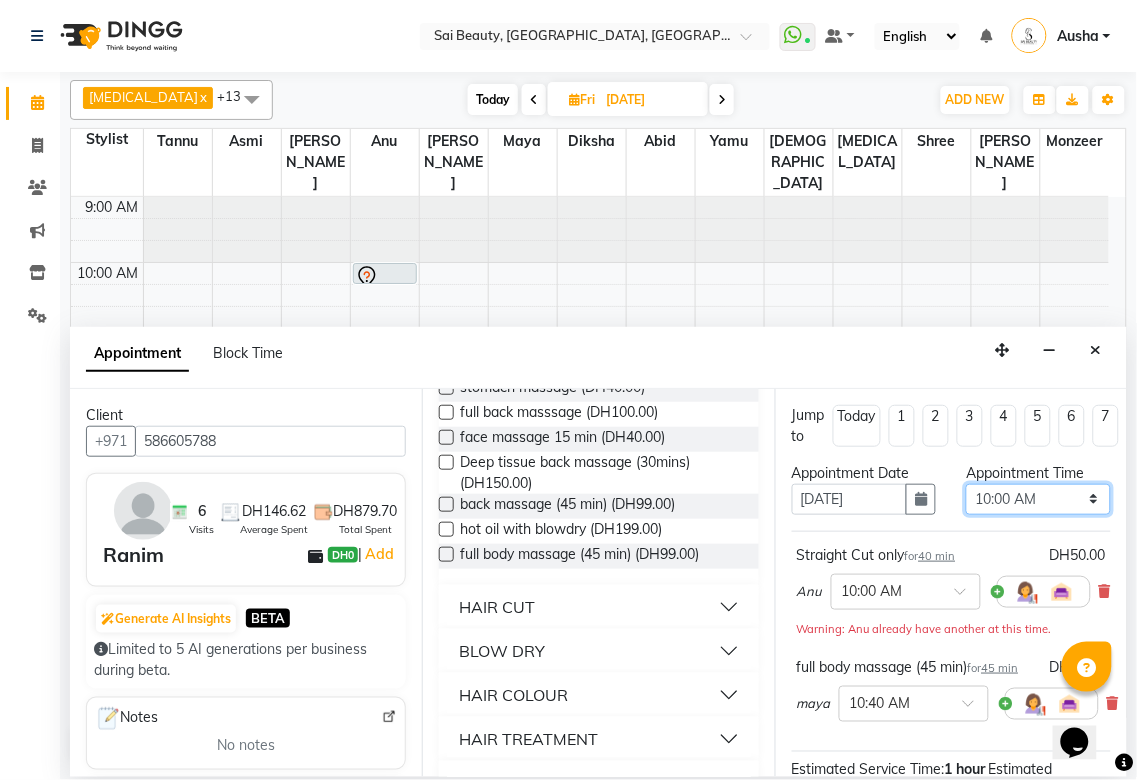 select on "750" 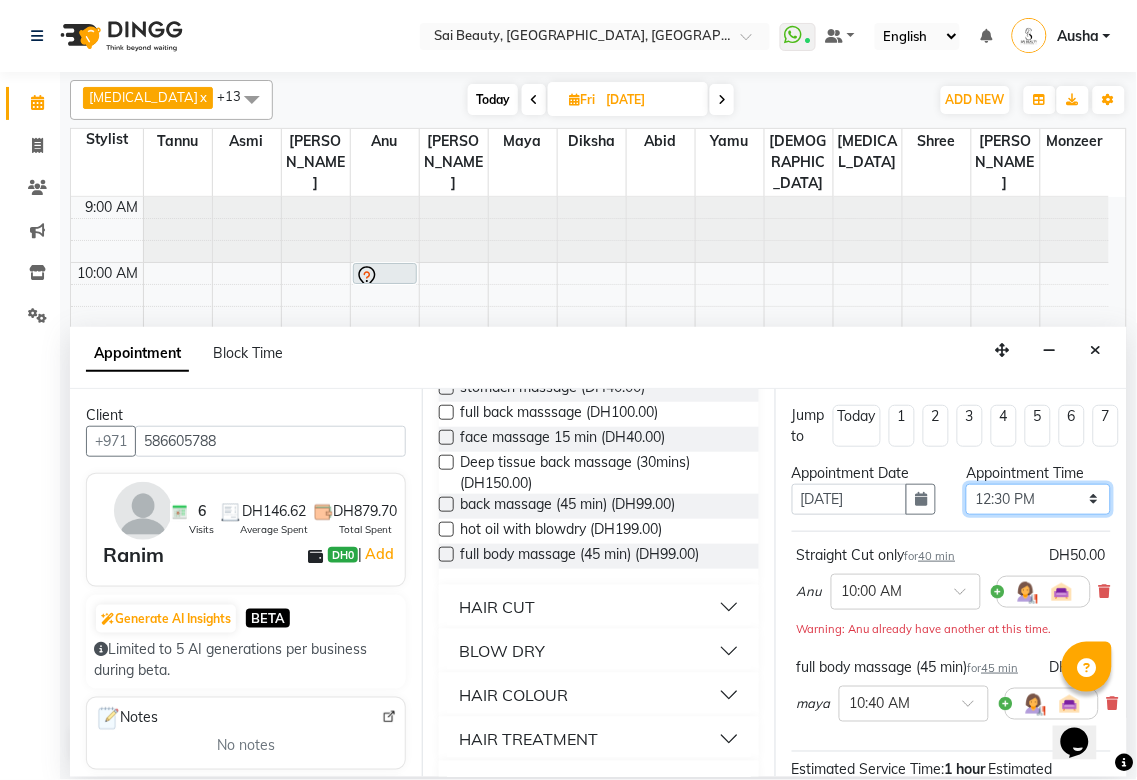 click on "Select 10:00 AM 10:05 AM 10:10 AM 10:15 AM 10:20 AM 10:25 AM 10:30 AM 10:35 AM 10:40 AM 10:45 AM 10:50 AM 10:55 AM 11:00 AM 11:05 AM 11:10 AM 11:15 AM 11:20 AM 11:25 AM 11:30 AM 11:35 AM 11:40 AM 11:45 AM 11:50 AM 11:55 AM 12:00 PM 12:05 PM 12:10 PM 12:15 PM 12:20 PM 12:25 PM 12:30 PM 12:35 PM 12:40 PM 12:45 PM 12:50 PM 12:55 PM 01:00 PM 01:05 PM 01:10 PM 01:15 PM 01:20 PM 01:25 PM 01:30 PM 01:35 PM 01:40 PM 01:45 PM 01:50 PM 01:55 PM 02:00 PM 02:05 PM 02:10 PM 02:15 PM 02:20 PM 02:25 PM 02:30 PM 02:35 PM 02:40 PM 02:45 PM 02:50 PM 02:55 PM 03:00 PM 03:05 PM 03:10 PM 03:15 PM 03:20 PM 03:25 PM 03:30 PM 03:35 PM 03:40 PM 03:45 PM 03:50 PM 03:55 PM 04:00 PM 04:05 PM 04:10 PM 04:15 PM 04:20 PM 04:25 PM 04:30 PM 04:35 PM 04:40 PM 04:45 PM 04:50 PM 04:55 PM 05:00 PM 05:05 PM 05:10 PM 05:15 PM 05:20 PM 05:25 PM 05:30 PM 05:35 PM 05:40 PM 05:45 PM 05:50 PM 05:55 PM 06:00 PM 06:05 PM 06:10 PM 06:15 PM 06:20 PM 06:25 PM 06:30 PM 06:35 PM 06:40 PM 06:45 PM 06:50 PM 06:55 PM 07:00 PM 07:05 PM 07:10 PM 07:15 PM 07:20 PM" at bounding box center (1038, 499) 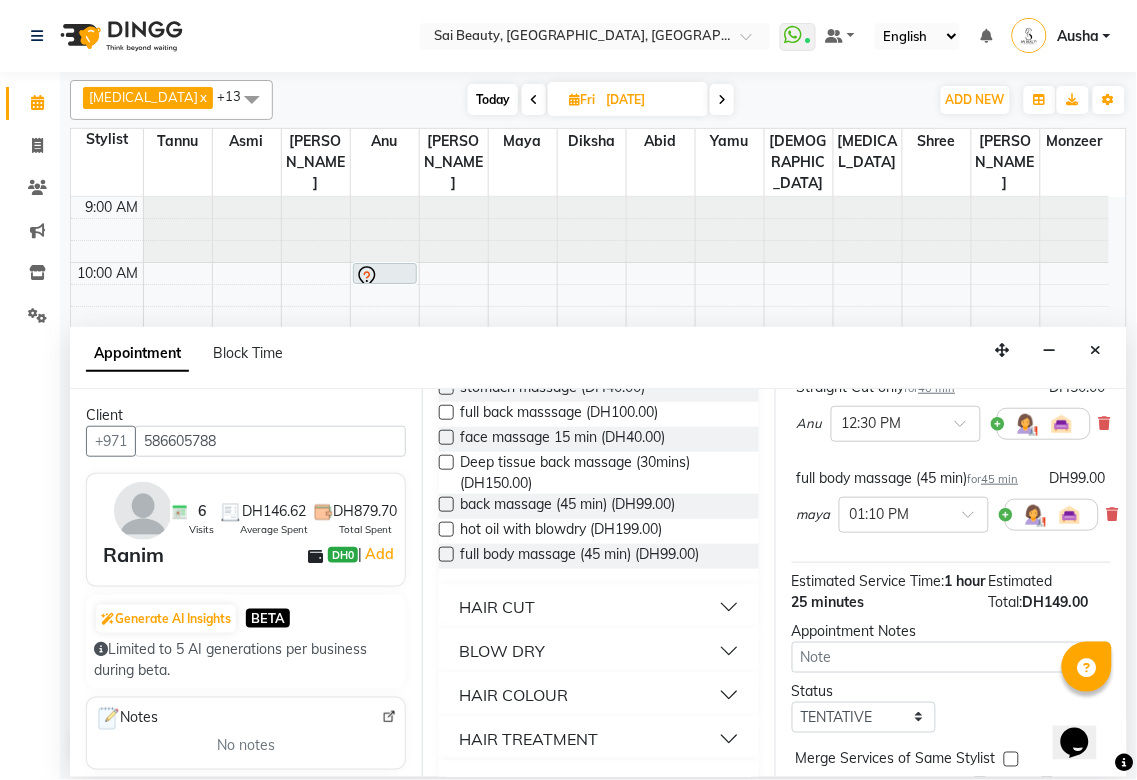 scroll, scrollTop: 305, scrollLeft: 0, axis: vertical 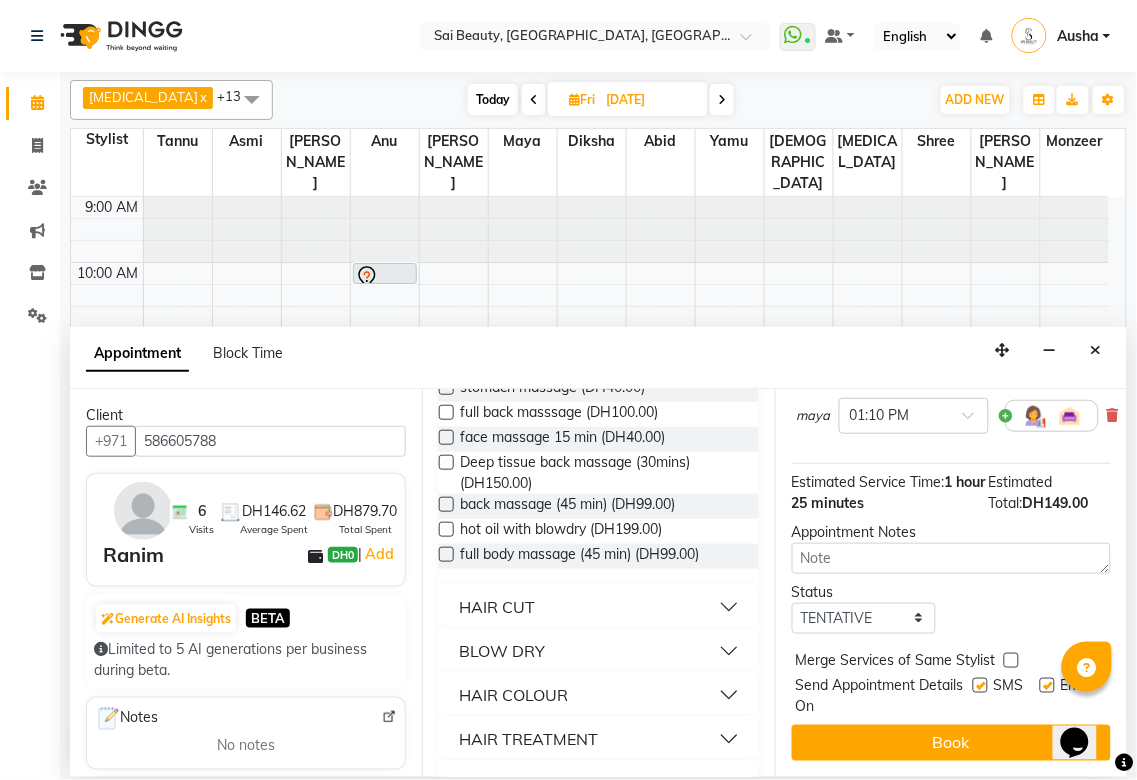 click at bounding box center [1011, 660] 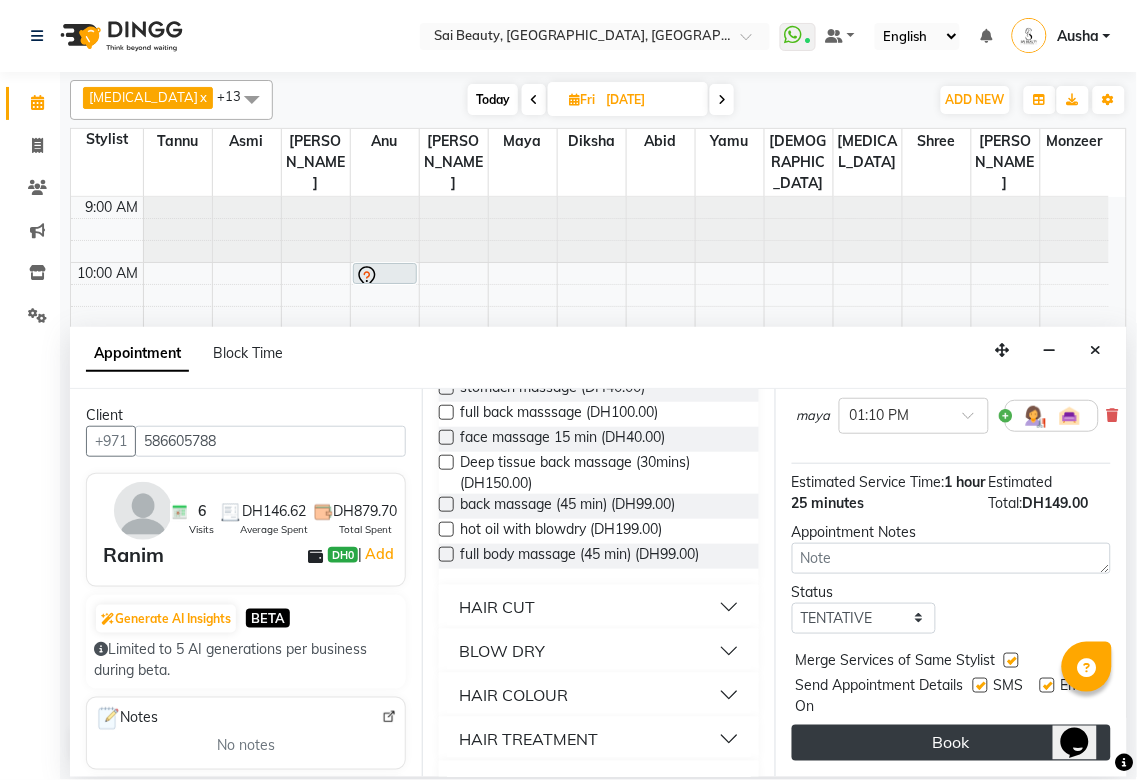 click on "Book" at bounding box center (951, 743) 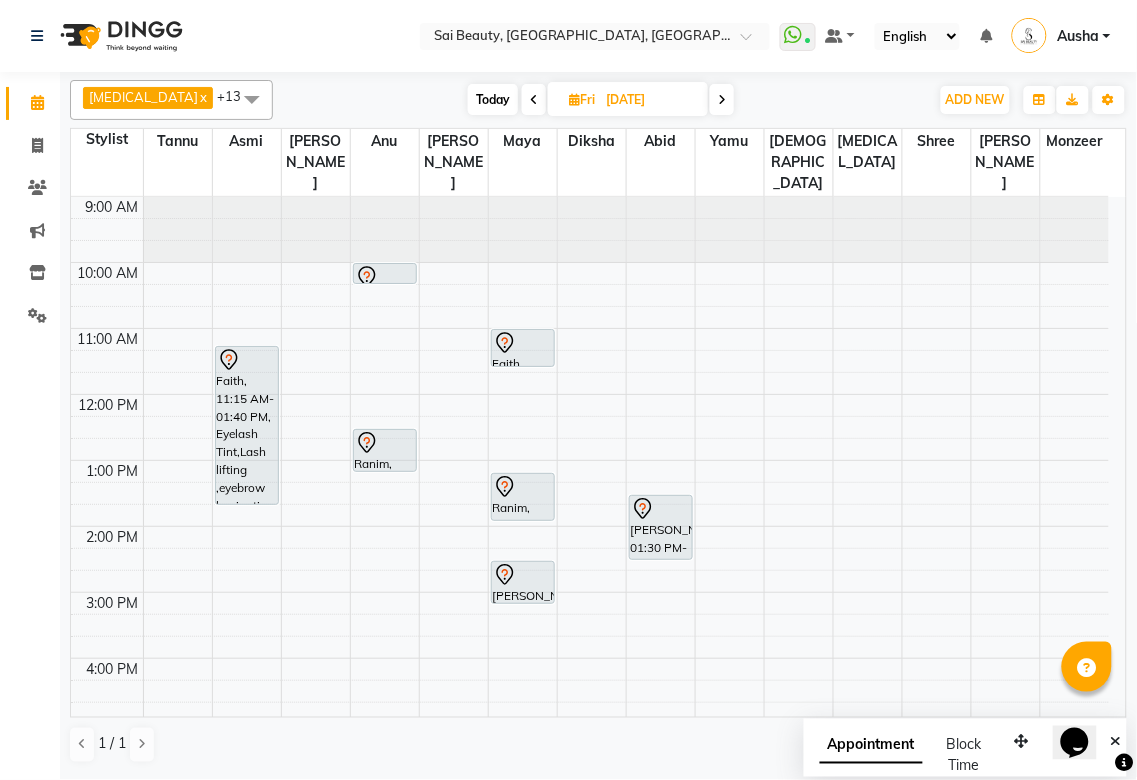 click at bounding box center (534, 100) 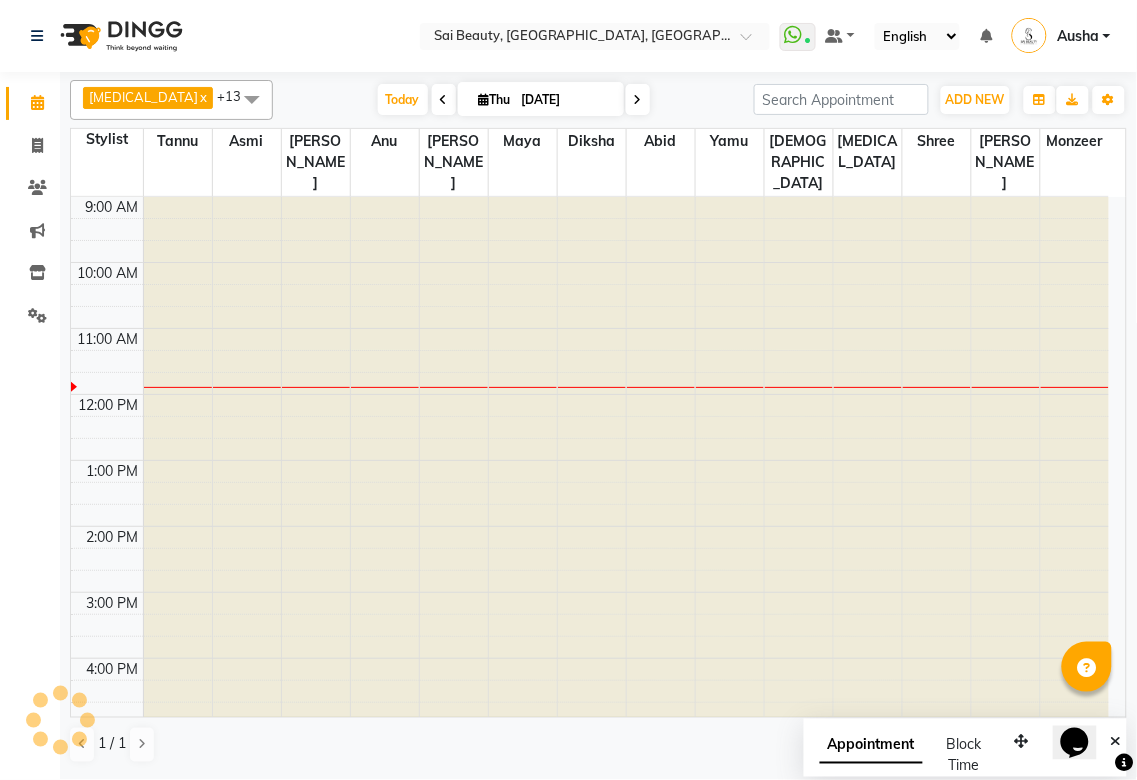 scroll, scrollTop: 134, scrollLeft: 0, axis: vertical 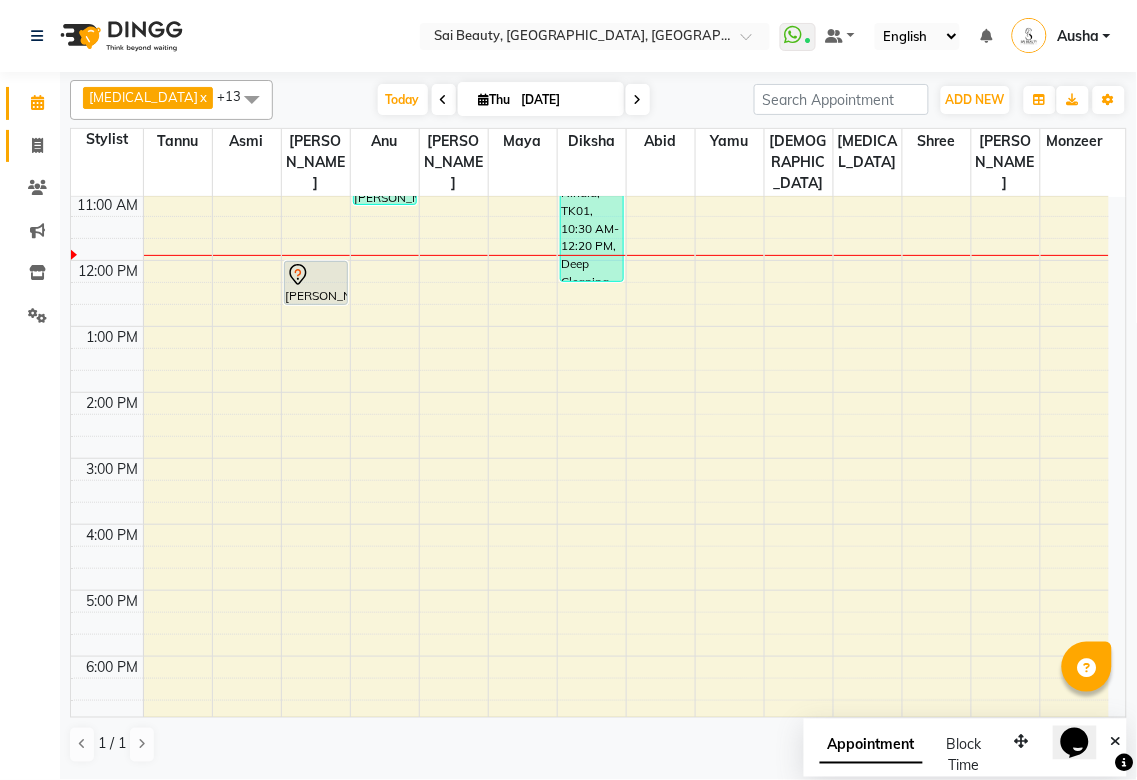 click 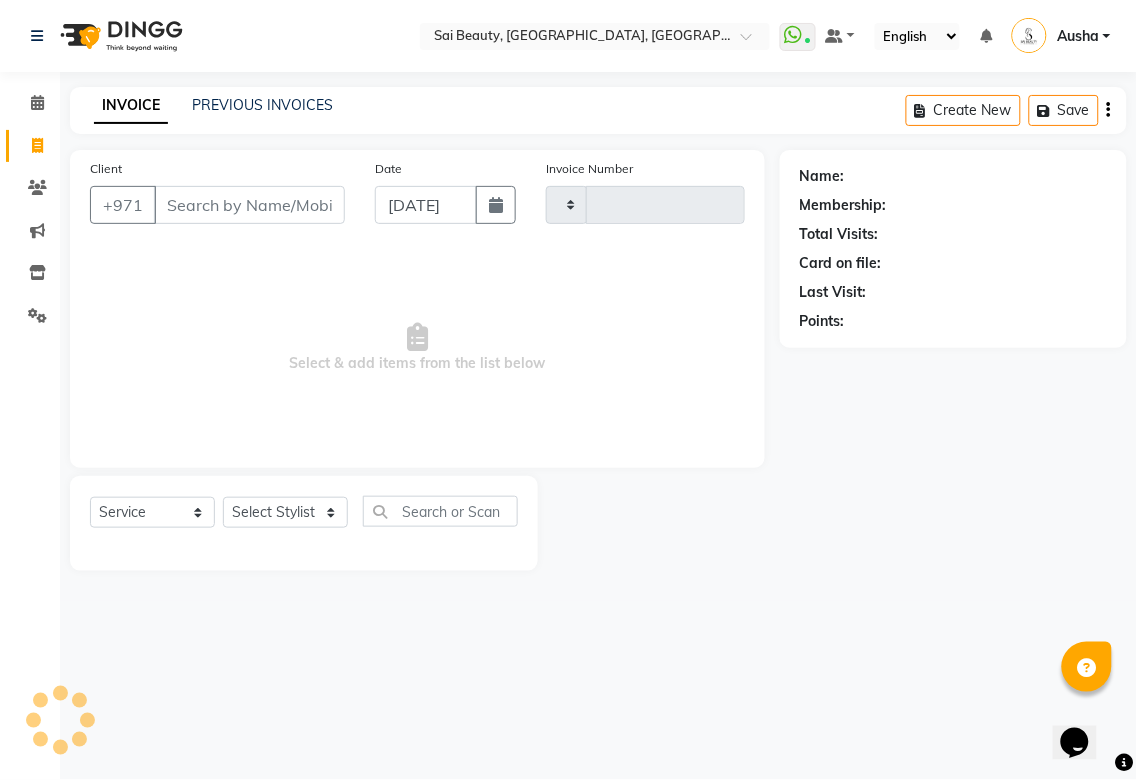 type on "2224" 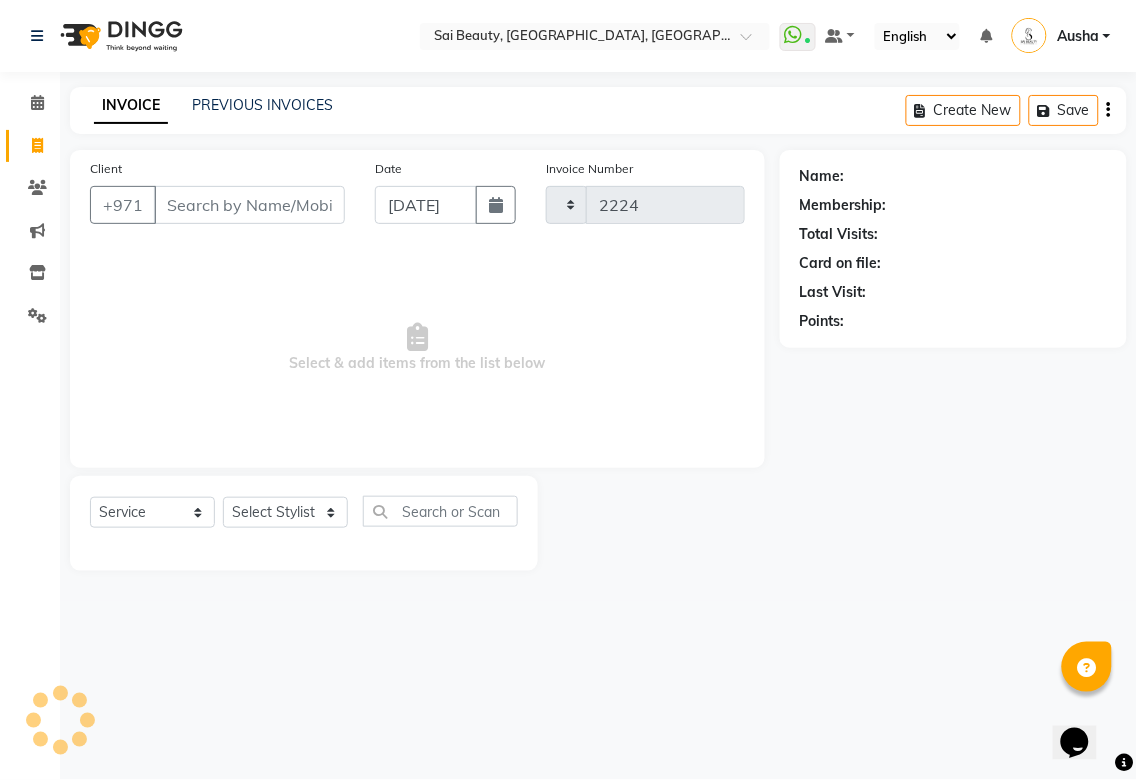 select on "5352" 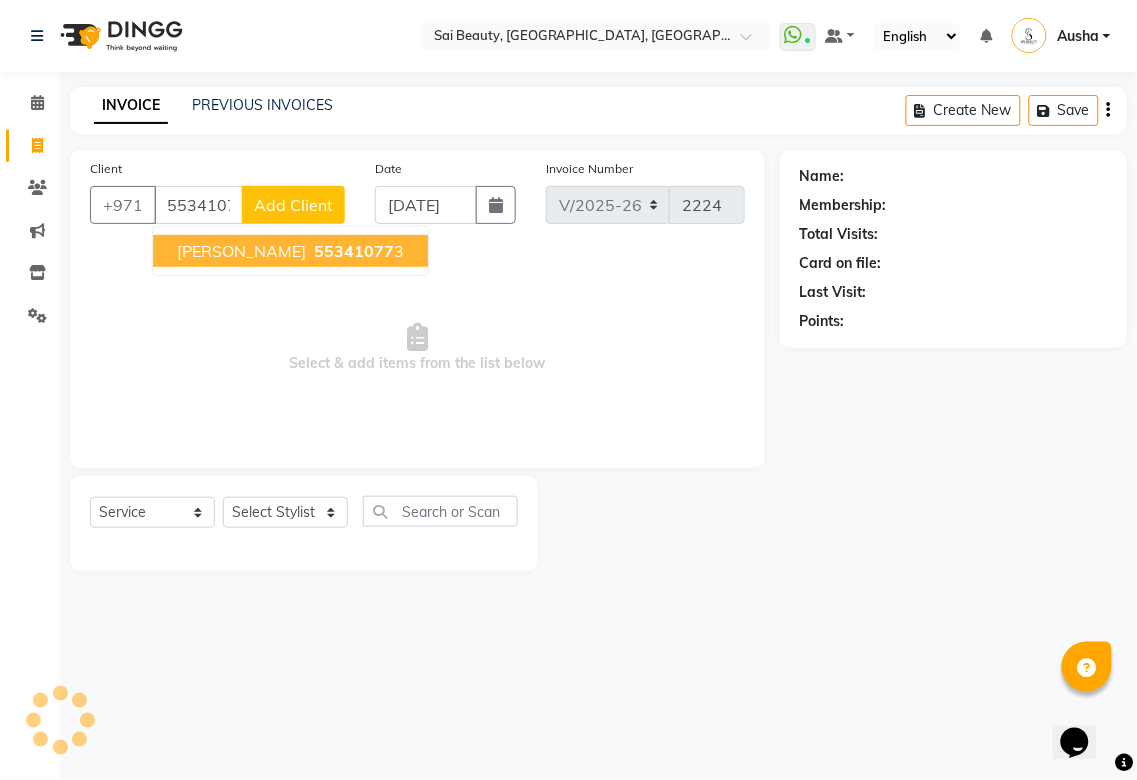 click on "[PERSON_NAME]" at bounding box center [241, 251] 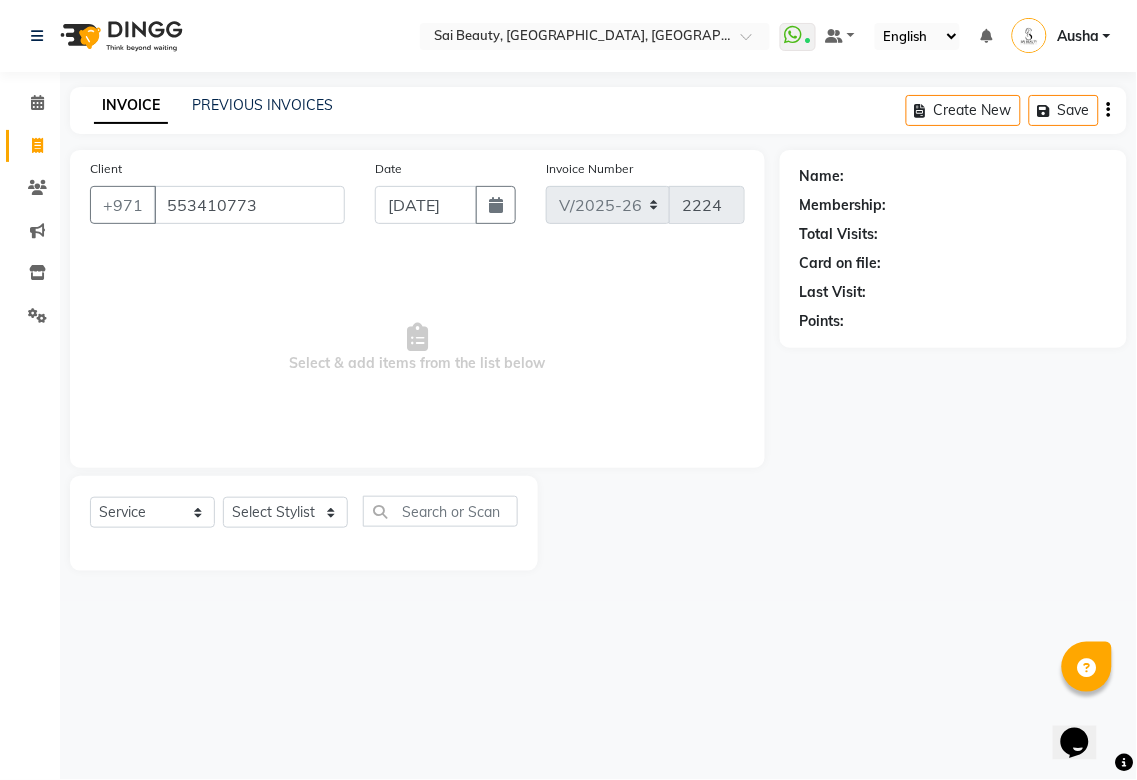 type on "553410773" 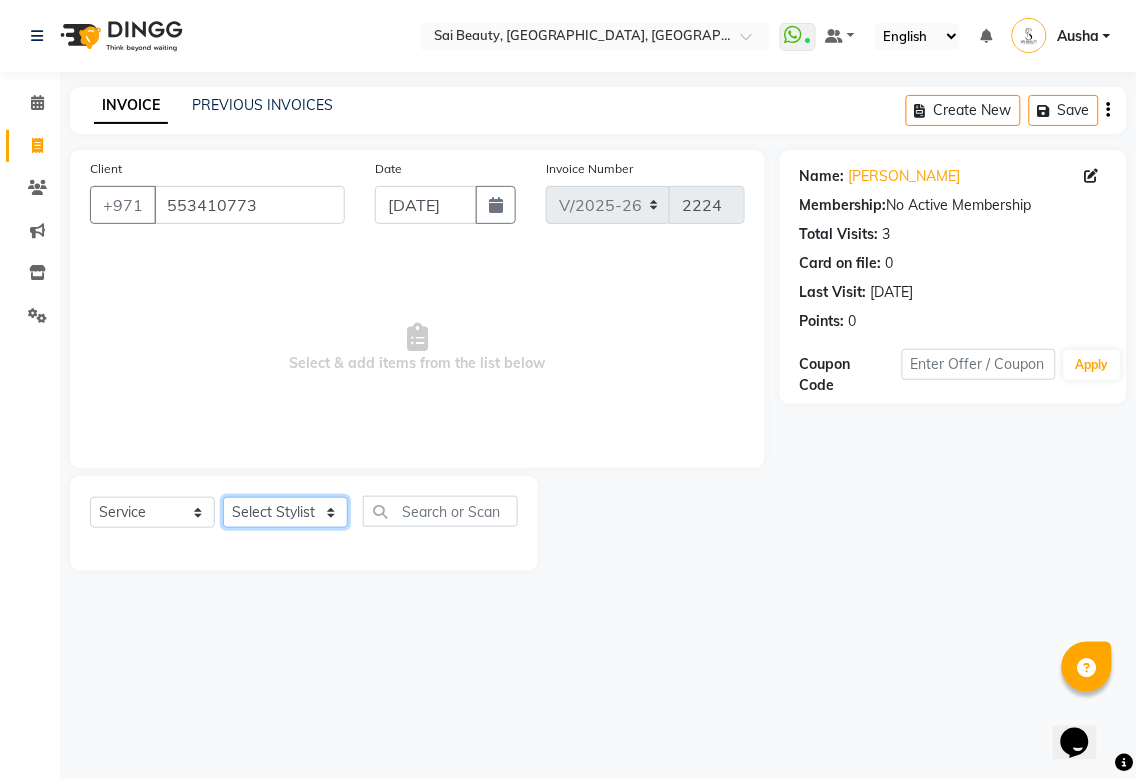 click on "Select Stylist [PERSON_NAME][MEDICAL_DATA] [PERSON_NAME] Asmi Ausha [PERSON_NAME] Gita [PERSON_NAME] Monzeer shree [PERSON_NAME] [PERSON_NAME] Surakcha [PERSON_NAME] Yamu" 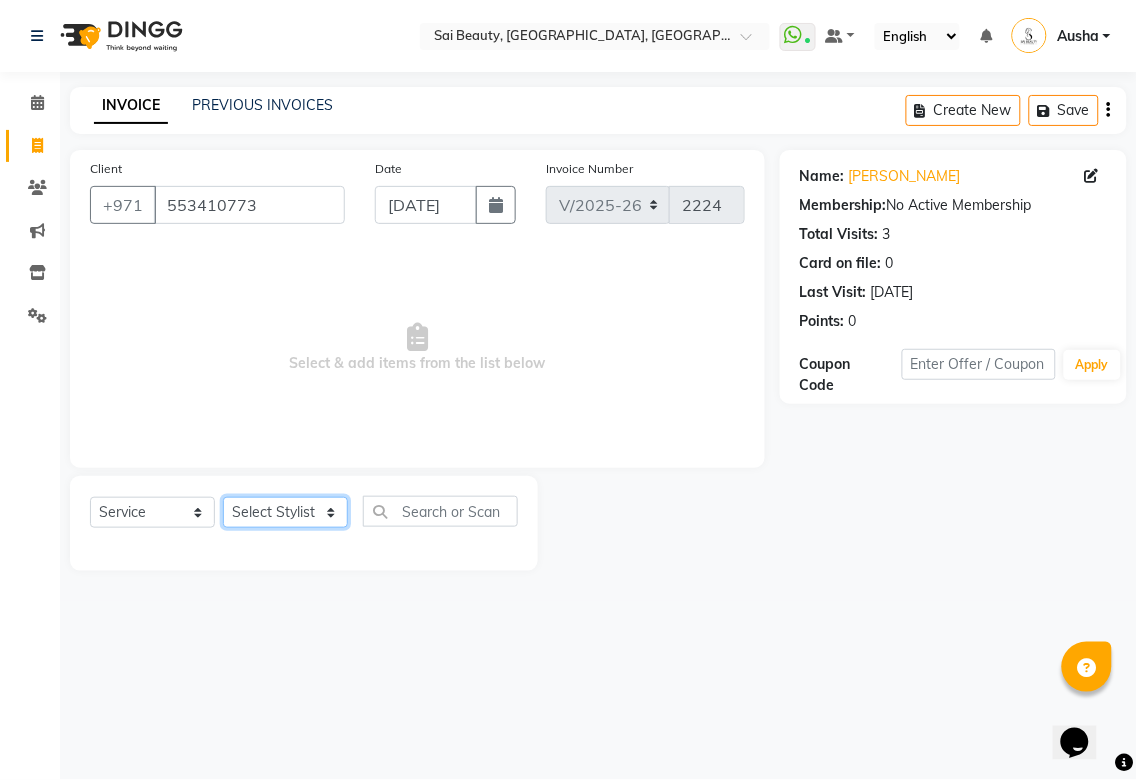 select on "63384" 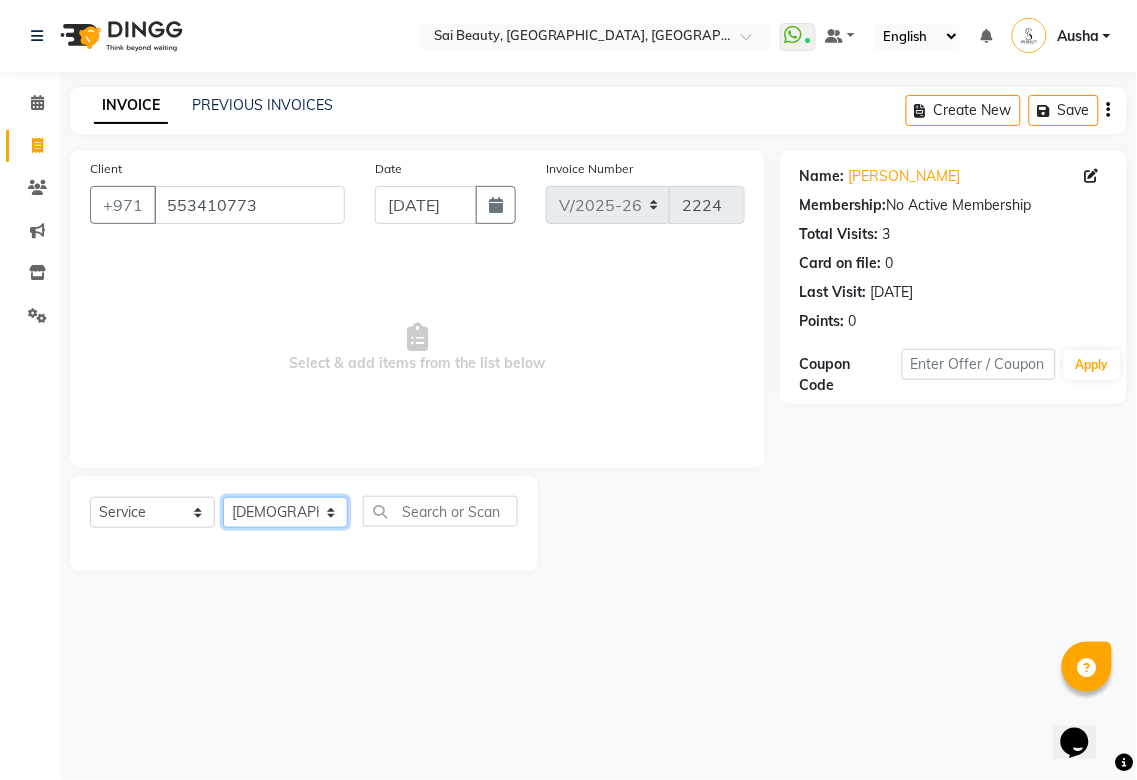click on "Select Stylist [PERSON_NAME][MEDICAL_DATA] [PERSON_NAME] Asmi Ausha [PERSON_NAME] Gita [PERSON_NAME] Monzeer shree [PERSON_NAME] [PERSON_NAME] Surakcha [PERSON_NAME] Yamu" 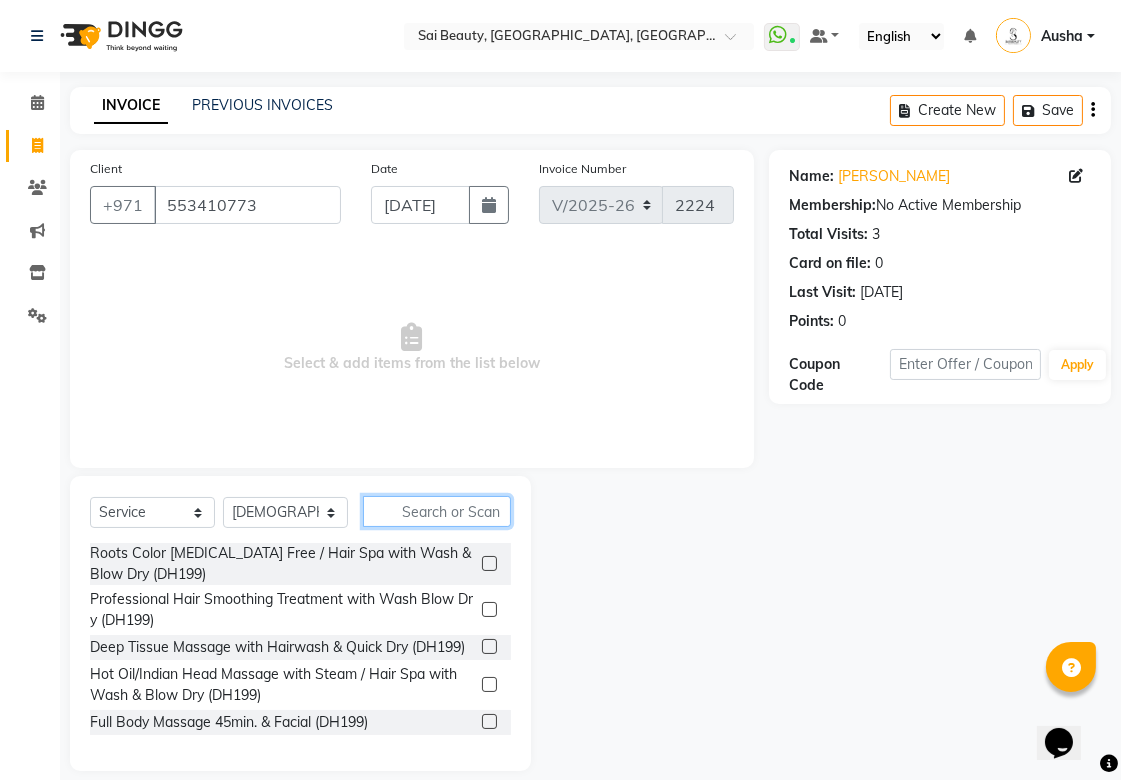 click 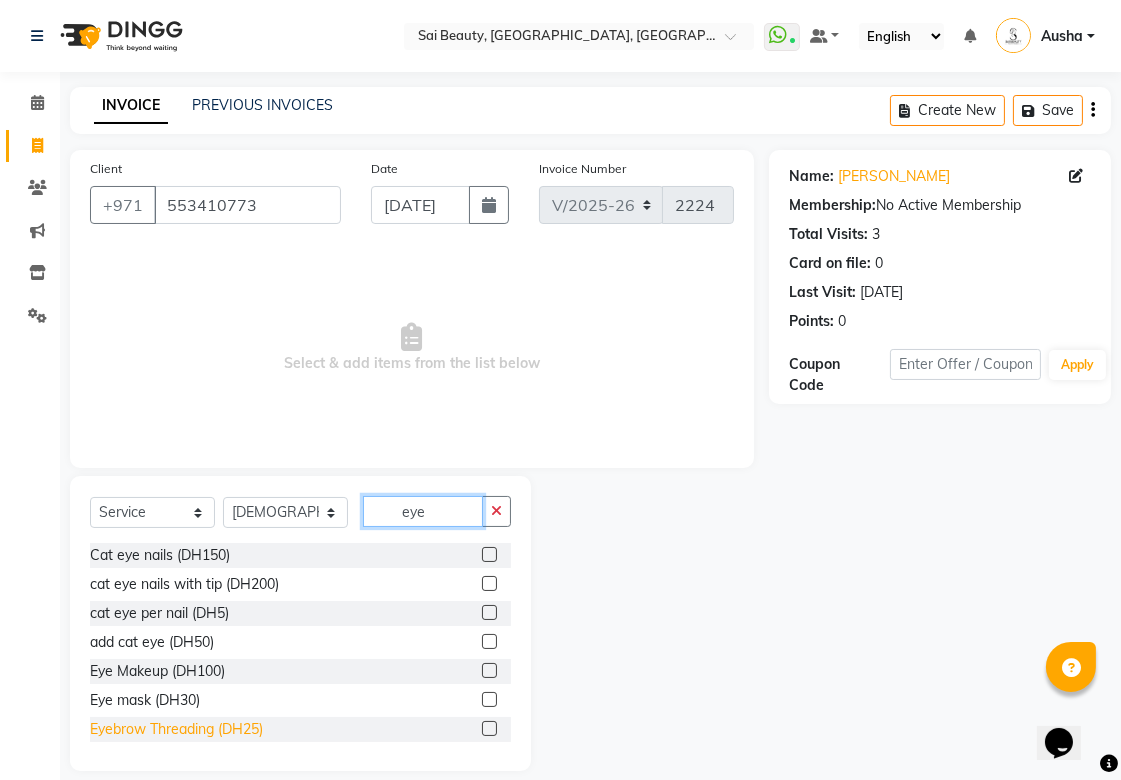 type on "eye" 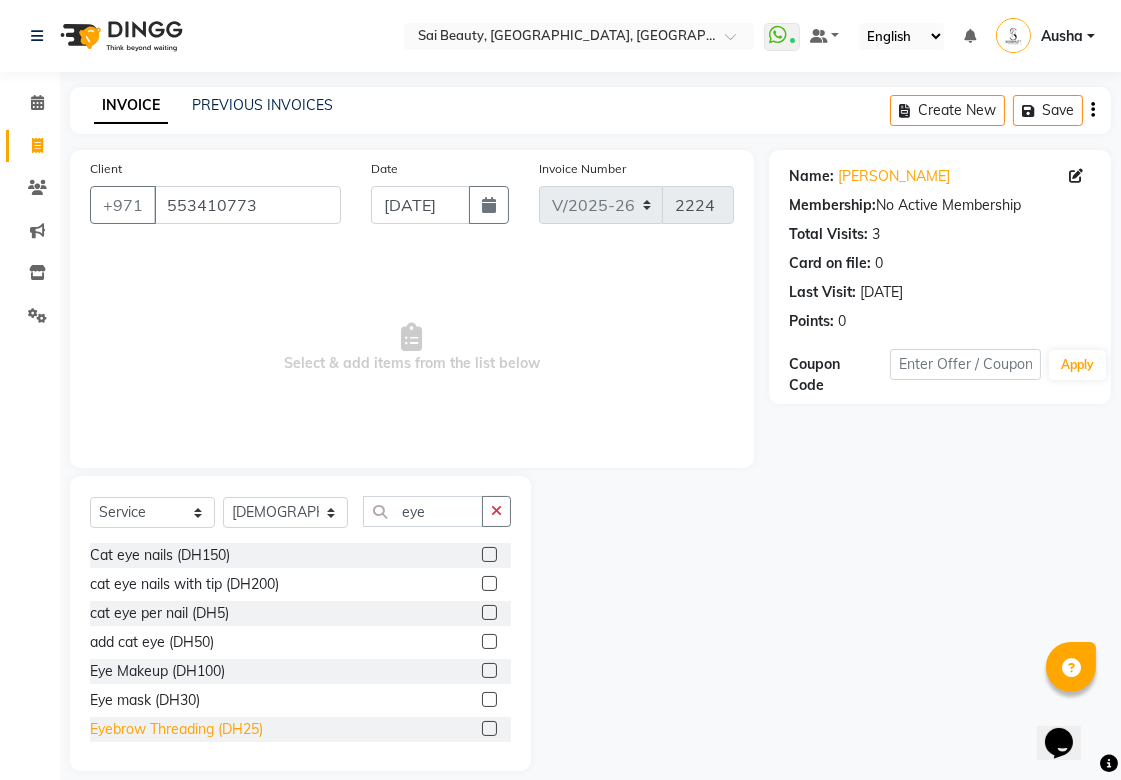 click on "Eyebrow Threading (DH25)" 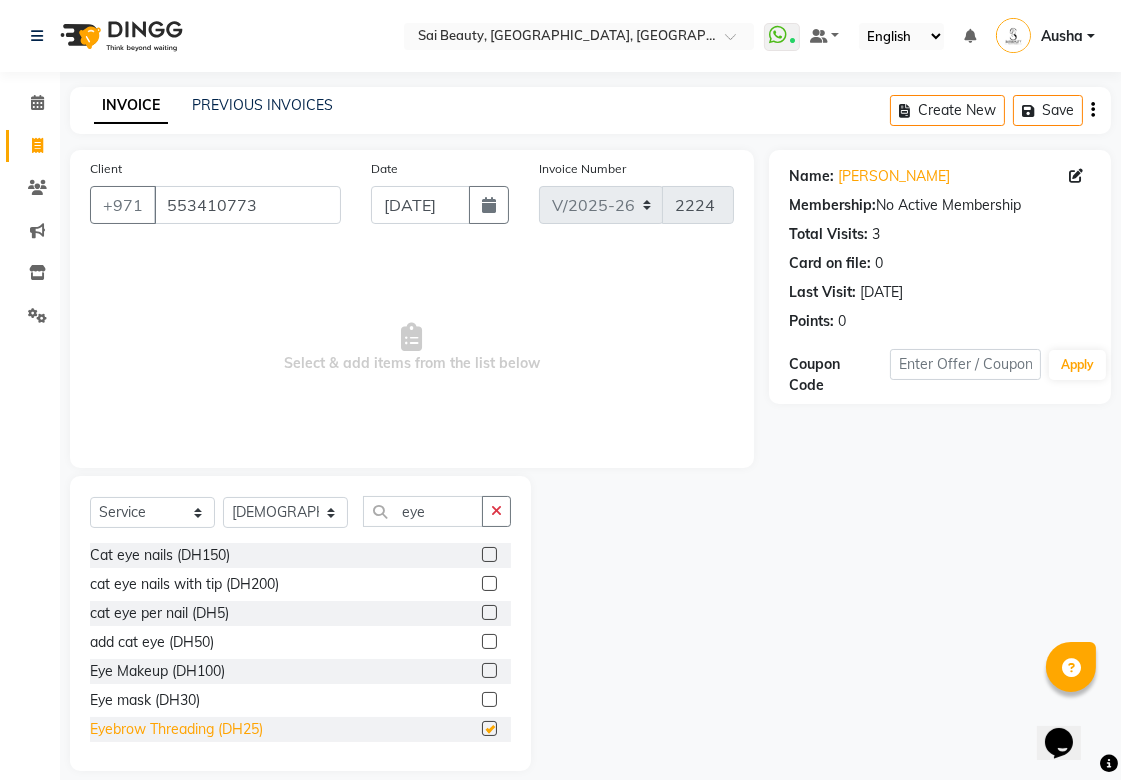 checkbox on "false" 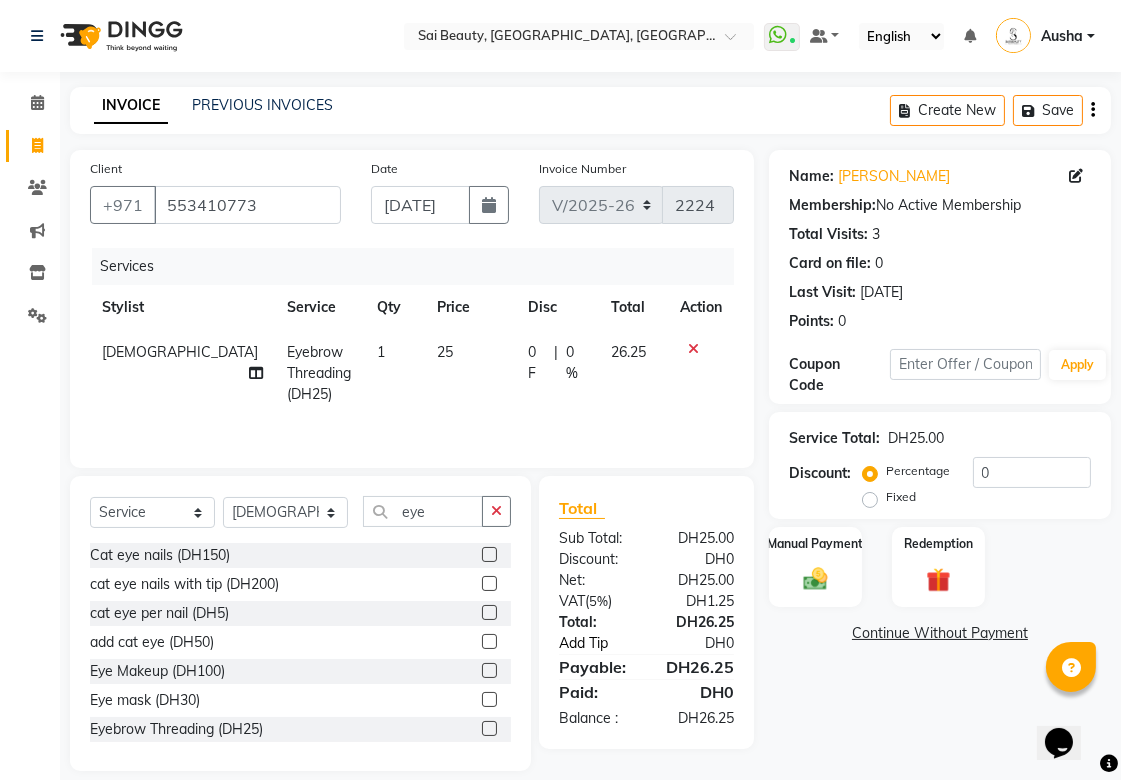 click on "Add Tip" 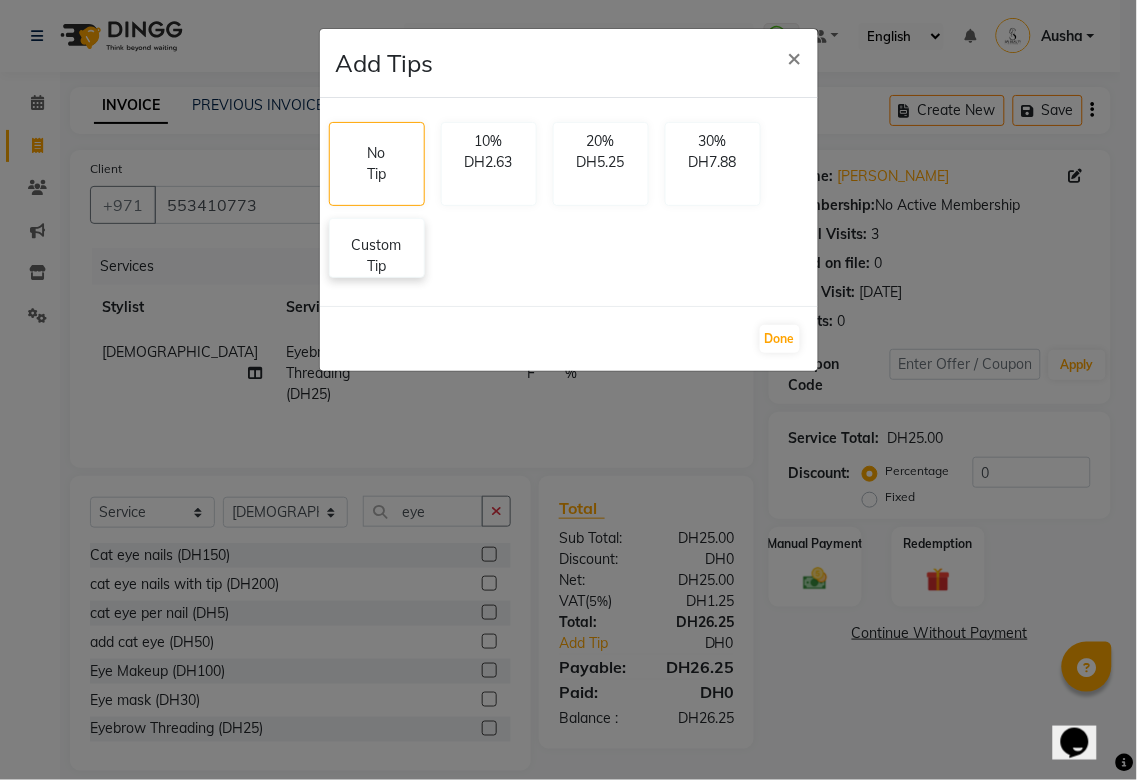 click on "Custom Tip" 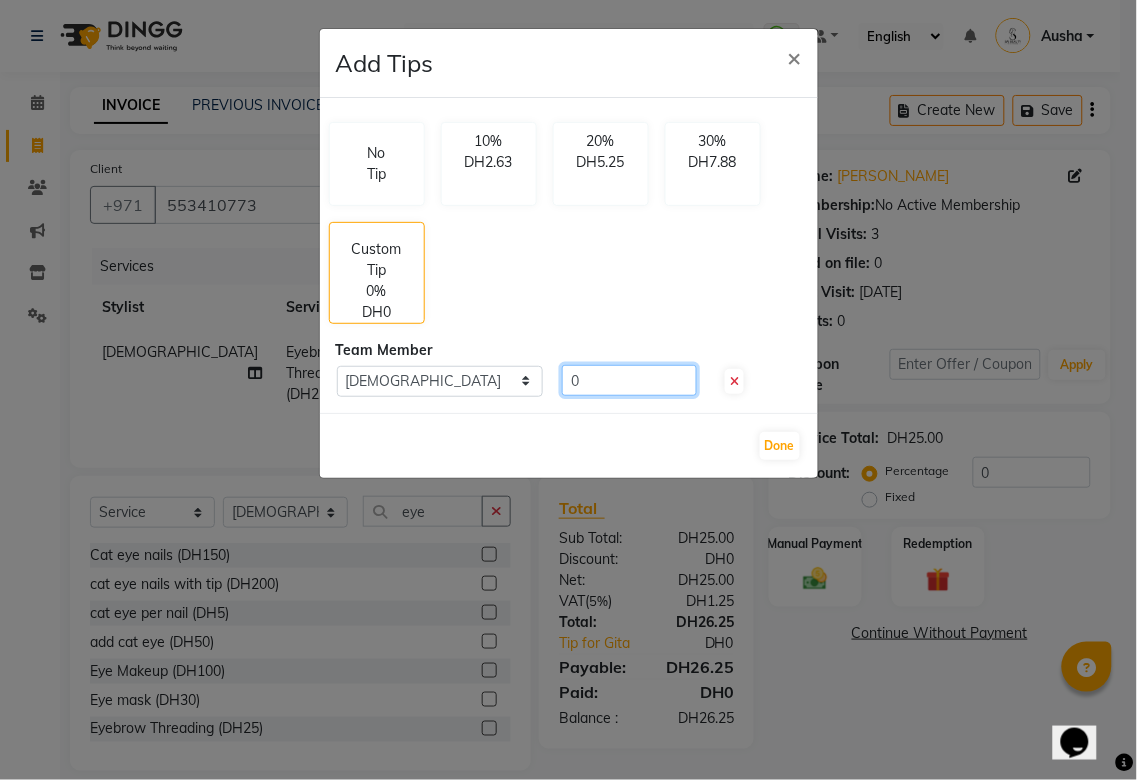 click on "0" 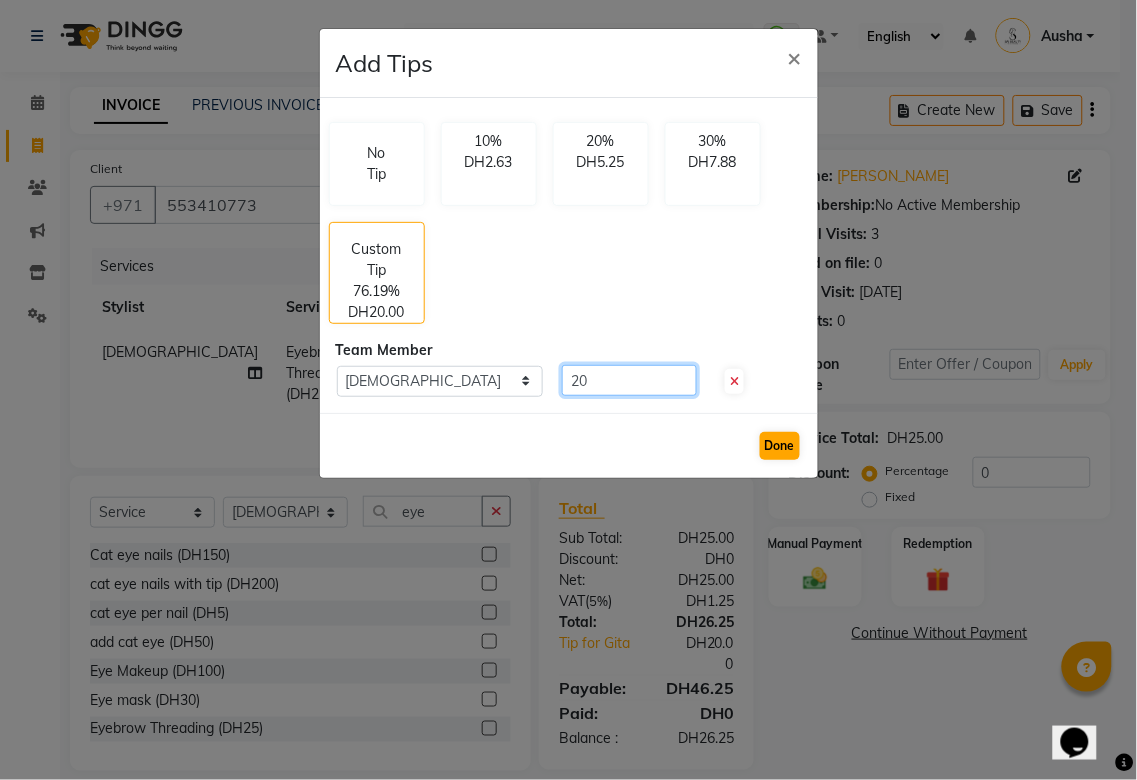 type on "20" 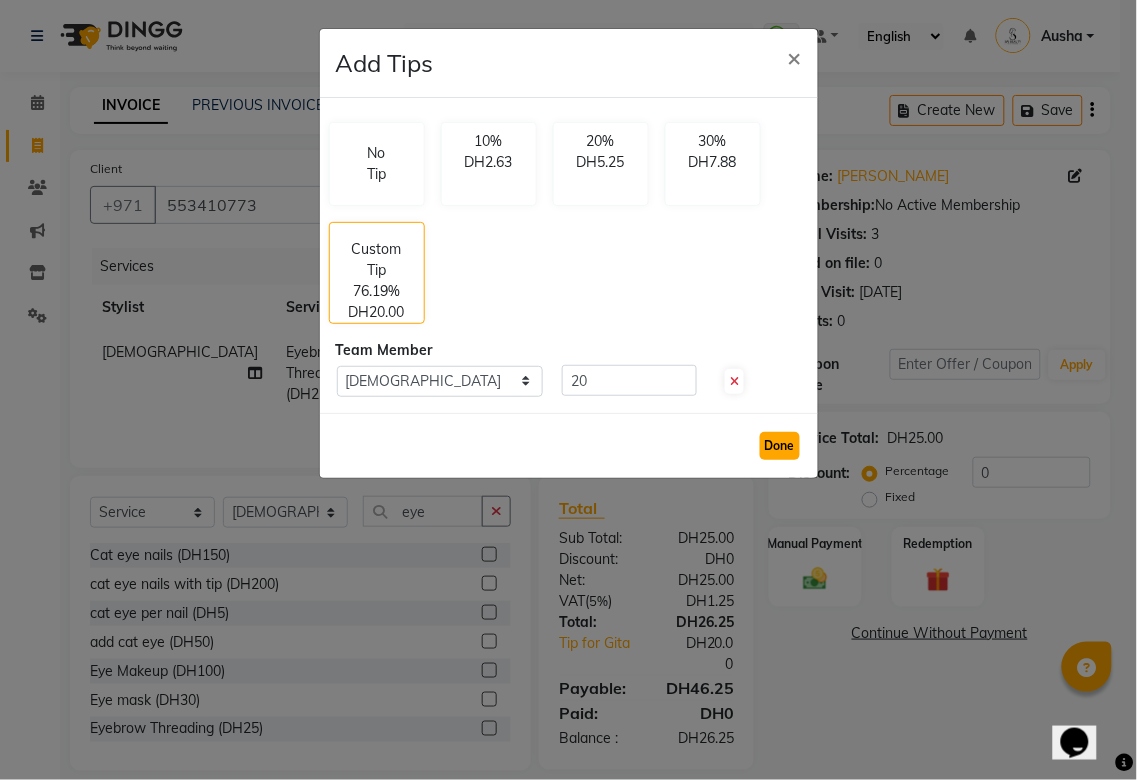 click on "Done" 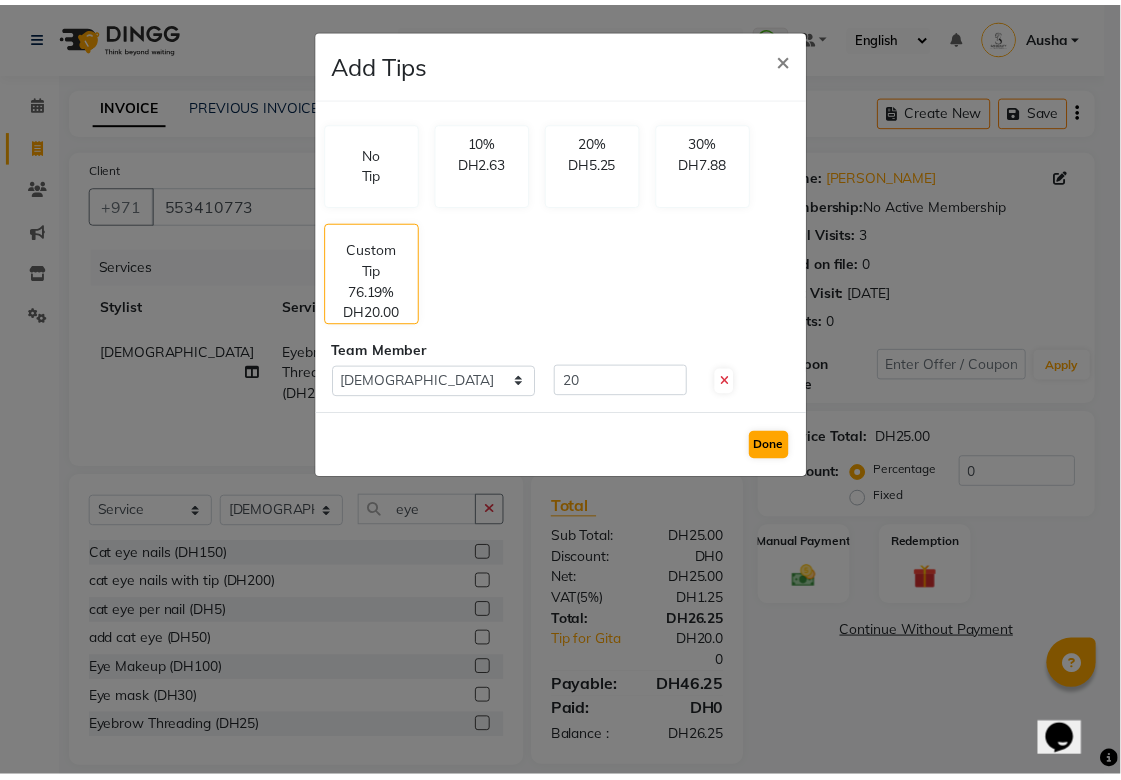 scroll, scrollTop: 23, scrollLeft: 0, axis: vertical 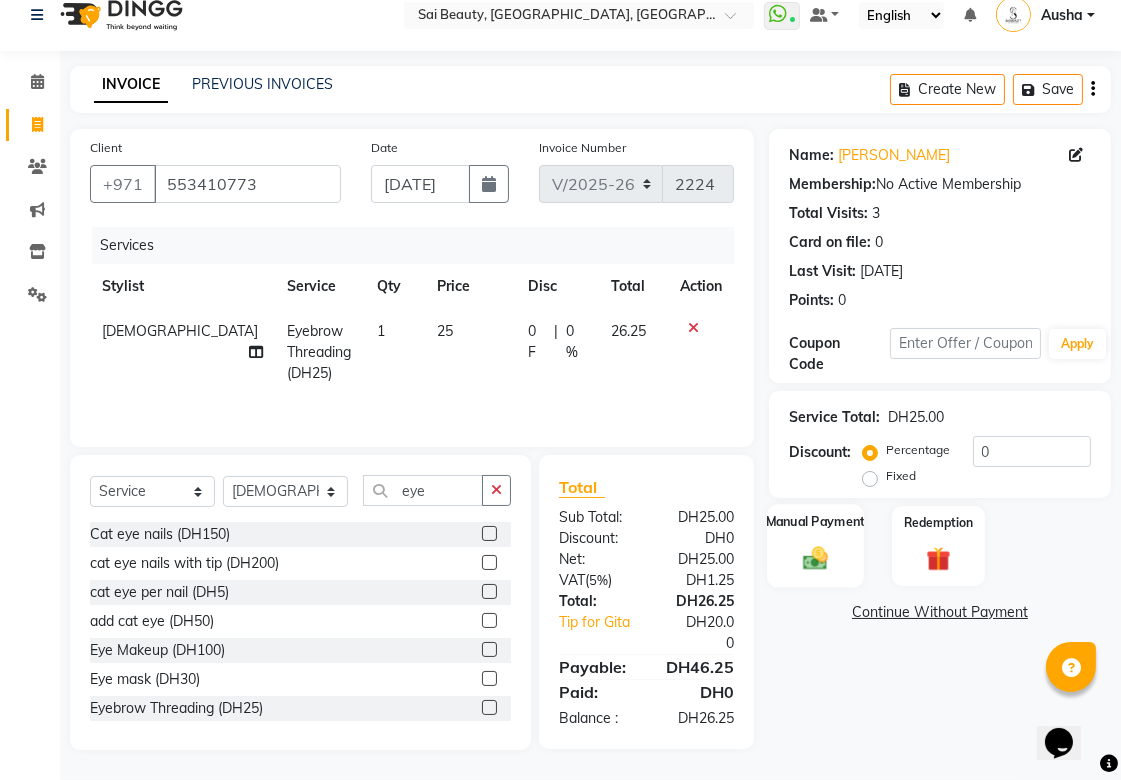 click on "Manual Payment" 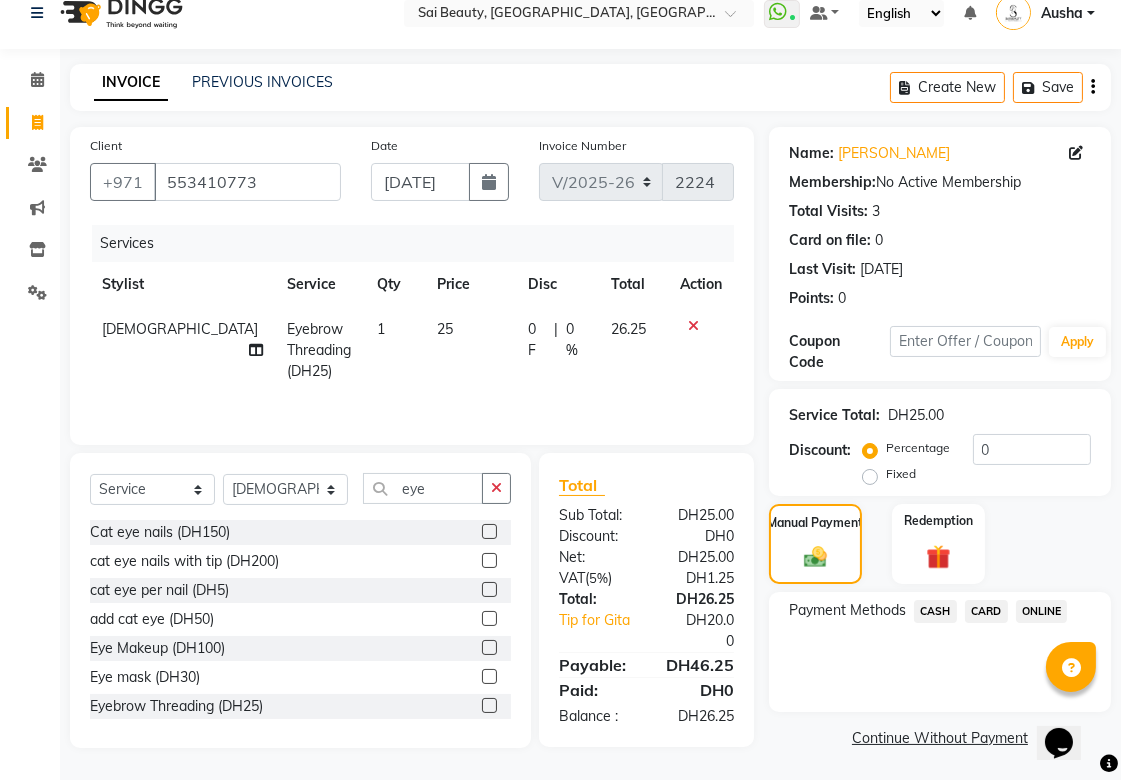 click on "CARD" 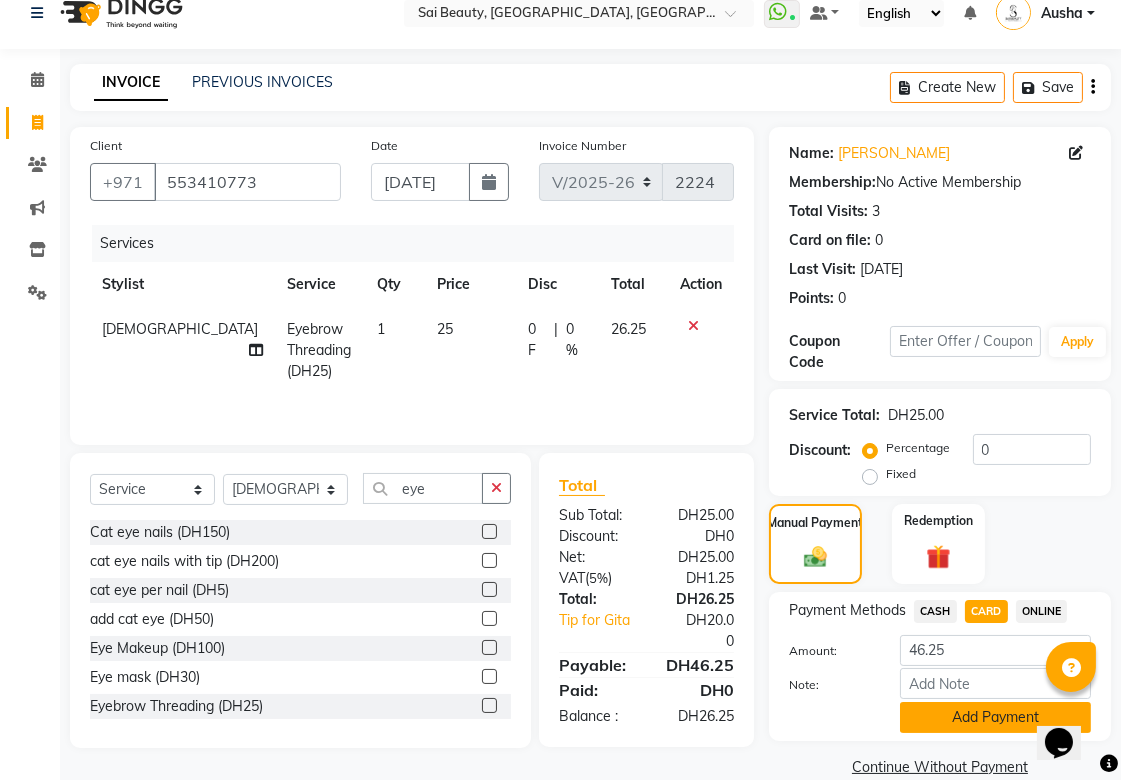 click on "Add Payment" 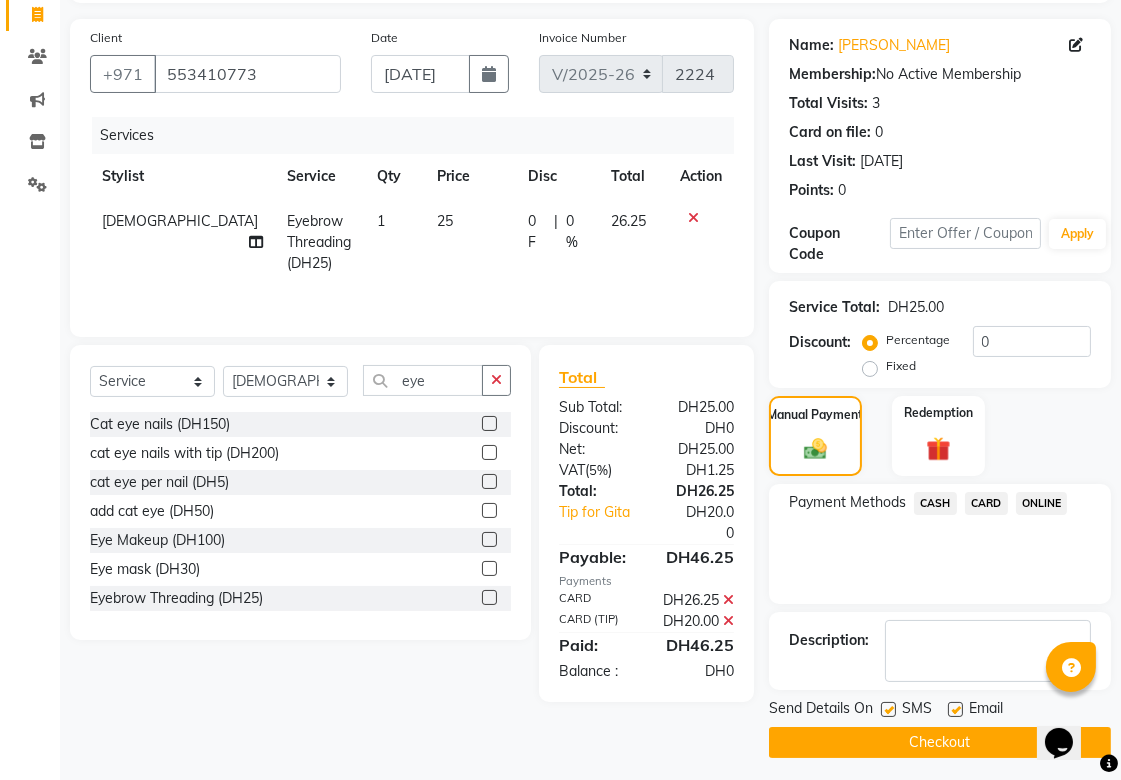 scroll, scrollTop: 138, scrollLeft: 0, axis: vertical 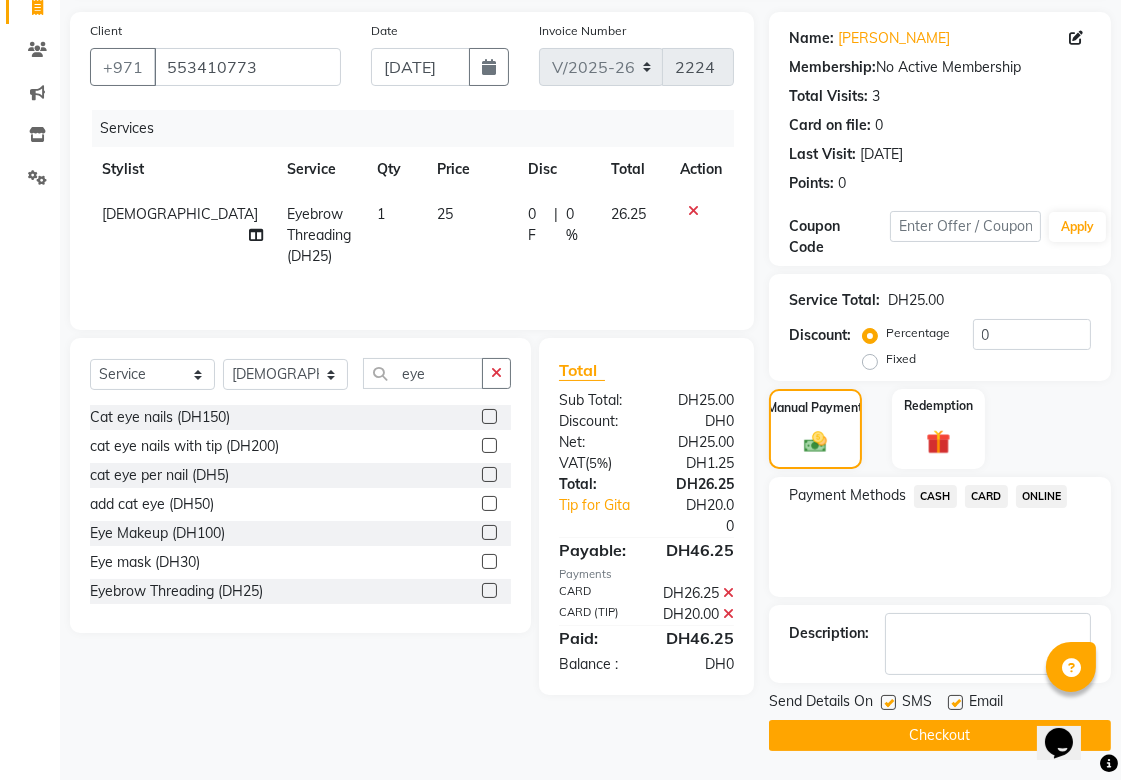 click on "Checkout" 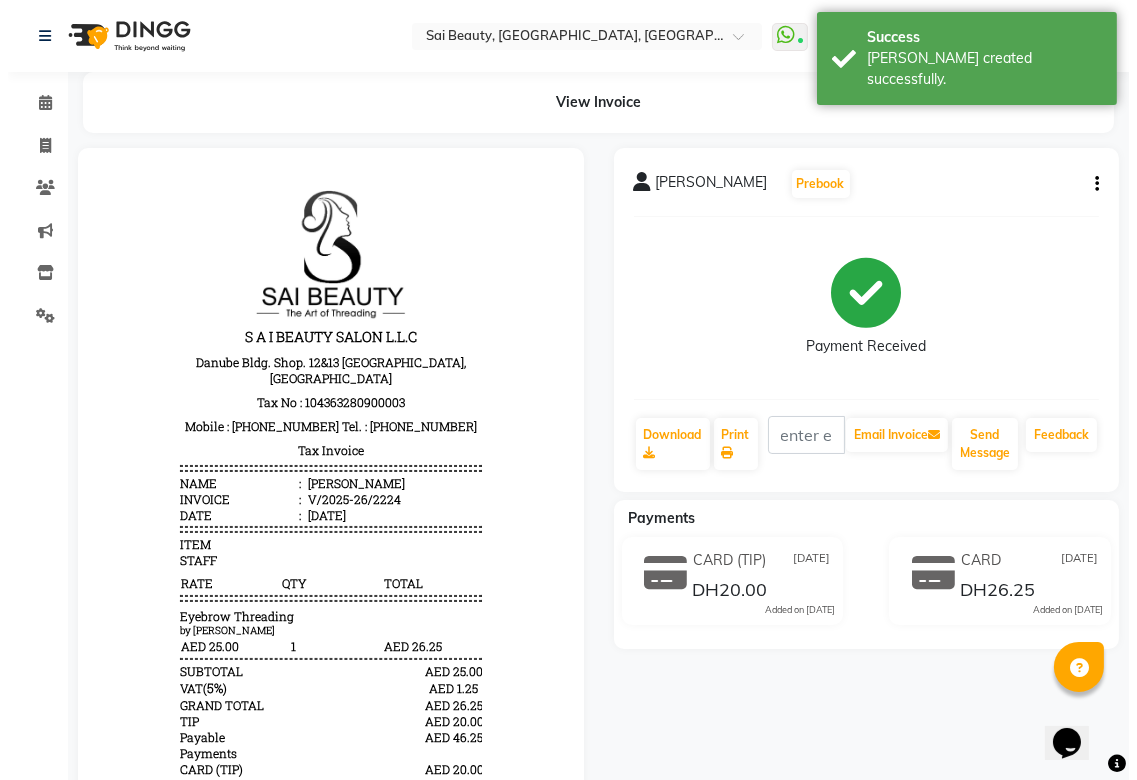 scroll, scrollTop: 0, scrollLeft: 0, axis: both 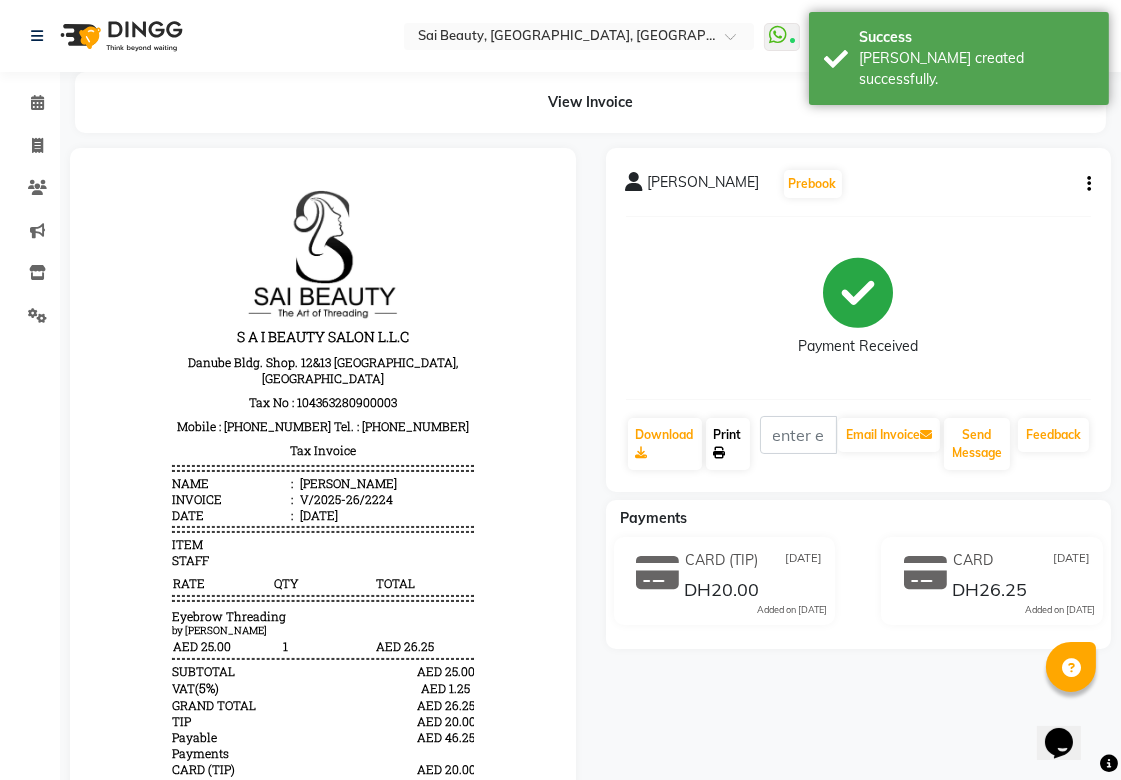 click on "Print" 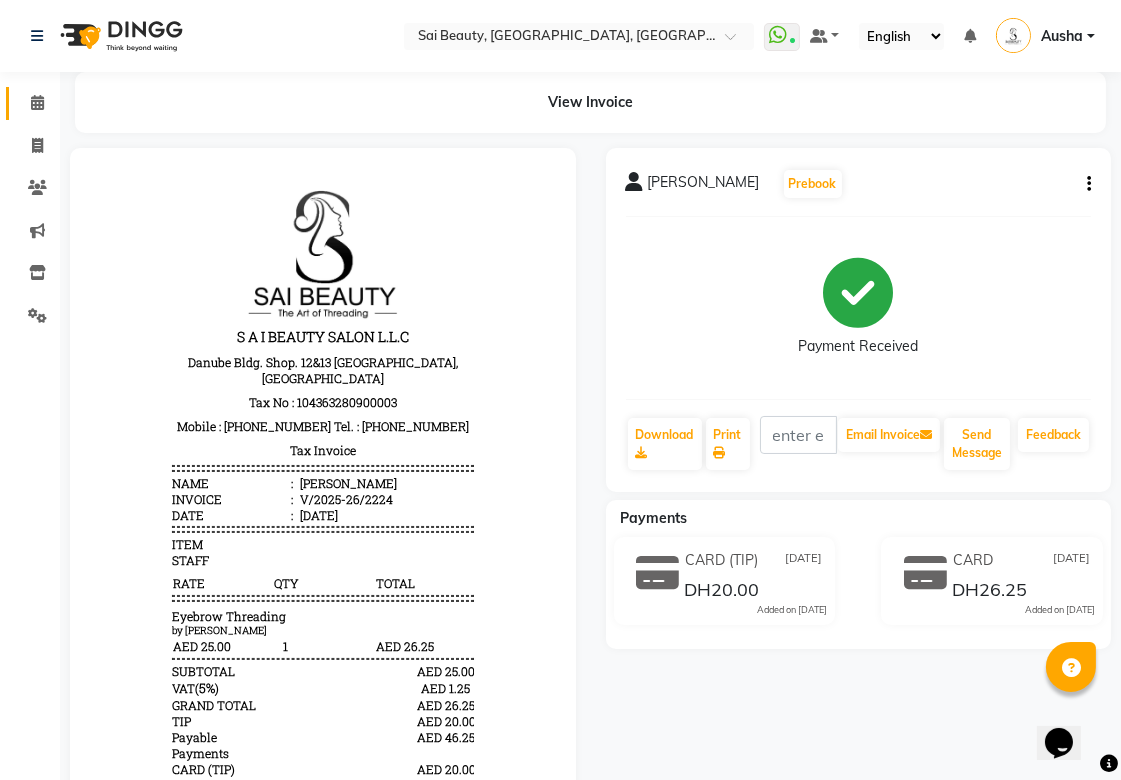 click 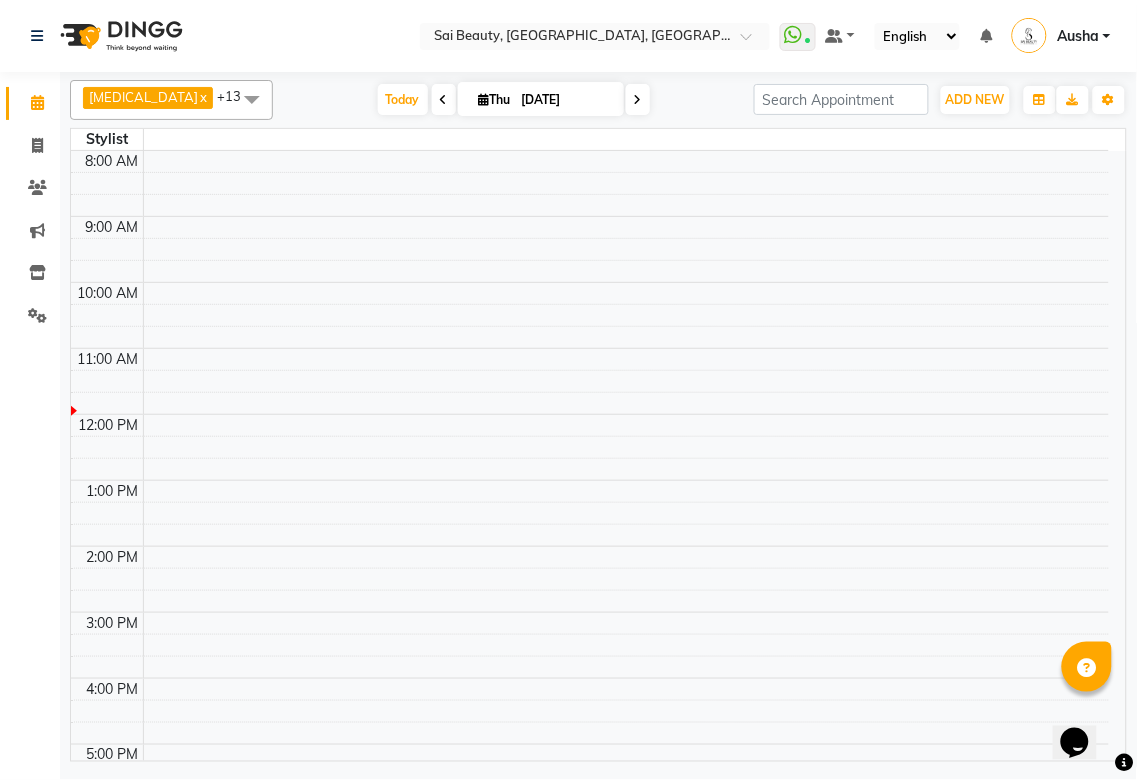 scroll, scrollTop: 0, scrollLeft: 0, axis: both 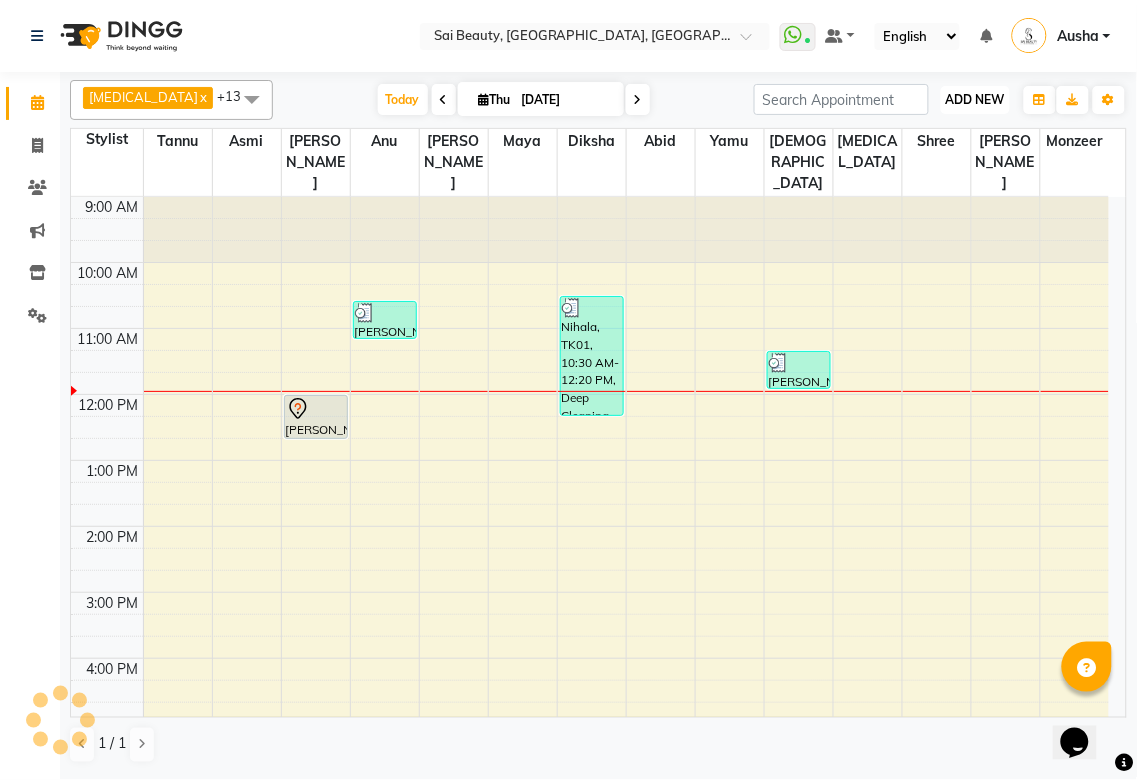 click on "ADD NEW" at bounding box center (975, 99) 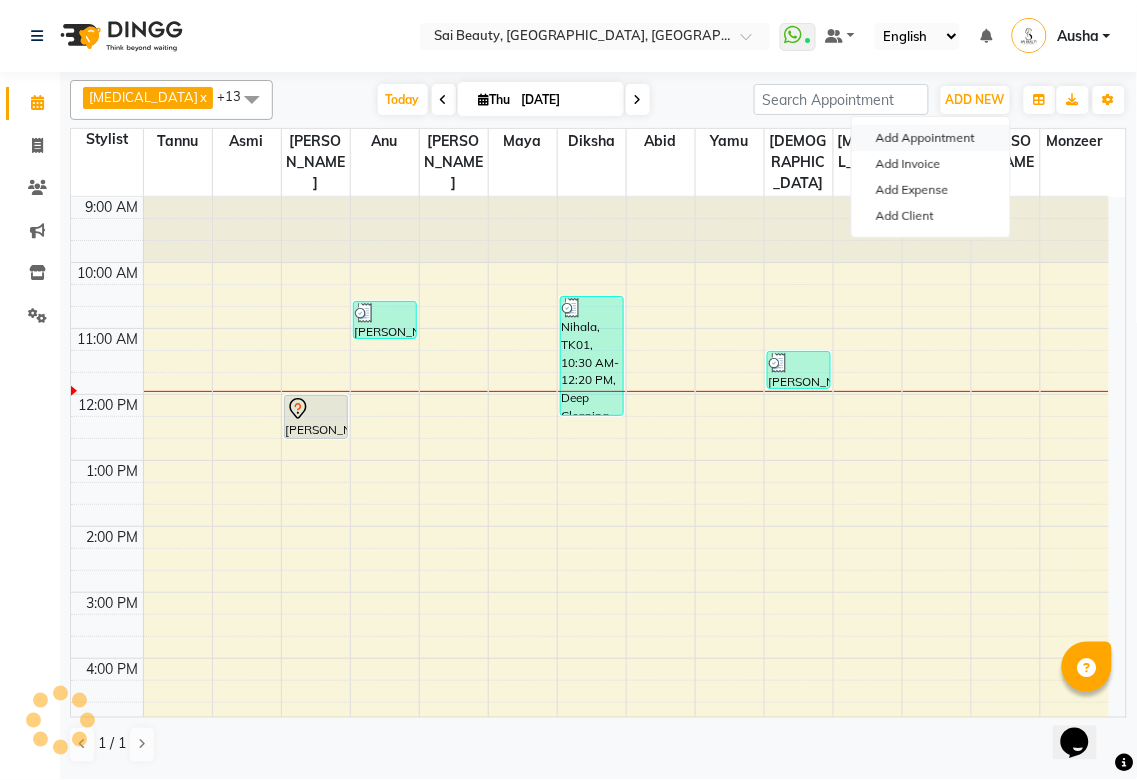 click on "Add Appointment" at bounding box center (931, 138) 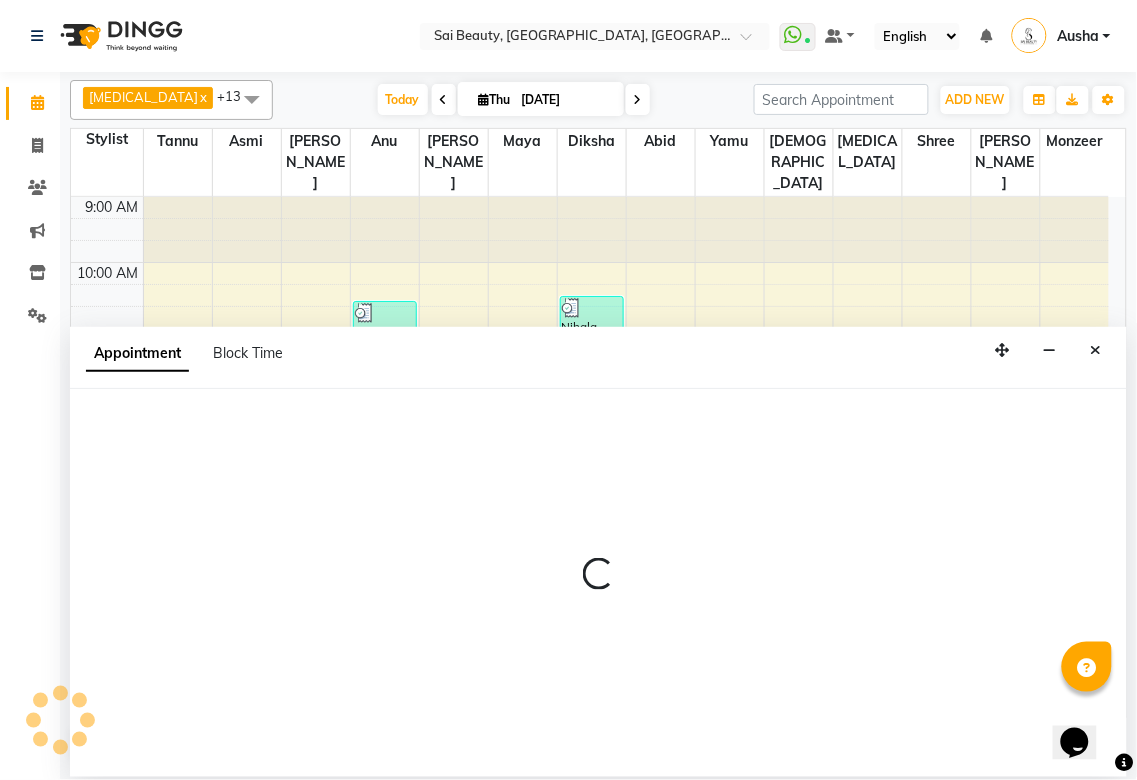 select on "tentative" 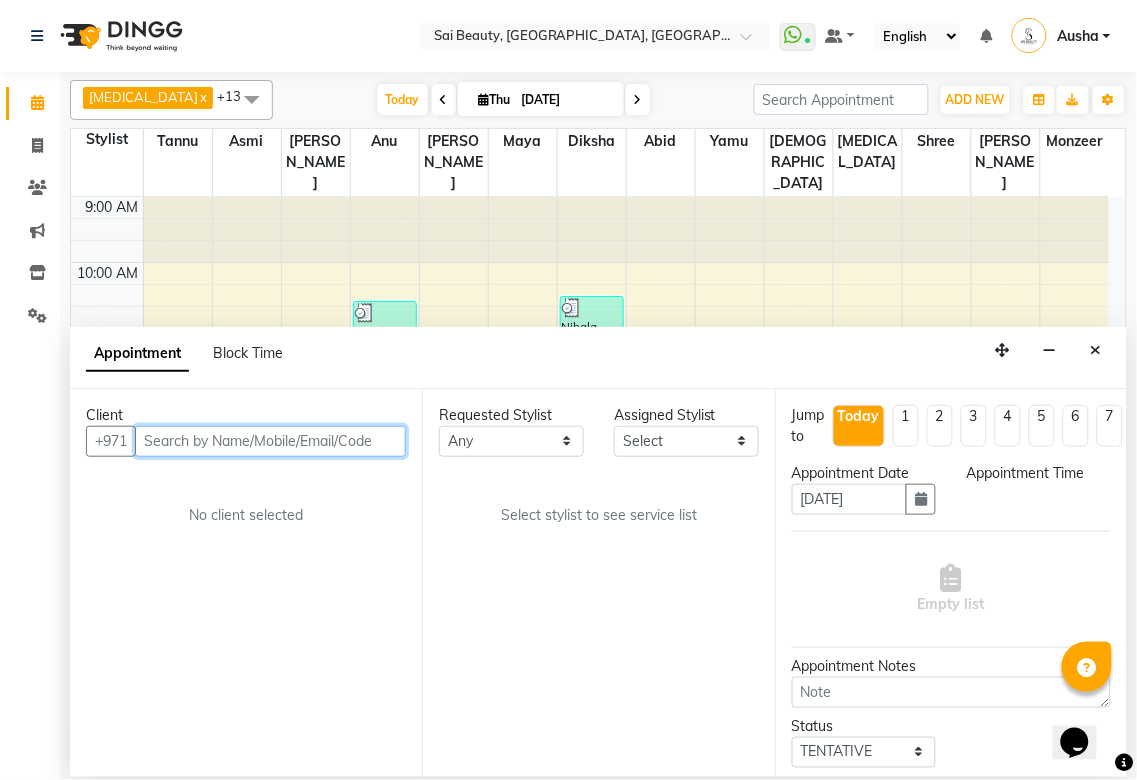 select on "600" 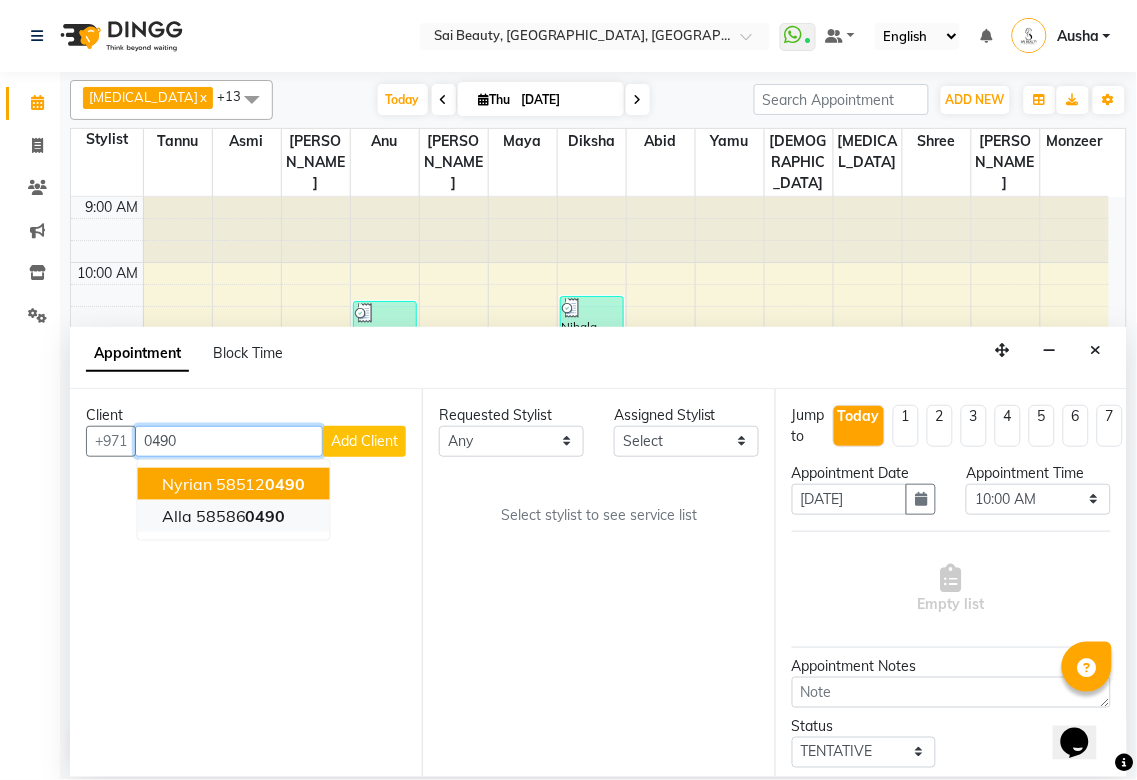 click on "58586 0490" at bounding box center (241, 516) 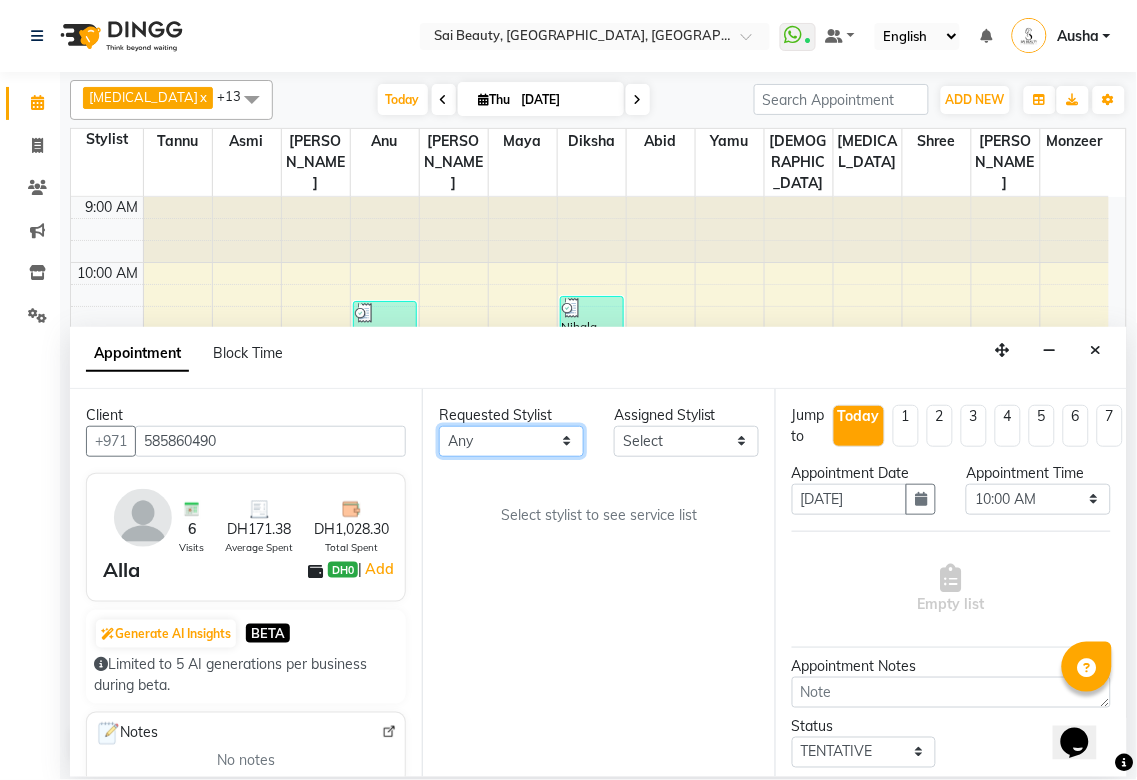 click on "Any [PERSON_NAME][MEDICAL_DATA] [PERSON_NAME] Asmi [PERSON_NAME] Gita [PERSON_NAME] Monzeer shree [PERSON_NAME] Surakcha [PERSON_NAME]" at bounding box center [511, 441] 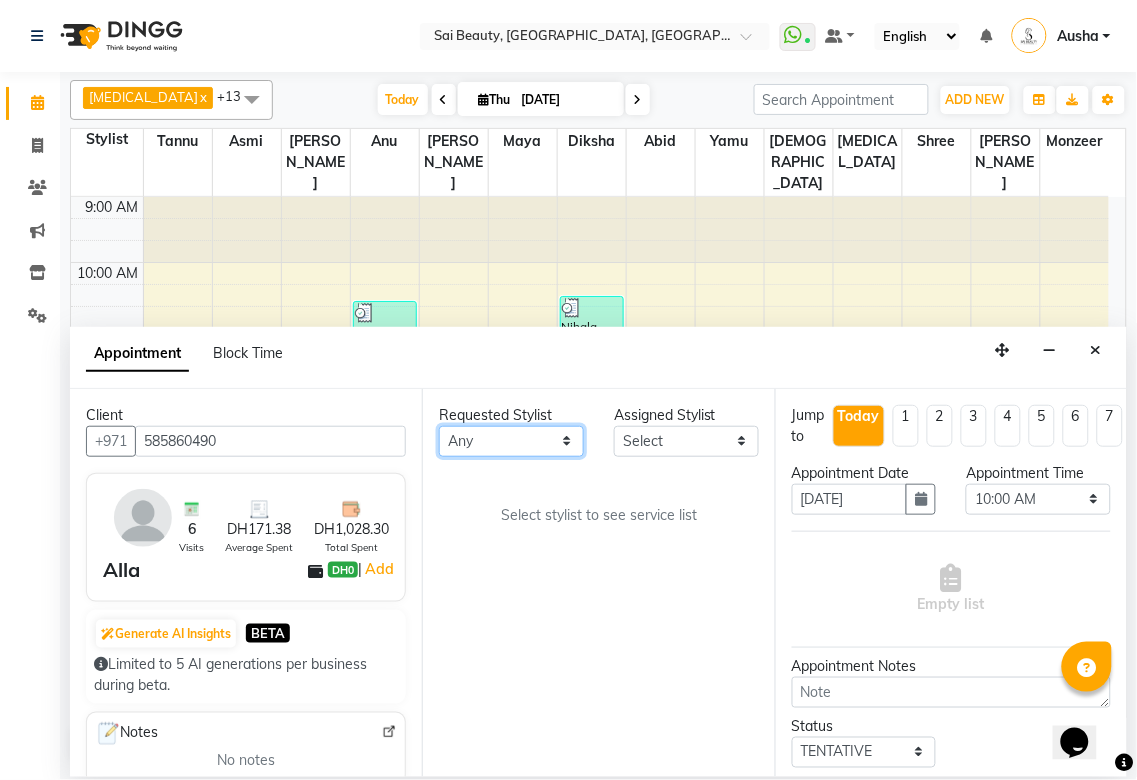 select on "85324" 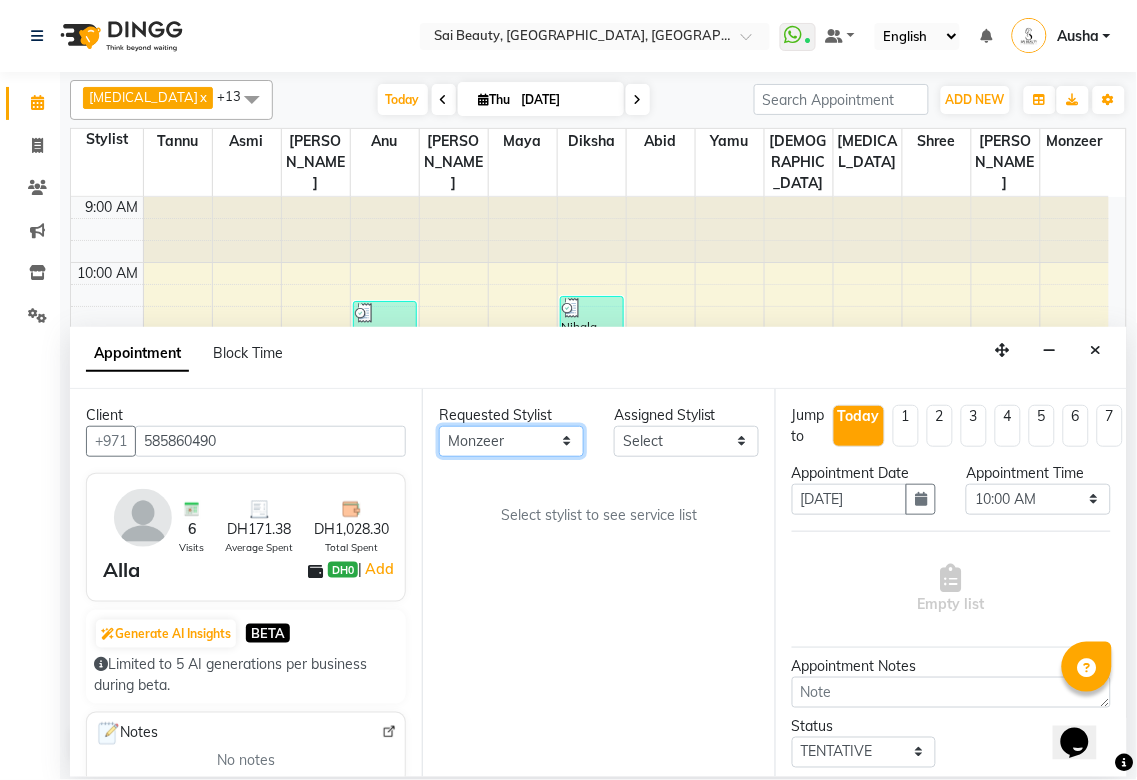 click on "Any [PERSON_NAME][MEDICAL_DATA] [PERSON_NAME] Asmi [PERSON_NAME] Gita [PERSON_NAME] Monzeer shree [PERSON_NAME] Surakcha [PERSON_NAME]" at bounding box center (511, 441) 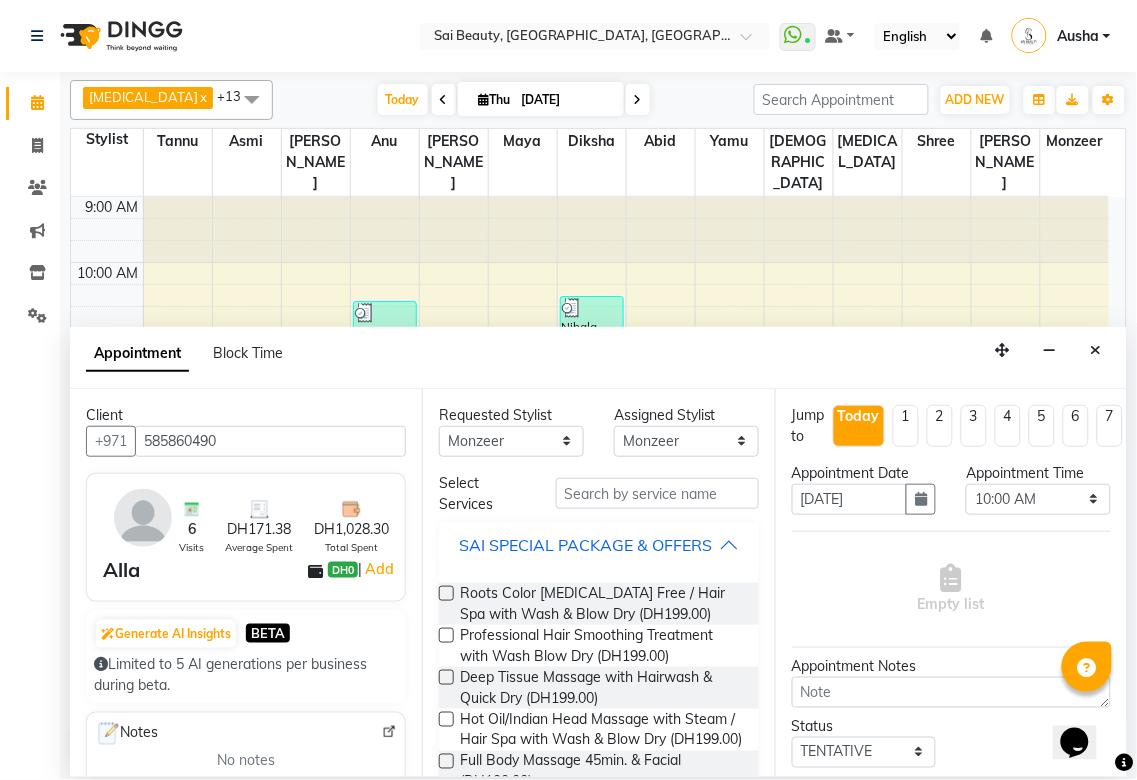 click on "SAI SPECIAL PACKAGE & OFFERS" at bounding box center [585, 545] 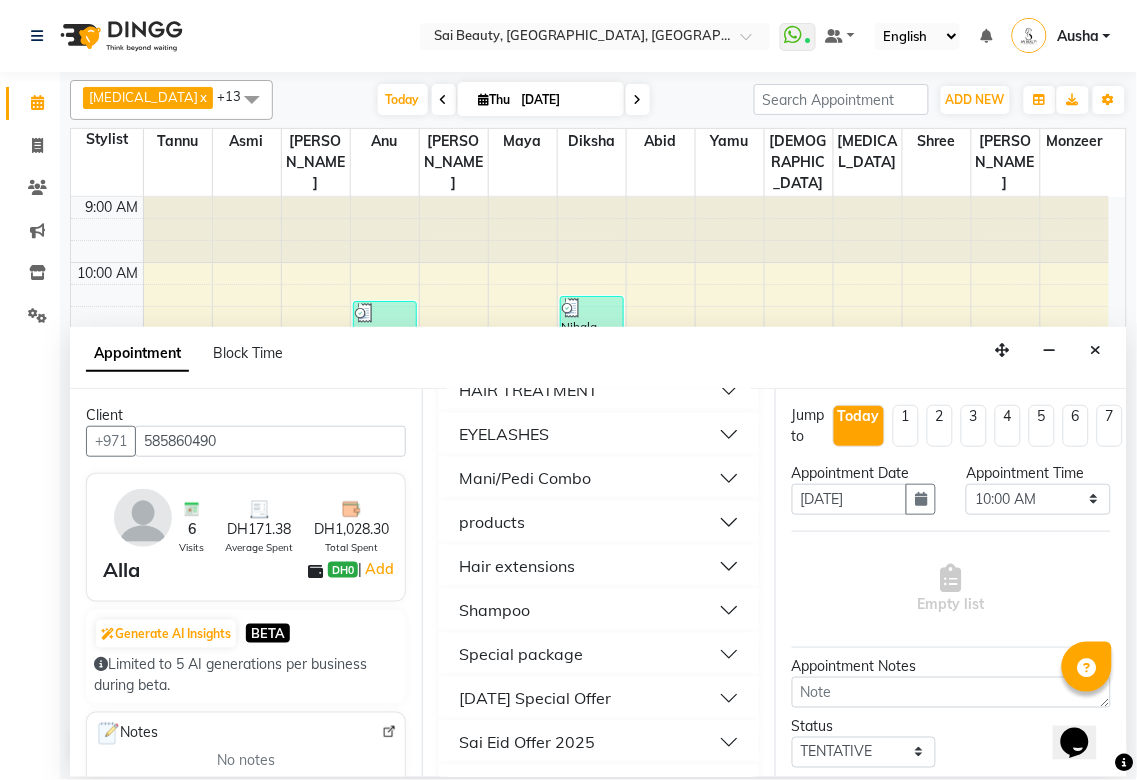 scroll, scrollTop: 1041, scrollLeft: 0, axis: vertical 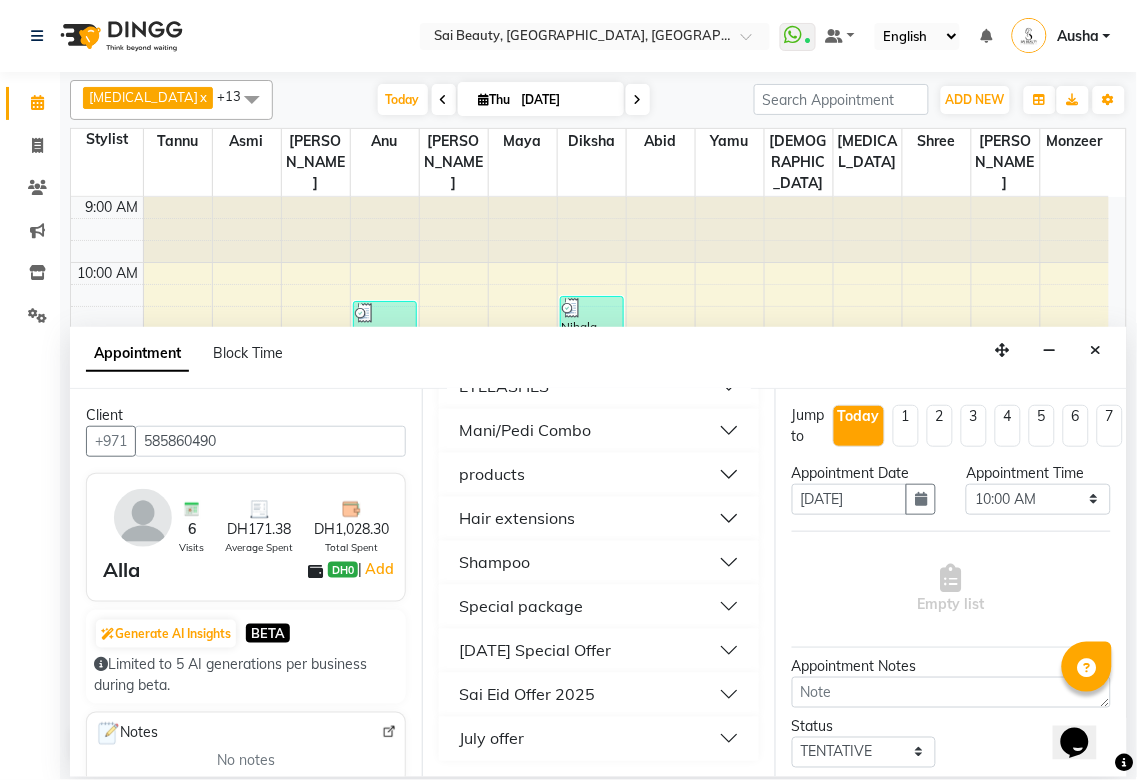 click on "July offer" at bounding box center (491, 739) 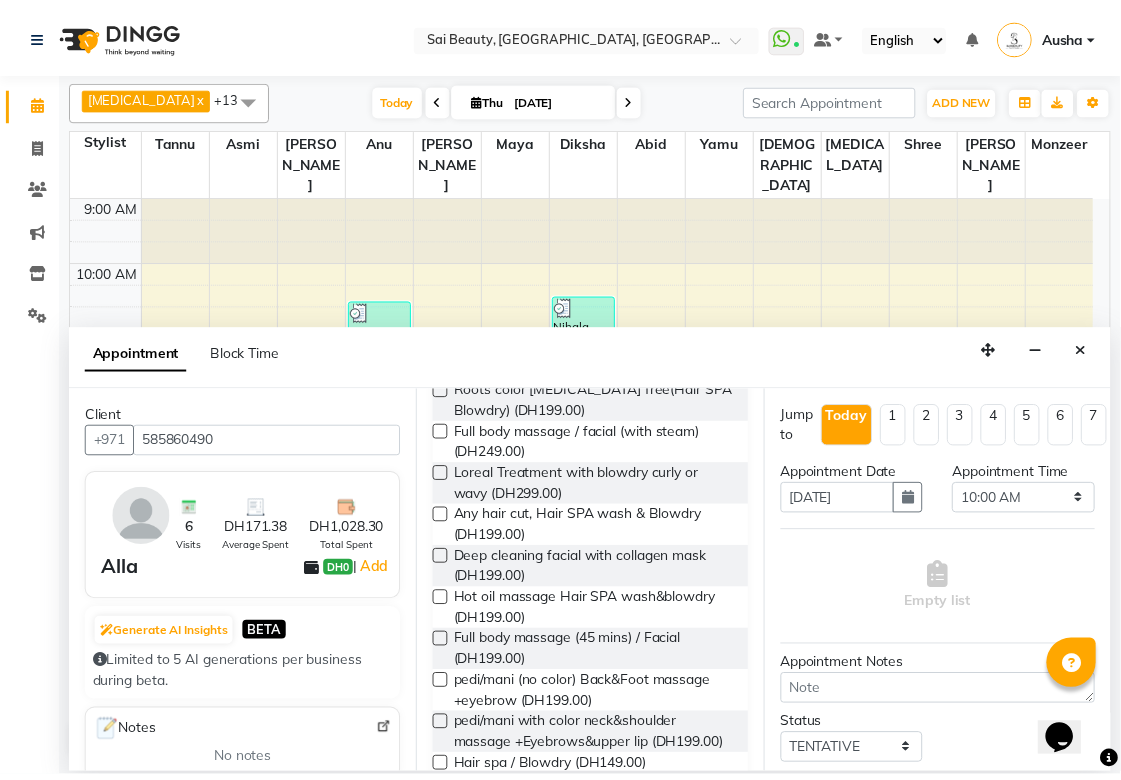 scroll, scrollTop: 1351, scrollLeft: 0, axis: vertical 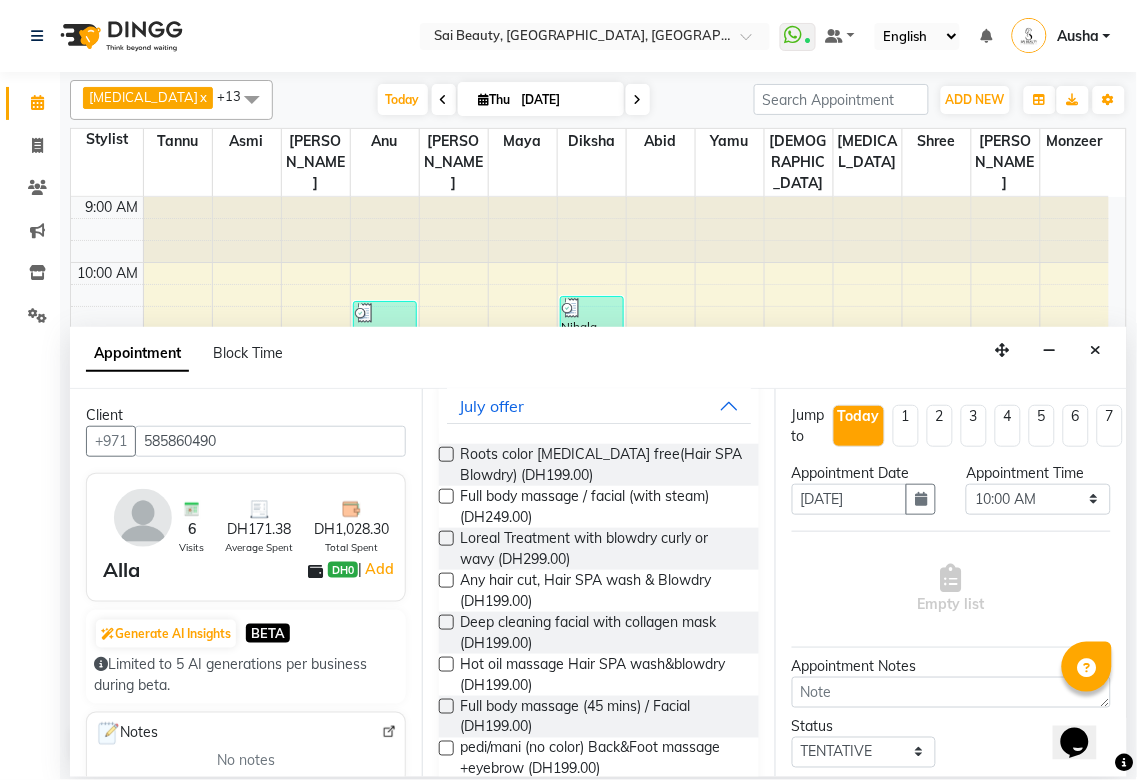 click at bounding box center (446, 454) 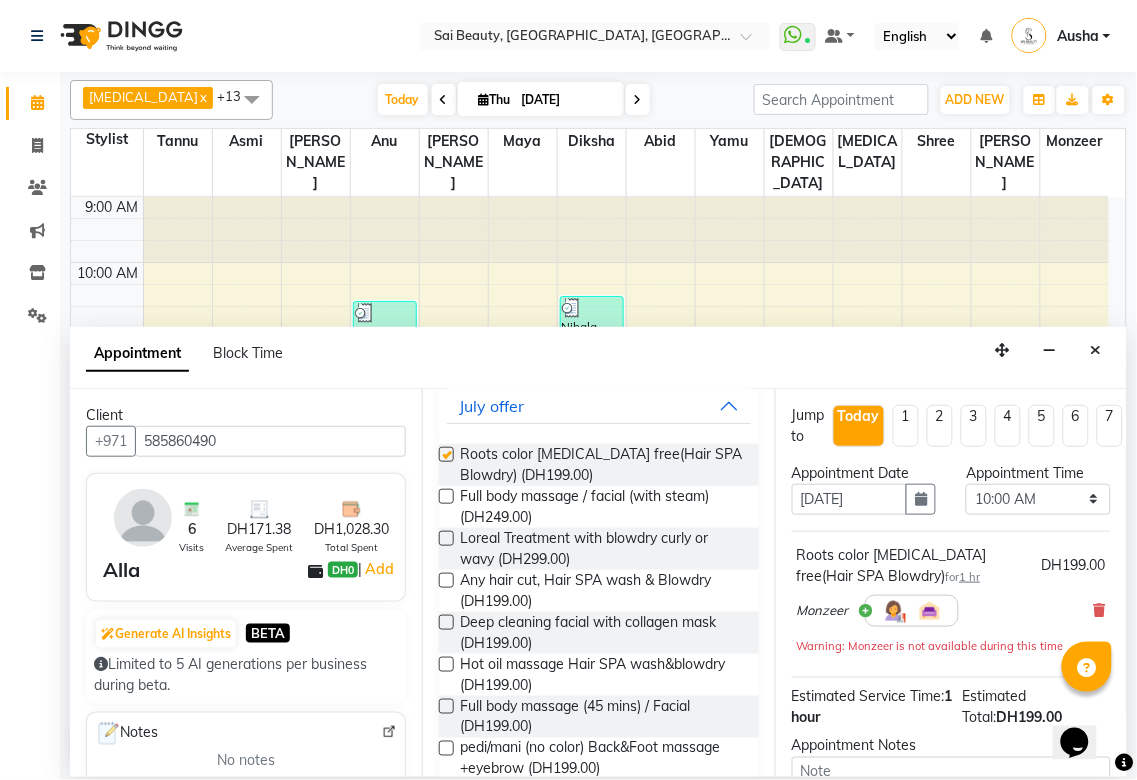 checkbox on "false" 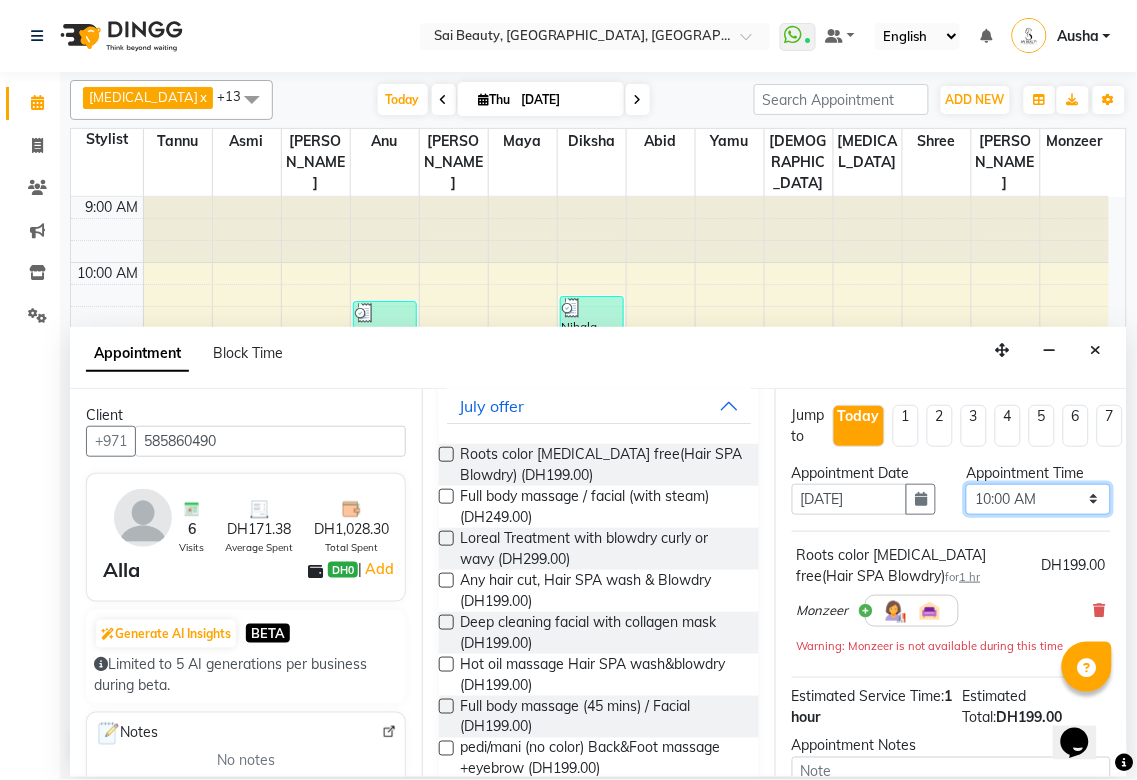 click on "Select 10:00 AM 10:05 AM 10:10 AM 10:15 AM 10:20 AM 10:25 AM 10:30 AM 10:35 AM 10:40 AM 10:45 AM 10:50 AM 10:55 AM 11:00 AM 11:05 AM 11:10 AM 11:15 AM 11:20 AM 11:25 AM 11:30 AM 11:35 AM 11:40 AM 11:45 AM 11:50 AM 11:55 AM 12:00 PM 12:05 PM 12:10 PM 12:15 PM 12:20 PM 12:25 PM 12:30 PM 12:35 PM 12:40 PM 12:45 PM 12:50 PM 12:55 PM 01:00 PM 01:05 PM 01:10 PM 01:15 PM 01:20 PM 01:25 PM 01:30 PM 01:35 PM 01:40 PM 01:45 PM 01:50 PM 01:55 PM 02:00 PM 02:05 PM 02:10 PM 02:15 PM 02:20 PM 02:25 PM 02:30 PM 02:35 PM 02:40 PM 02:45 PM 02:50 PM 02:55 PM 03:00 PM 03:05 PM 03:10 PM 03:15 PM 03:20 PM 03:25 PM 03:30 PM 03:35 PM 03:40 PM 03:45 PM 03:50 PM 03:55 PM 04:00 PM 04:05 PM 04:10 PM 04:15 PM 04:20 PM 04:25 PM 04:30 PM 04:35 PM 04:40 PM 04:45 PM 04:50 PM 04:55 PM 05:00 PM 05:05 PM 05:10 PM 05:15 PM 05:20 PM 05:25 PM 05:30 PM 05:35 PM 05:40 PM 05:45 PM 05:50 PM 05:55 PM 06:00 PM 06:05 PM 06:10 PM 06:15 PM 06:20 PM 06:25 PM 06:30 PM 06:35 PM 06:40 PM 06:45 PM 06:50 PM 06:55 PM 07:00 PM 07:05 PM 07:10 PM 07:15 PM 07:20 PM" at bounding box center (1038, 499) 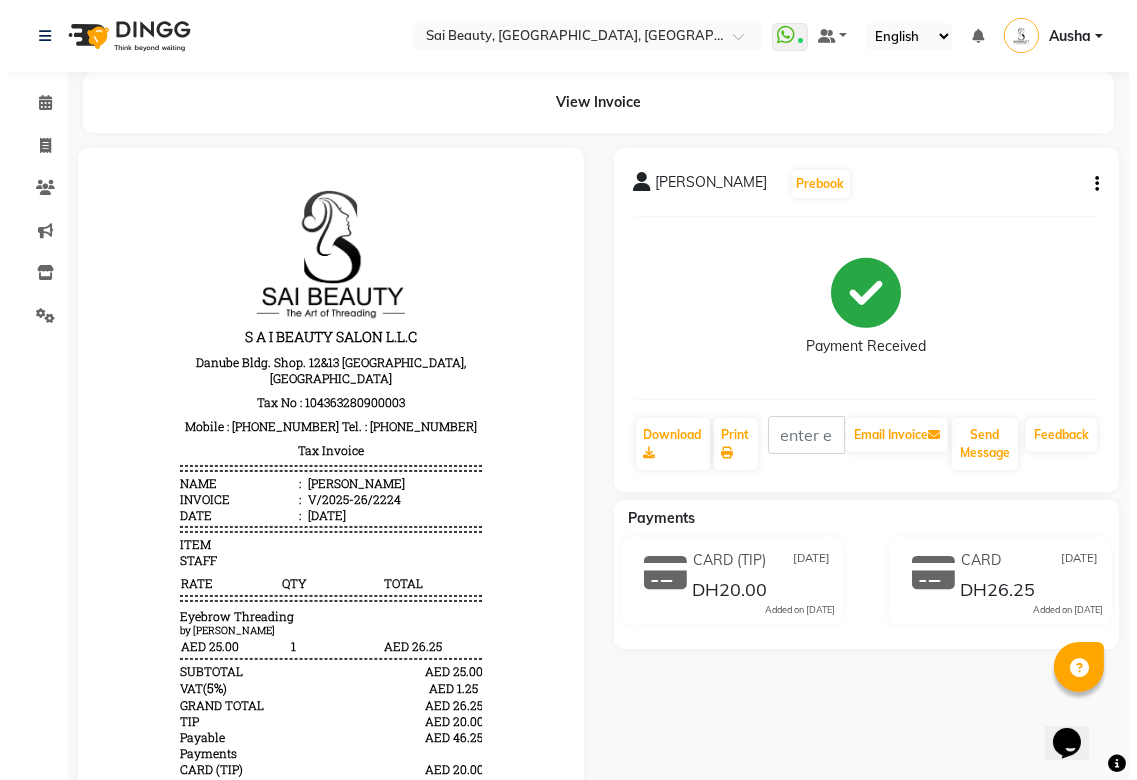 scroll, scrollTop: 0, scrollLeft: 0, axis: both 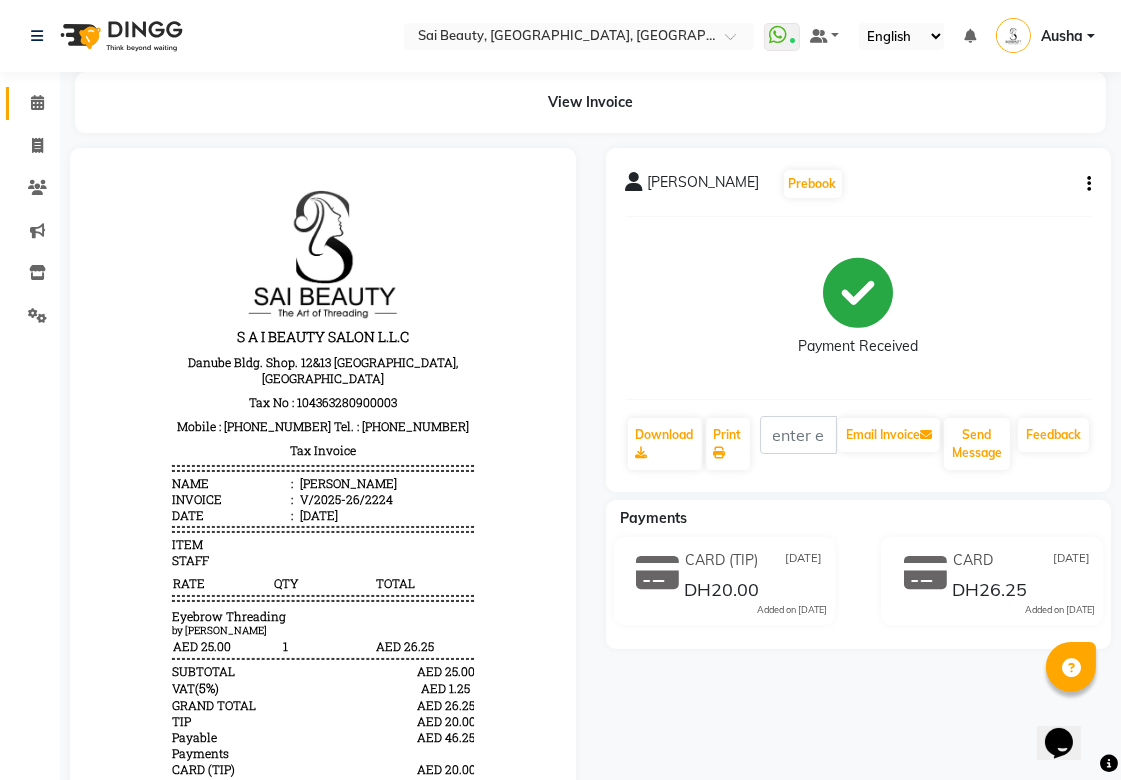click 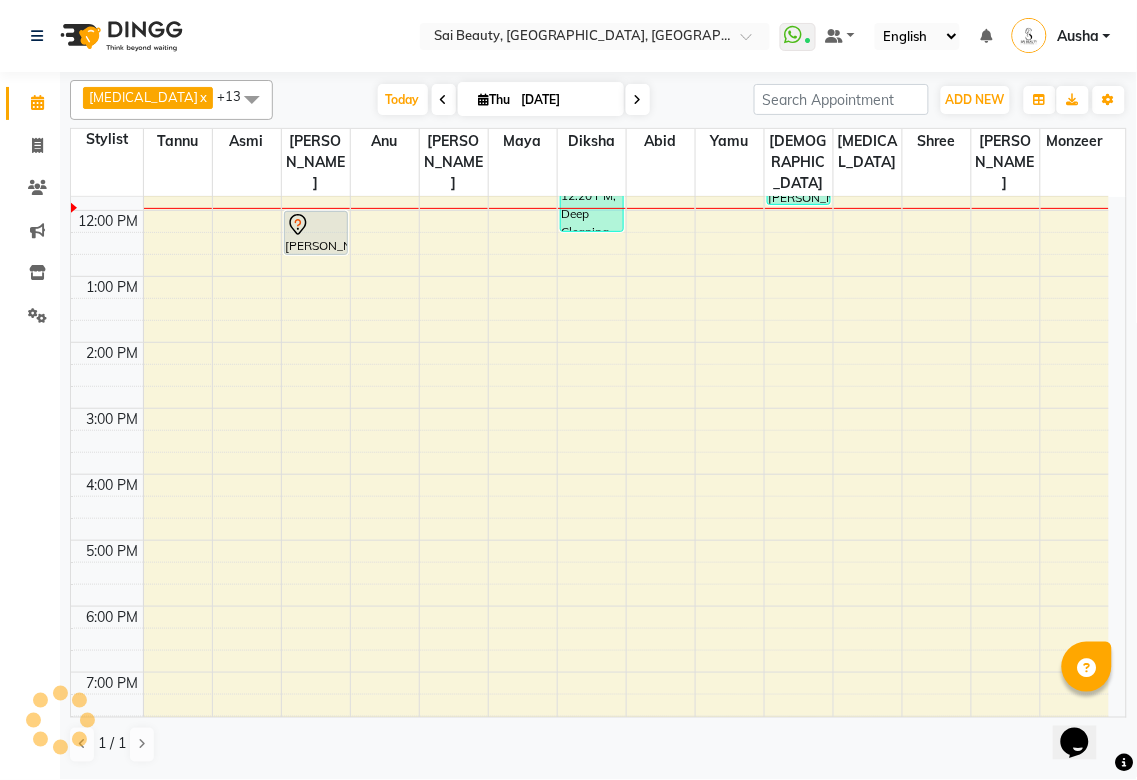 scroll, scrollTop: 0, scrollLeft: 0, axis: both 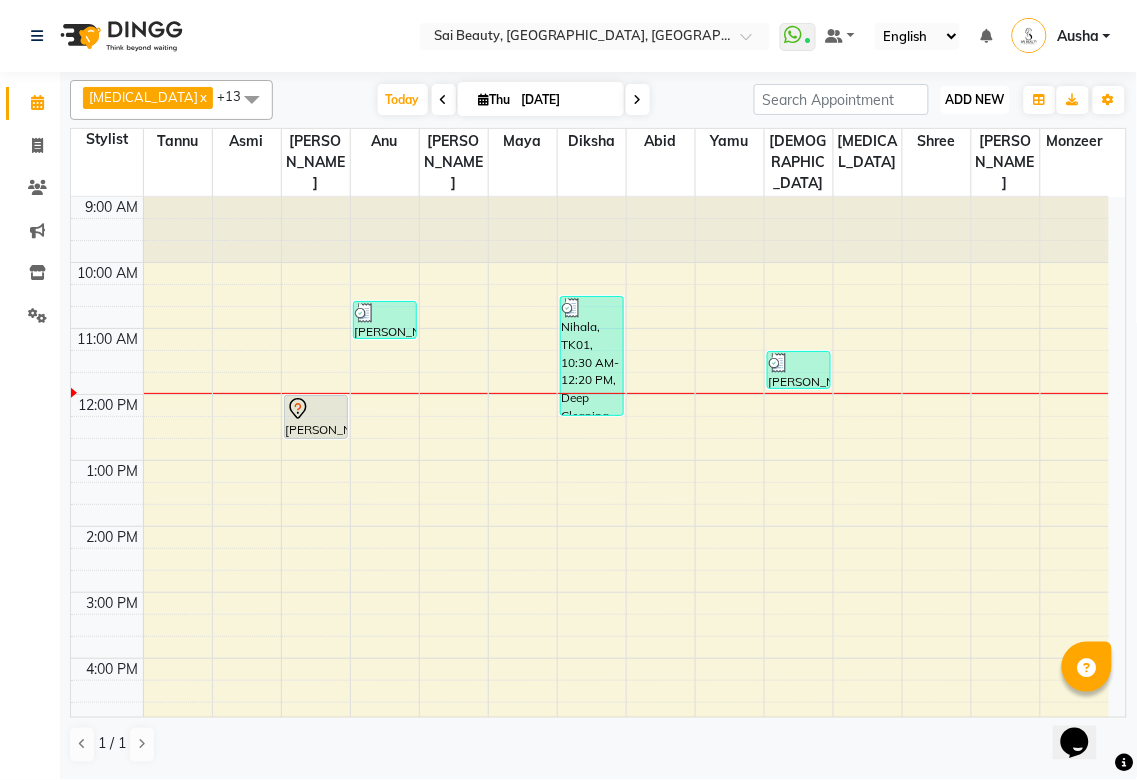click on "ADD NEW" at bounding box center [975, 99] 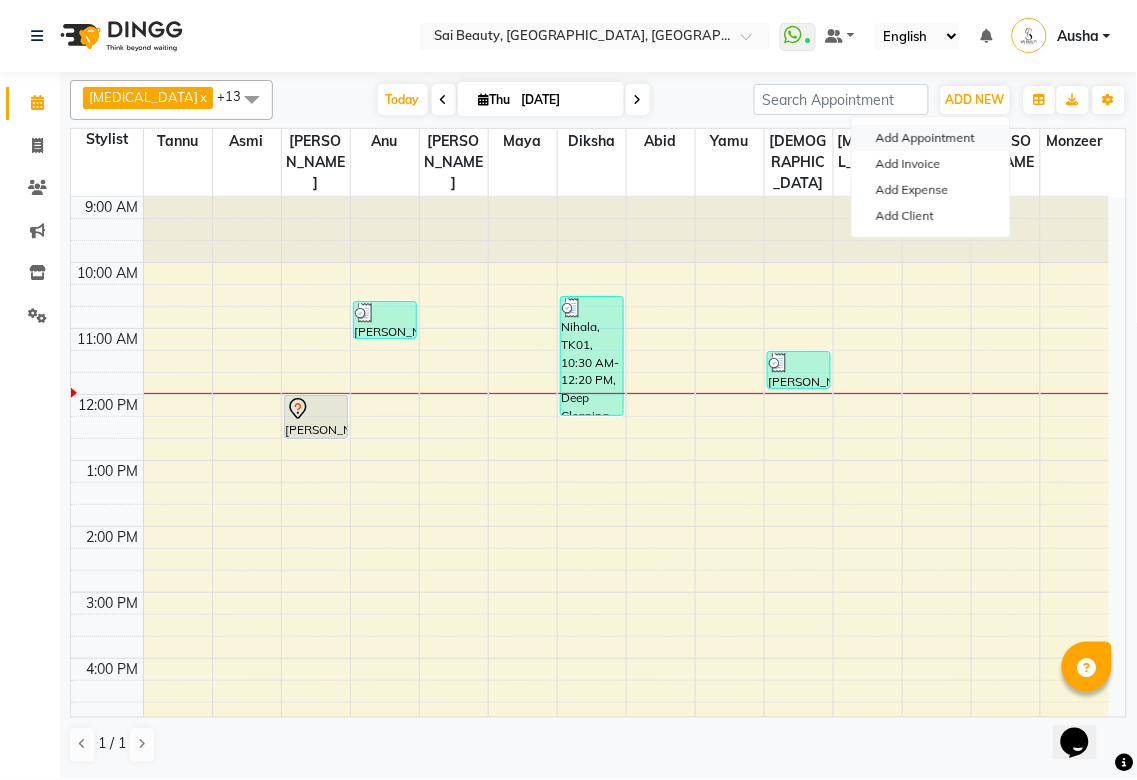 click on "Add Appointment" at bounding box center (931, 138) 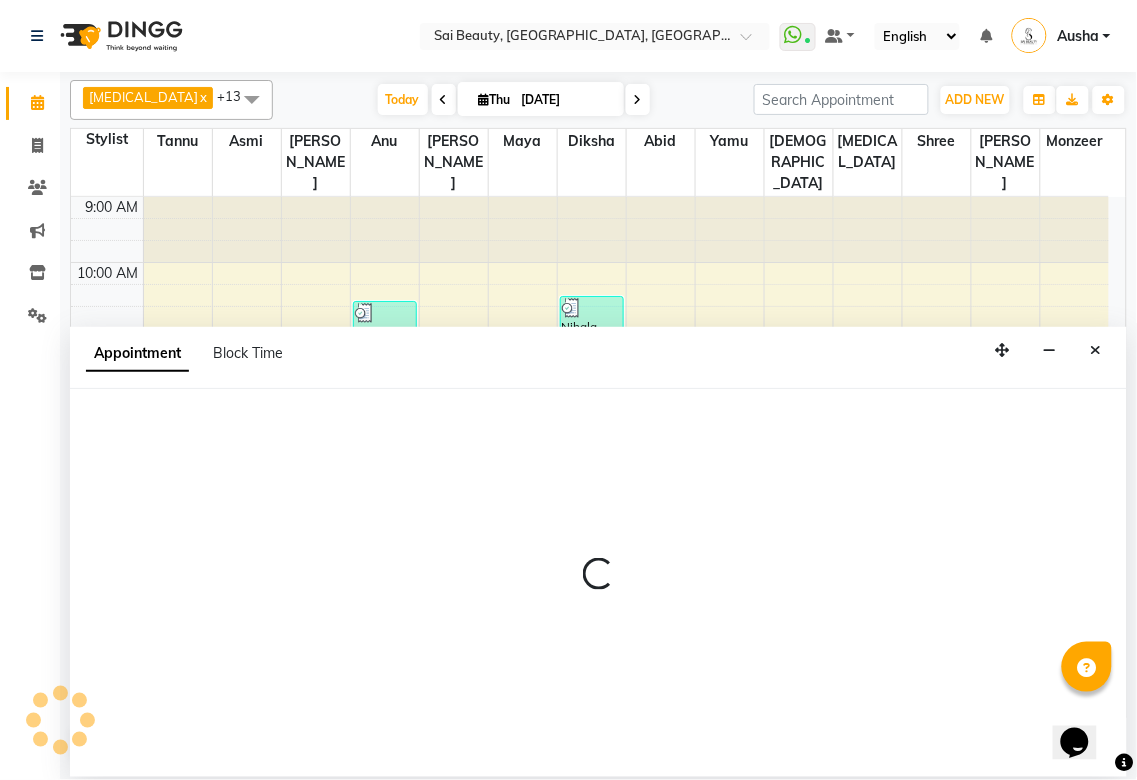 select on "tentative" 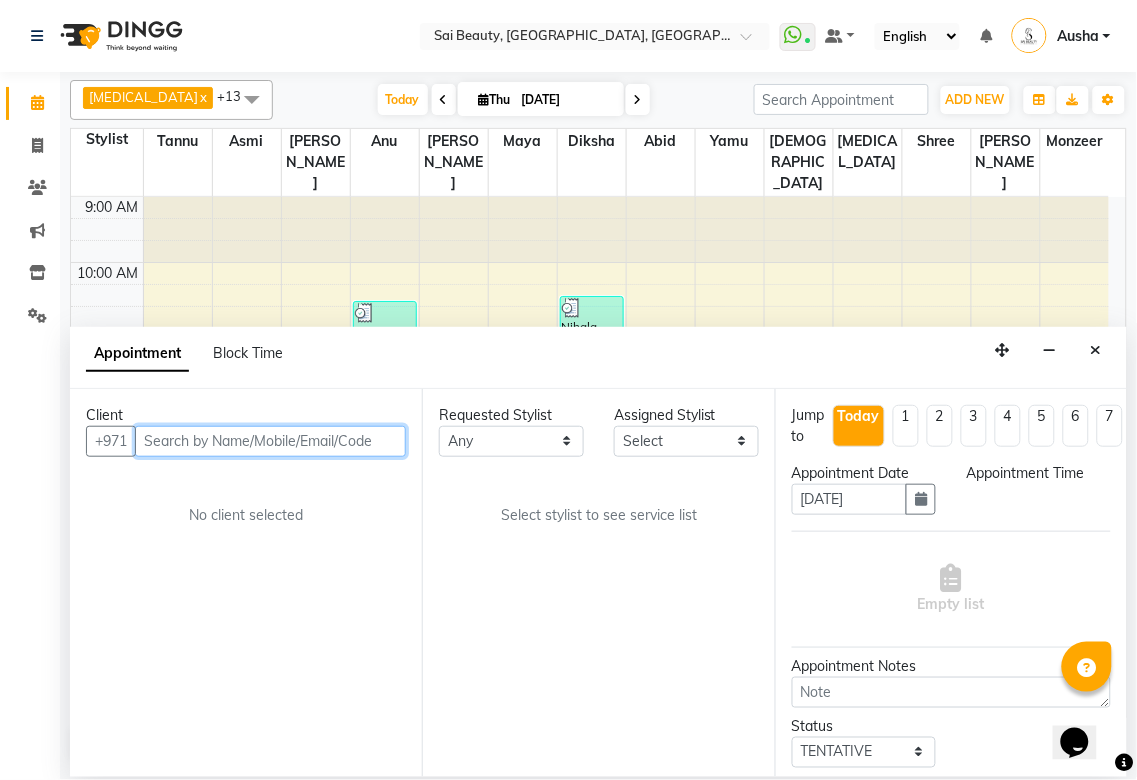 select on "600" 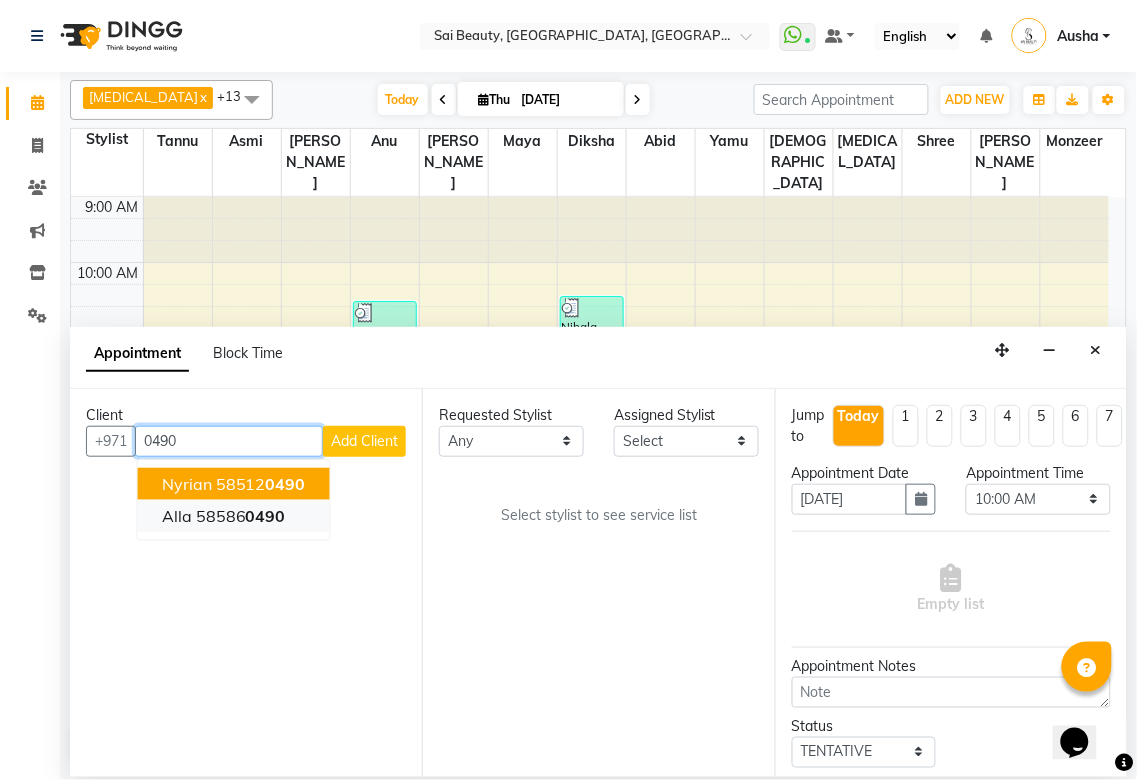 click on "Alla" at bounding box center [177, 516] 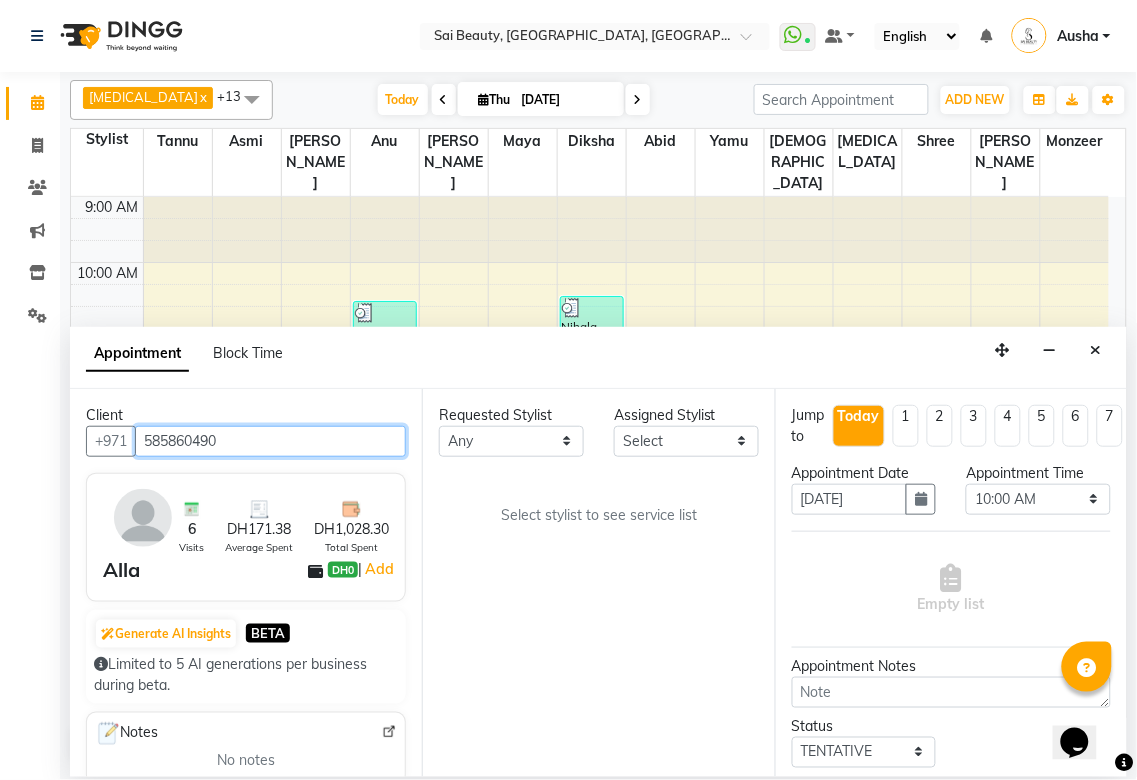 type on "585860490" 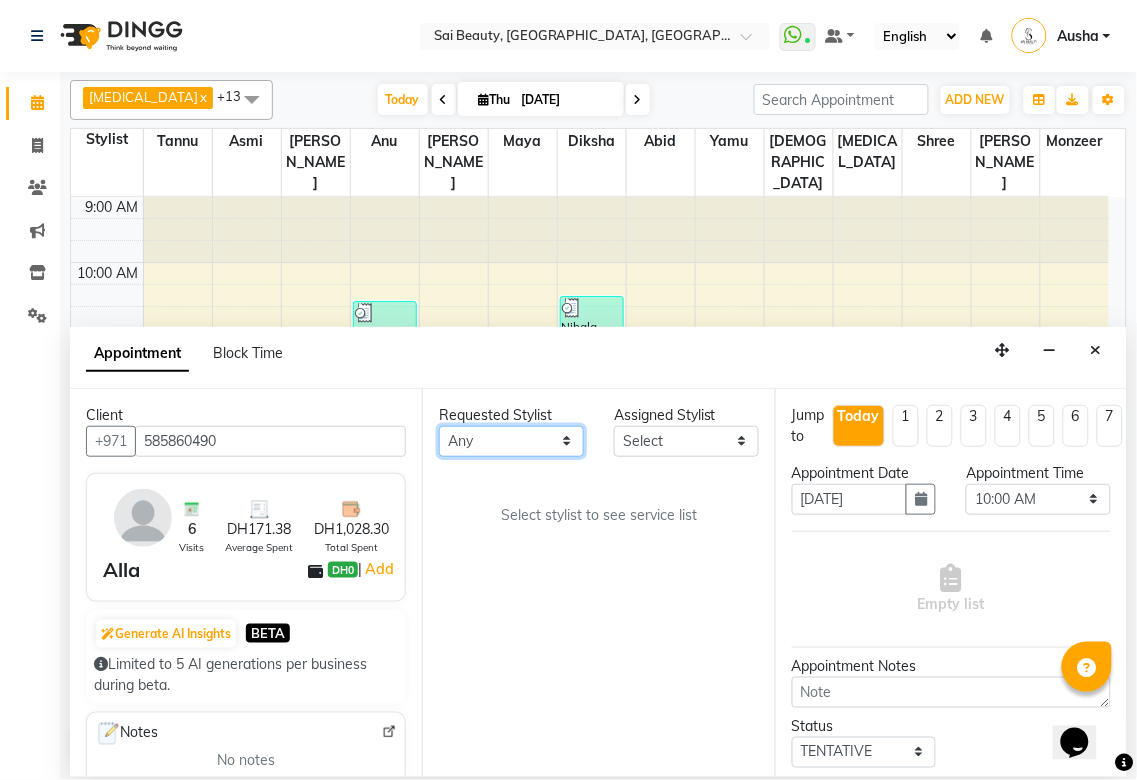 click on "Any [PERSON_NAME][MEDICAL_DATA] [PERSON_NAME] Asmi [PERSON_NAME] Gita [PERSON_NAME] Monzeer shree [PERSON_NAME] Surakcha [PERSON_NAME]" at bounding box center [511, 441] 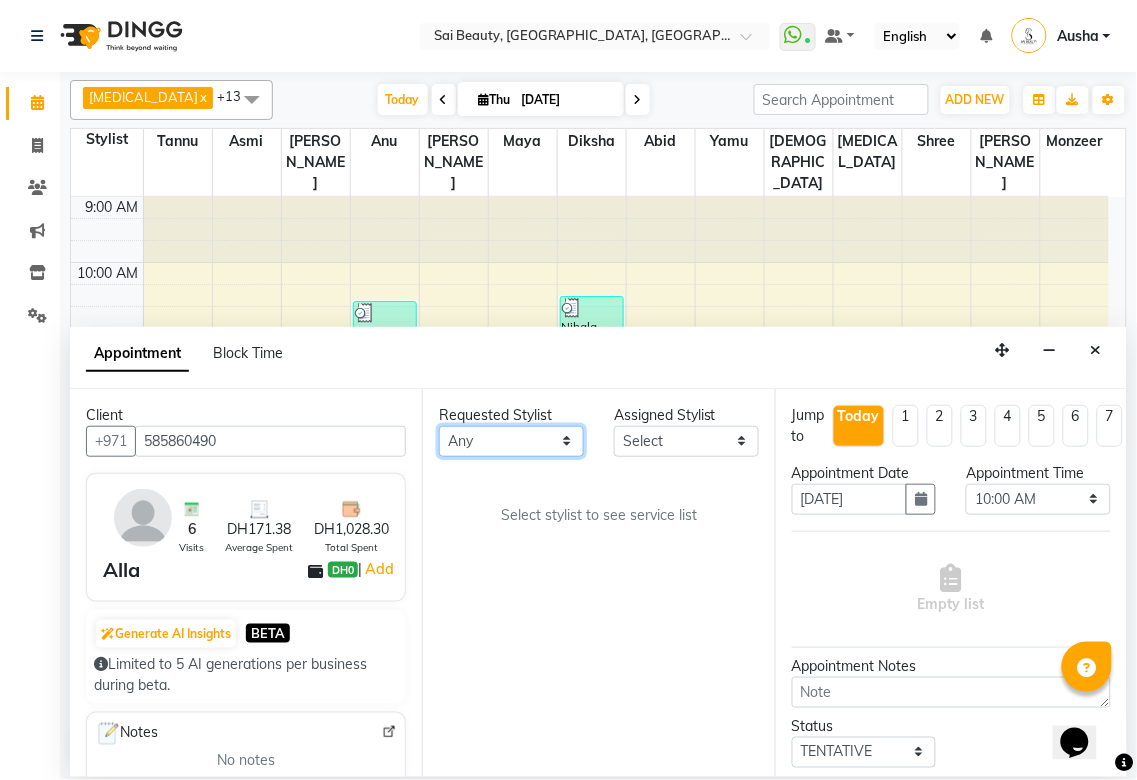 select on "85324" 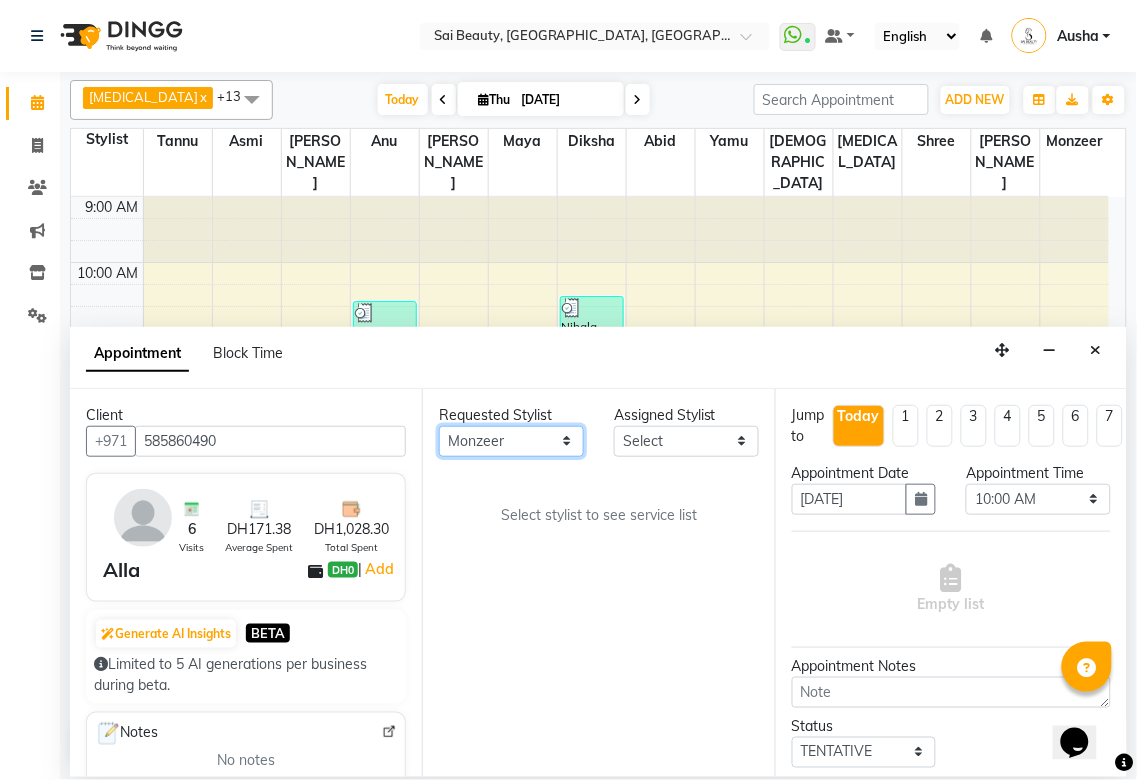 click on "Any [PERSON_NAME][MEDICAL_DATA] [PERSON_NAME] Asmi [PERSON_NAME] Gita [PERSON_NAME] Monzeer shree [PERSON_NAME] Surakcha [PERSON_NAME]" at bounding box center (511, 441) 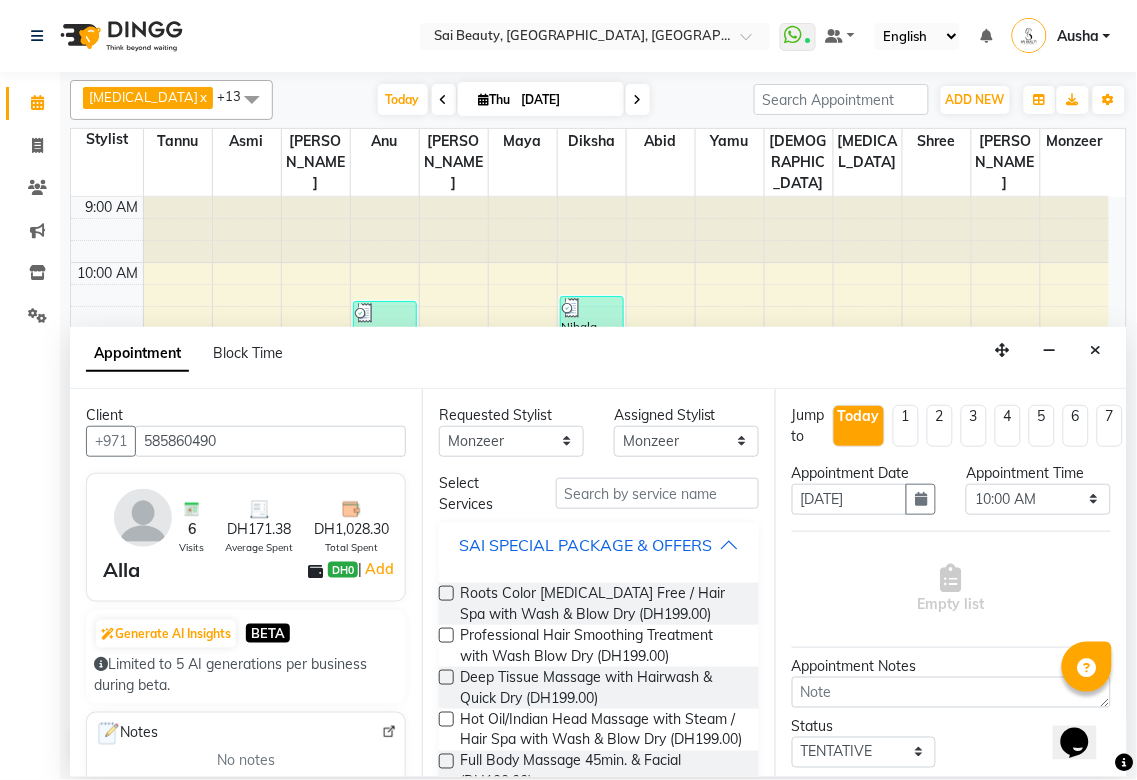 click on "SAI SPECIAL PACKAGE & OFFERS" at bounding box center (585, 545) 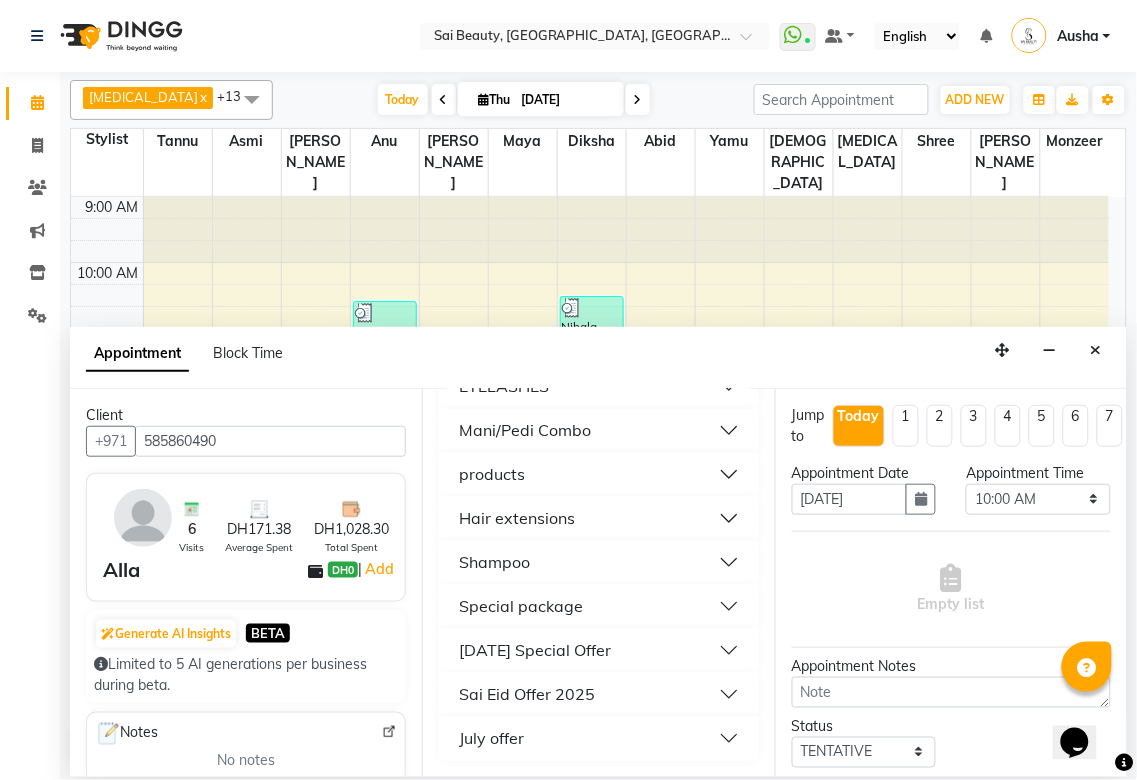 click on "July offer" at bounding box center [598, 739] 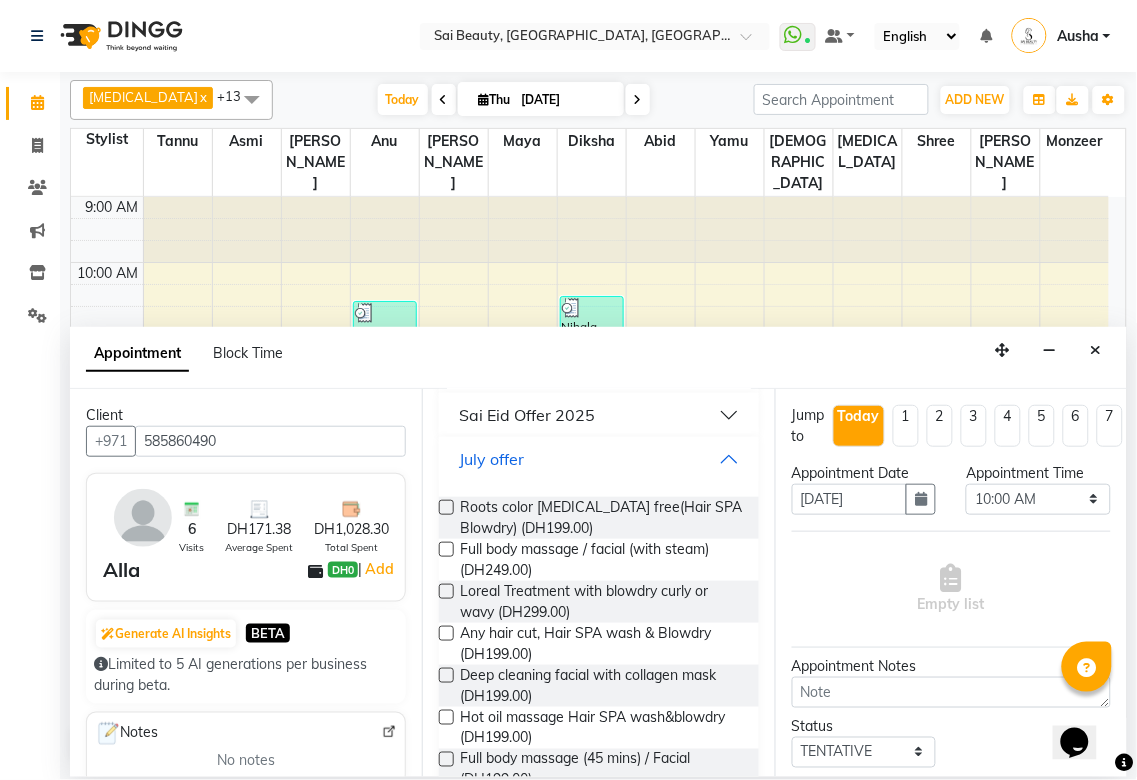 scroll, scrollTop: 1313, scrollLeft: 0, axis: vertical 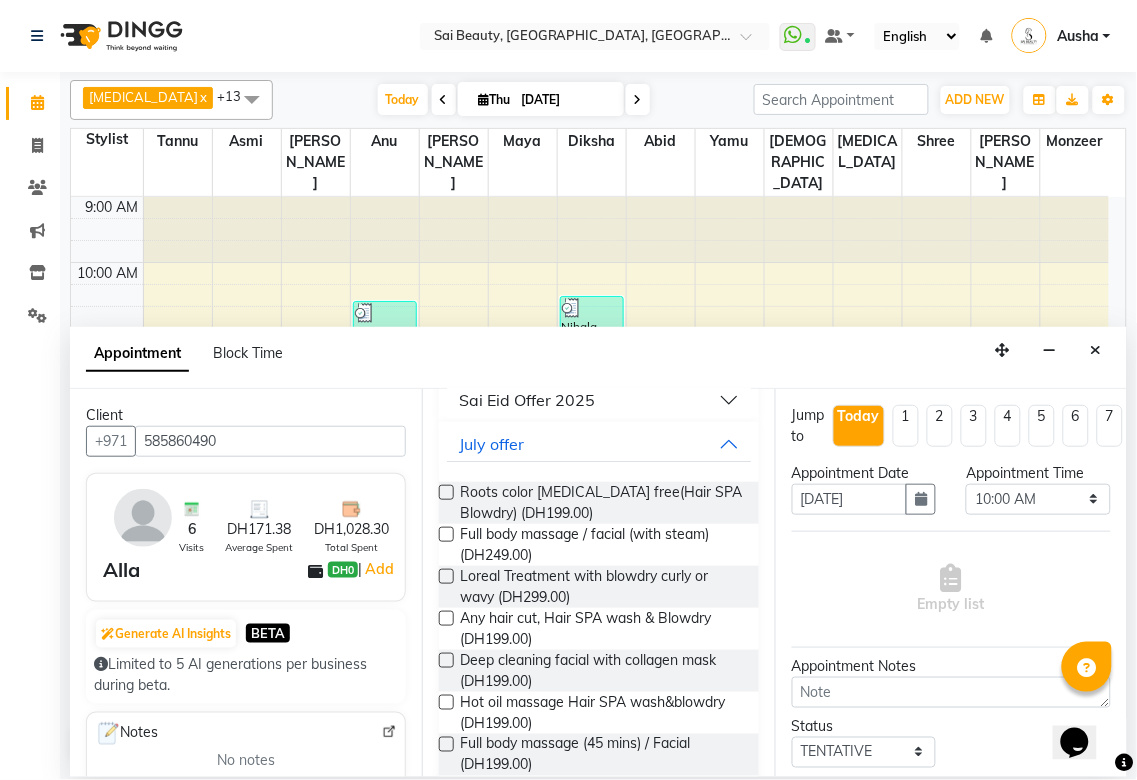 click at bounding box center (446, 492) 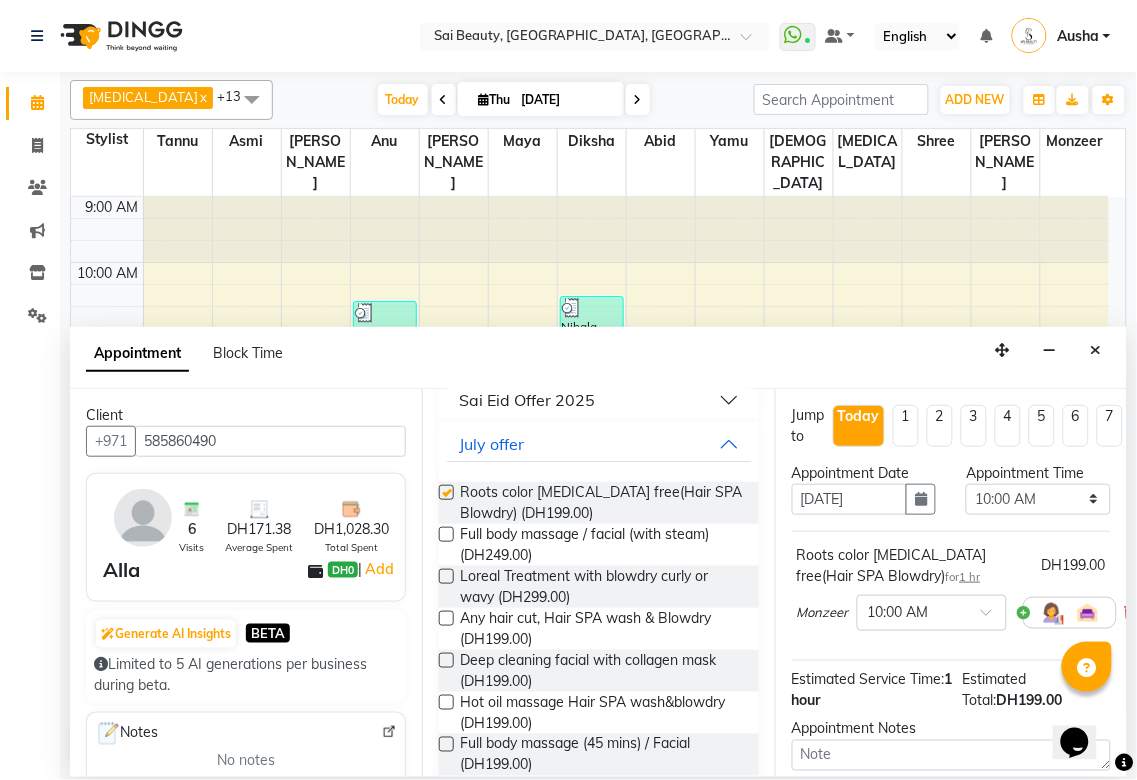 checkbox on "false" 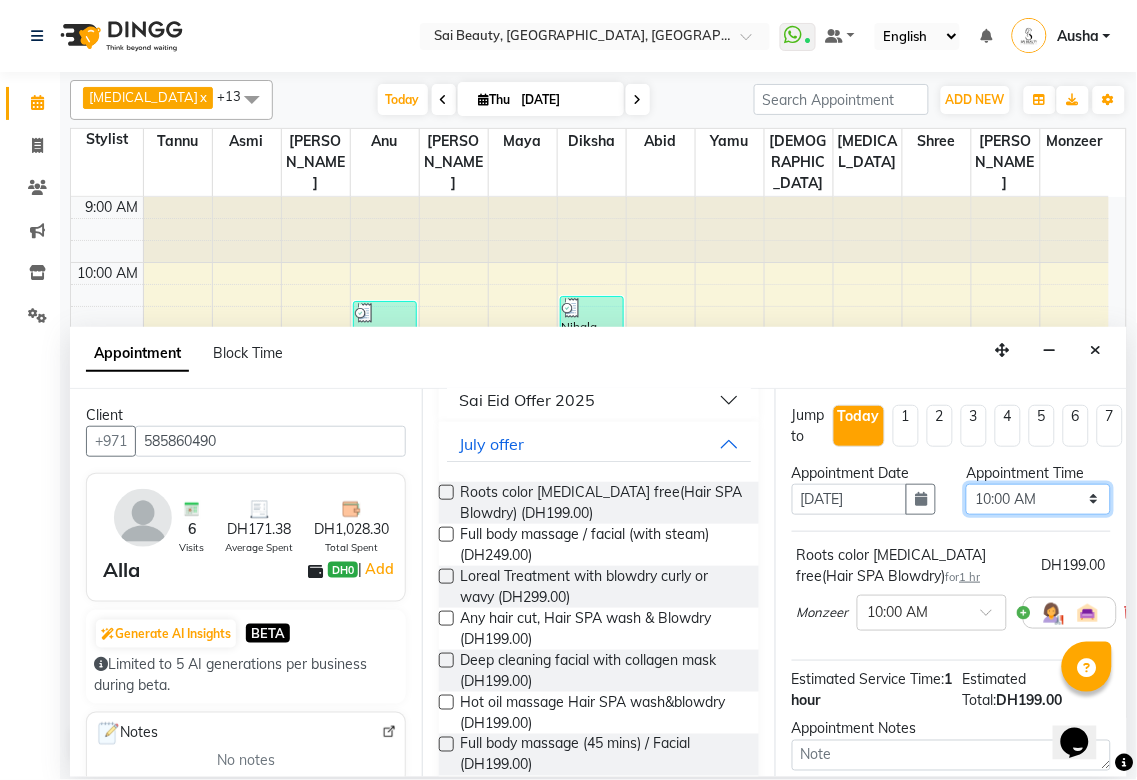click on "Select 10:00 AM 10:05 AM 10:10 AM 10:15 AM 10:20 AM 10:25 AM 10:30 AM 10:35 AM 10:40 AM 10:45 AM 10:50 AM 10:55 AM 11:00 AM 11:05 AM 11:10 AM 11:15 AM 11:20 AM 11:25 AM 11:30 AM 11:35 AM 11:40 AM 11:45 AM 11:50 AM 11:55 AM 12:00 PM 12:05 PM 12:10 PM 12:15 PM 12:20 PM 12:25 PM 12:30 PM 12:35 PM 12:40 PM 12:45 PM 12:50 PM 12:55 PM 01:00 PM 01:05 PM 01:10 PM 01:15 PM 01:20 PM 01:25 PM 01:30 PM 01:35 PM 01:40 PM 01:45 PM 01:50 PM 01:55 PM 02:00 PM 02:05 PM 02:10 PM 02:15 PM 02:20 PM 02:25 PM 02:30 PM 02:35 PM 02:40 PM 02:45 PM 02:50 PM 02:55 PM 03:00 PM 03:05 PM 03:10 PM 03:15 PM 03:20 PM 03:25 PM 03:30 PM 03:35 PM 03:40 PM 03:45 PM 03:50 PM 03:55 PM 04:00 PM 04:05 PM 04:10 PM 04:15 PM 04:20 PM 04:25 PM 04:30 PM 04:35 PM 04:40 PM 04:45 PM 04:50 PM 04:55 PM 05:00 PM 05:05 PM 05:10 PM 05:15 PM 05:20 PM 05:25 PM 05:30 PM 05:35 PM 05:40 PM 05:45 PM 05:50 PM 05:55 PM 06:00 PM 06:05 PM 06:10 PM 06:15 PM 06:20 PM 06:25 PM 06:30 PM 06:35 PM 06:40 PM 06:45 PM 06:50 PM 06:55 PM 07:00 PM 07:05 PM 07:10 PM 07:15 PM 07:20 PM" at bounding box center (1038, 499) 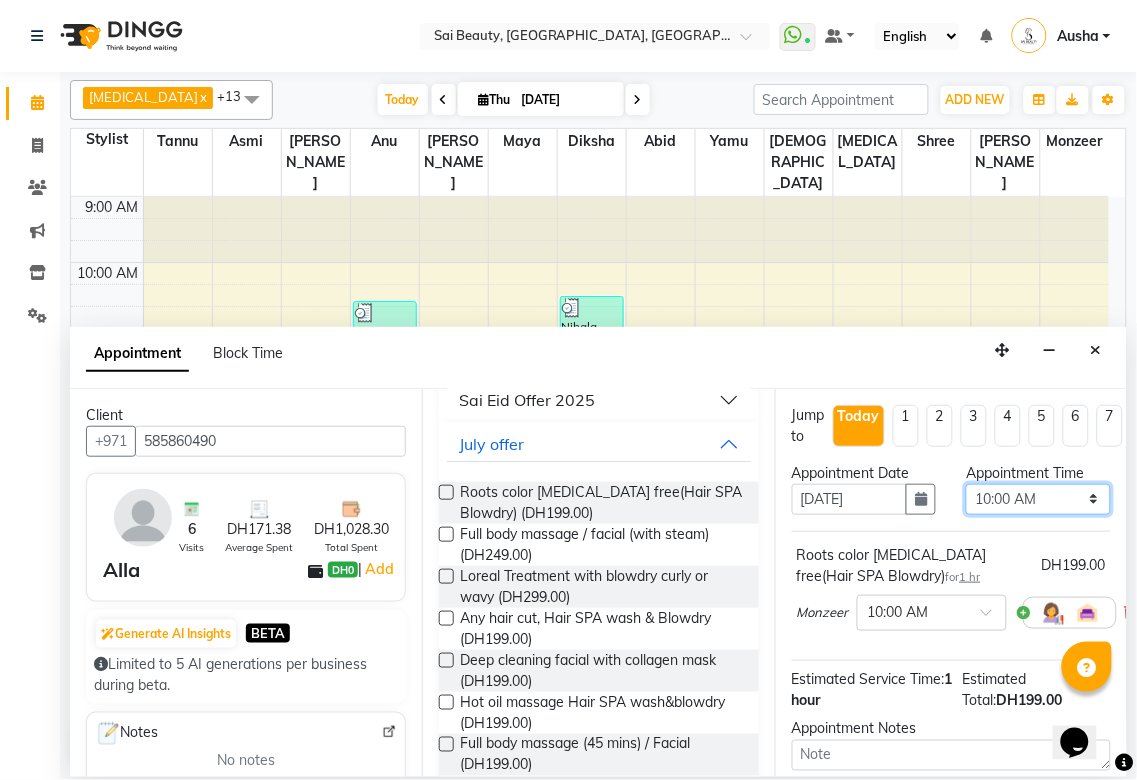 select on "735" 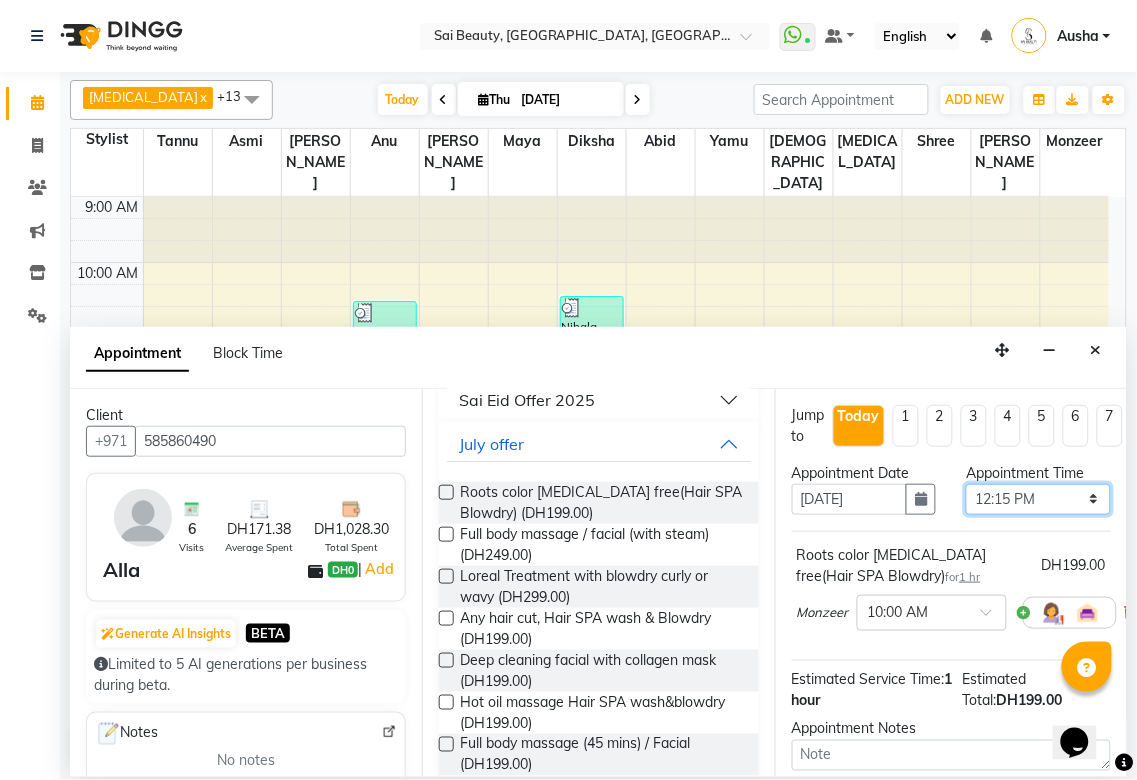 click on "Select 10:00 AM 10:05 AM 10:10 AM 10:15 AM 10:20 AM 10:25 AM 10:30 AM 10:35 AM 10:40 AM 10:45 AM 10:50 AM 10:55 AM 11:00 AM 11:05 AM 11:10 AM 11:15 AM 11:20 AM 11:25 AM 11:30 AM 11:35 AM 11:40 AM 11:45 AM 11:50 AM 11:55 AM 12:00 PM 12:05 PM 12:10 PM 12:15 PM 12:20 PM 12:25 PM 12:30 PM 12:35 PM 12:40 PM 12:45 PM 12:50 PM 12:55 PM 01:00 PM 01:05 PM 01:10 PM 01:15 PM 01:20 PM 01:25 PM 01:30 PM 01:35 PM 01:40 PM 01:45 PM 01:50 PM 01:55 PM 02:00 PM 02:05 PM 02:10 PM 02:15 PM 02:20 PM 02:25 PM 02:30 PM 02:35 PM 02:40 PM 02:45 PM 02:50 PM 02:55 PM 03:00 PM 03:05 PM 03:10 PM 03:15 PM 03:20 PM 03:25 PM 03:30 PM 03:35 PM 03:40 PM 03:45 PM 03:50 PM 03:55 PM 04:00 PM 04:05 PM 04:10 PM 04:15 PM 04:20 PM 04:25 PM 04:30 PM 04:35 PM 04:40 PM 04:45 PM 04:50 PM 04:55 PM 05:00 PM 05:05 PM 05:10 PM 05:15 PM 05:20 PM 05:25 PM 05:30 PM 05:35 PM 05:40 PM 05:45 PM 05:50 PM 05:55 PM 06:00 PM 06:05 PM 06:10 PM 06:15 PM 06:20 PM 06:25 PM 06:30 PM 06:35 PM 06:40 PM 06:45 PM 06:50 PM 06:55 PM 07:00 PM 07:05 PM 07:10 PM 07:15 PM 07:20 PM" at bounding box center [1038, 499] 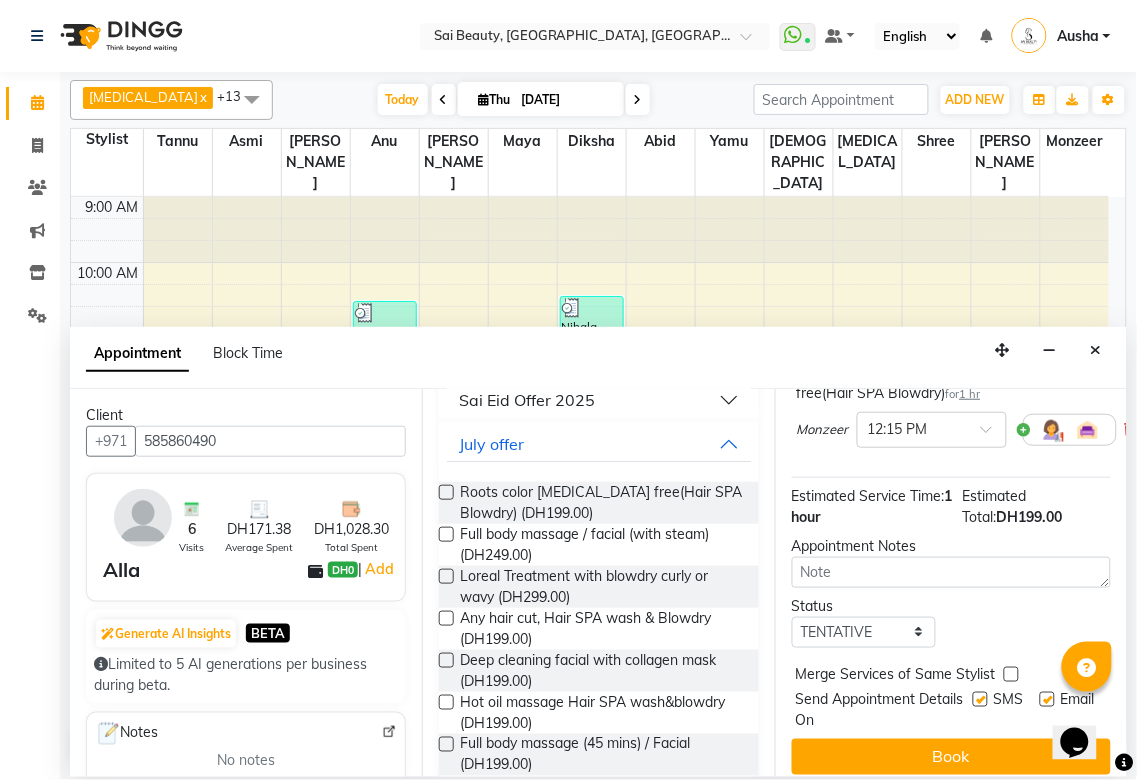 scroll, scrollTop: 214, scrollLeft: 0, axis: vertical 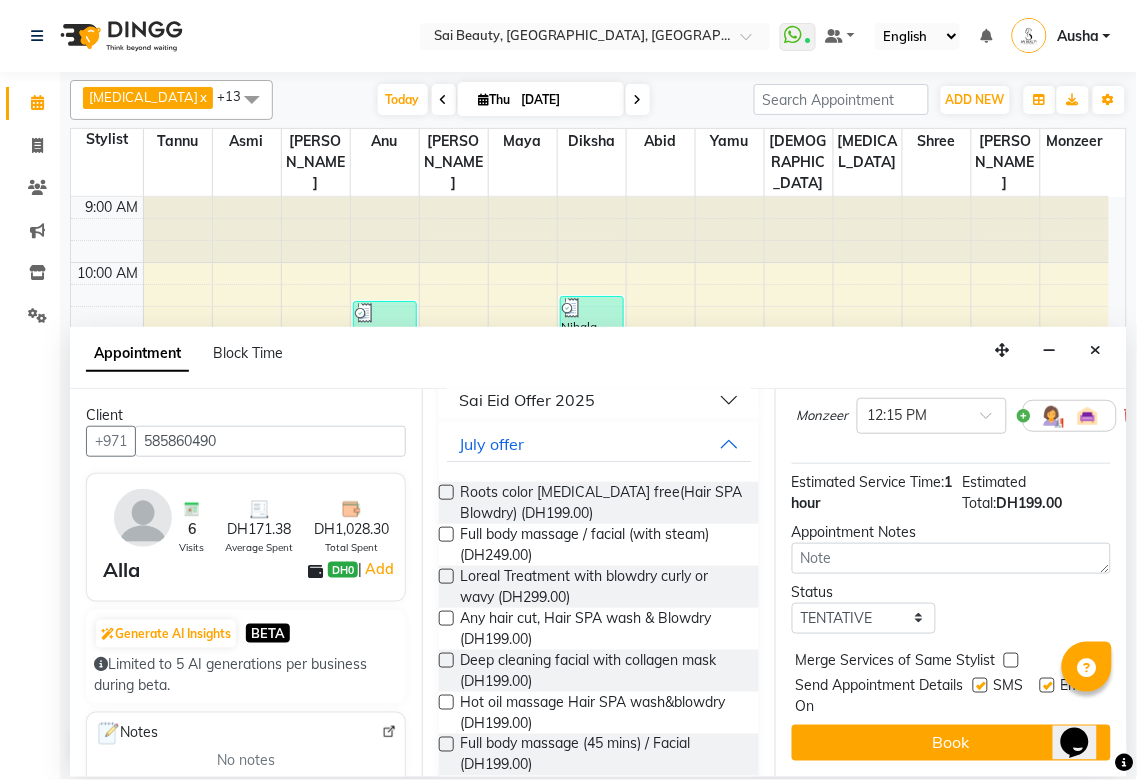 click at bounding box center [1011, 660] 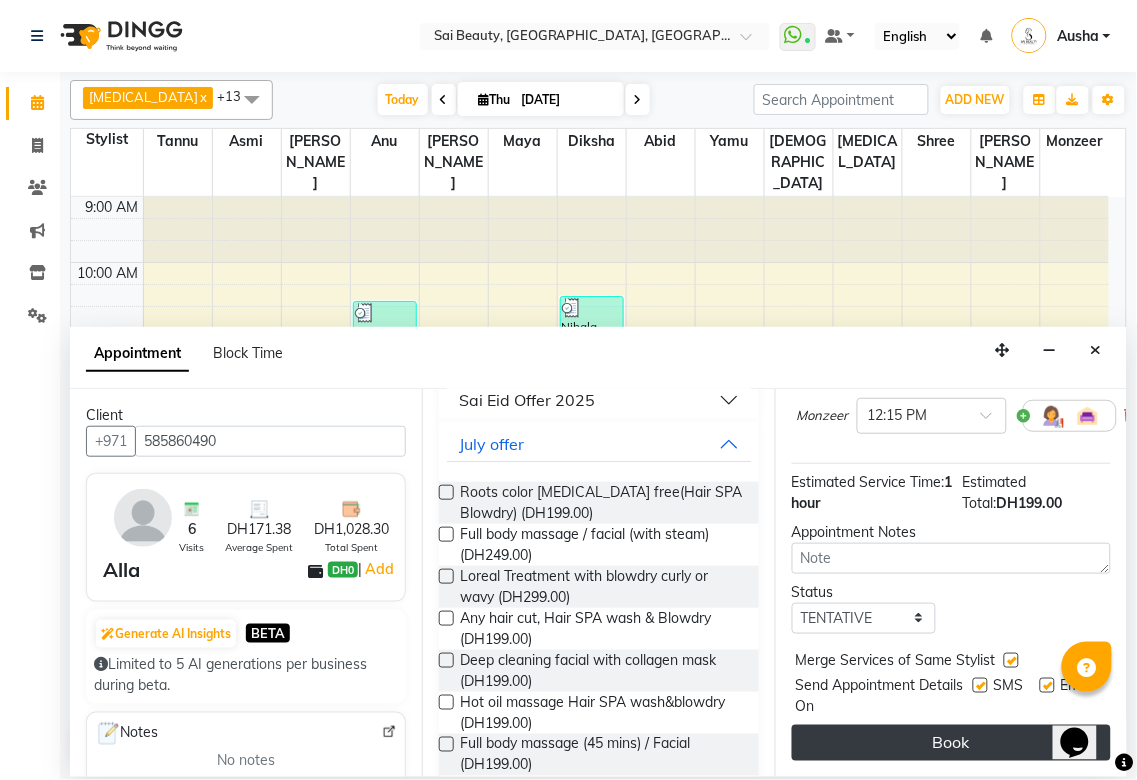 click on "Book" at bounding box center [951, 743] 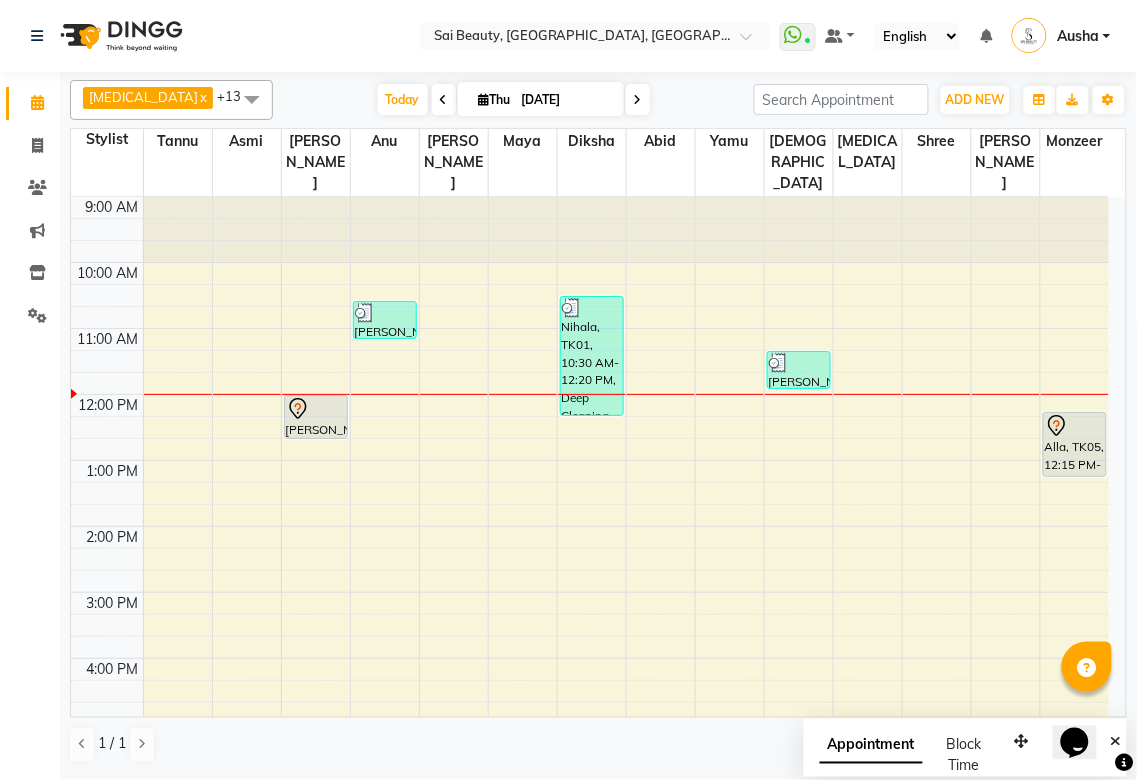 click 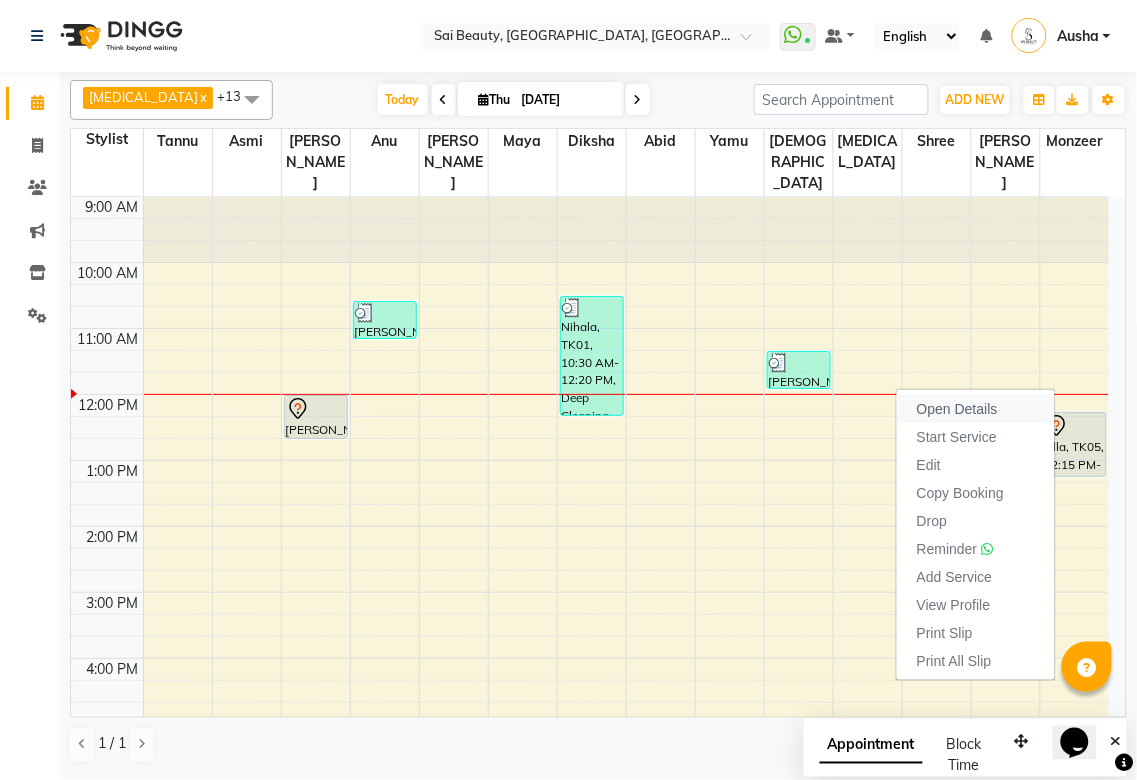 click on "Open Details" at bounding box center [957, 409] 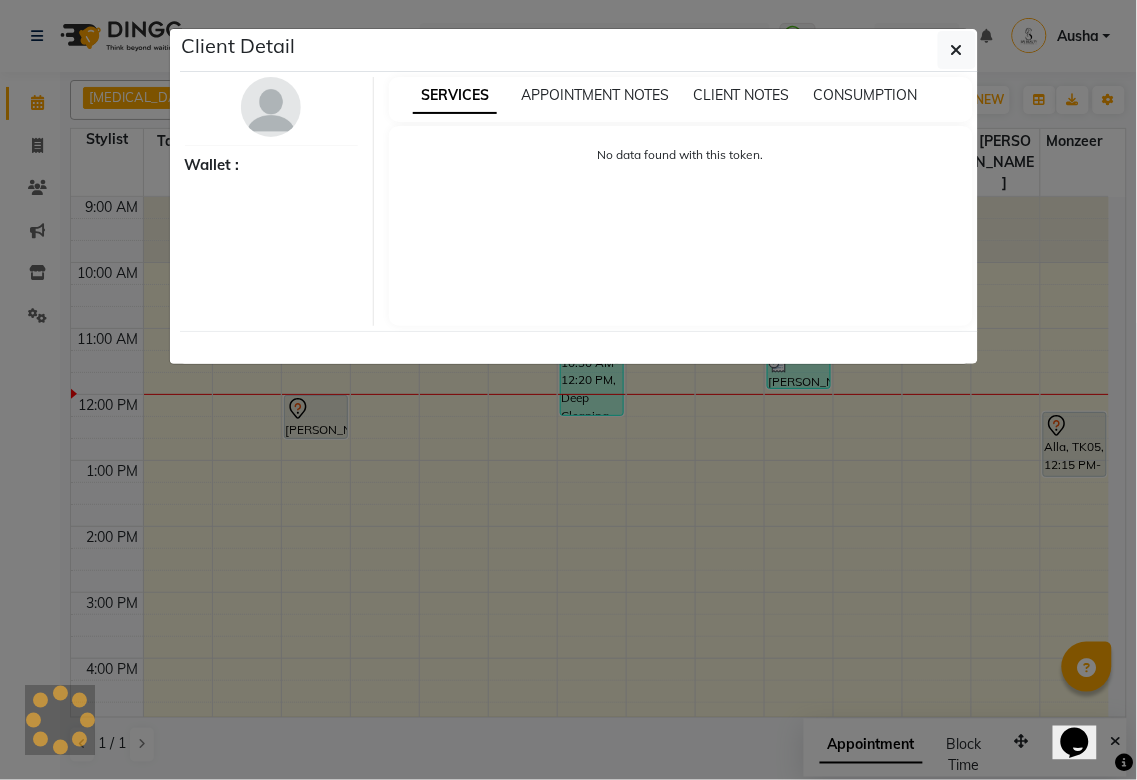 select on "7" 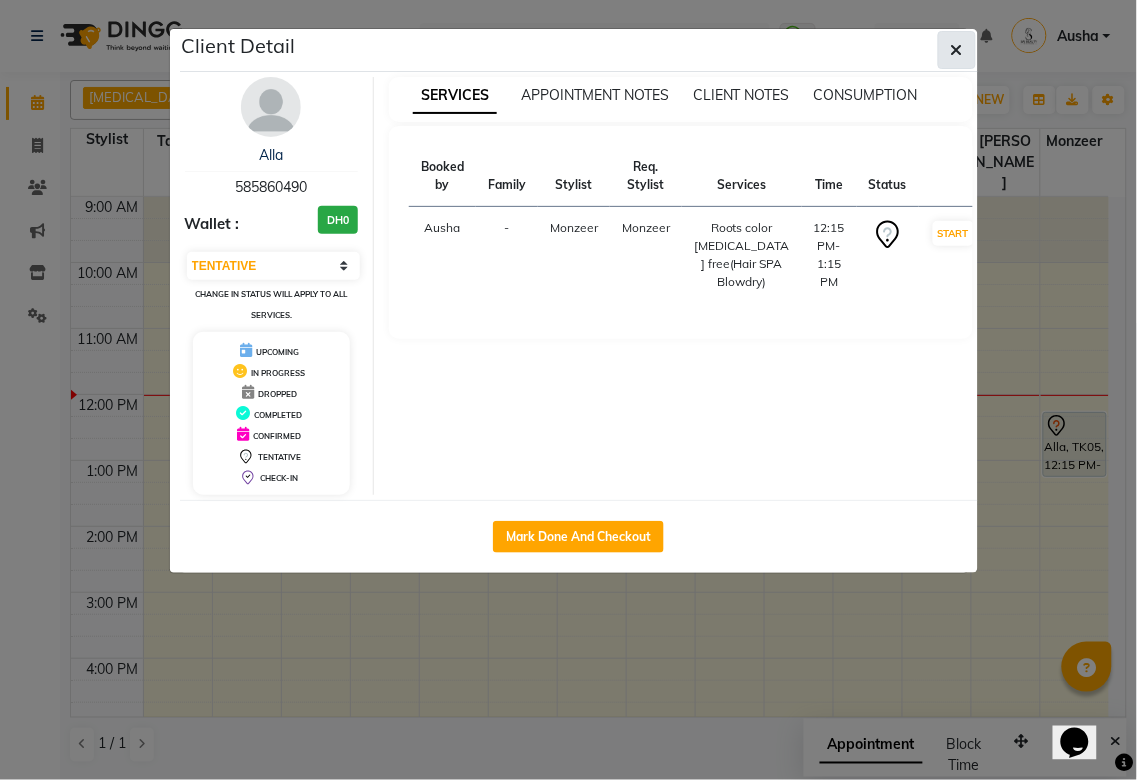 click 